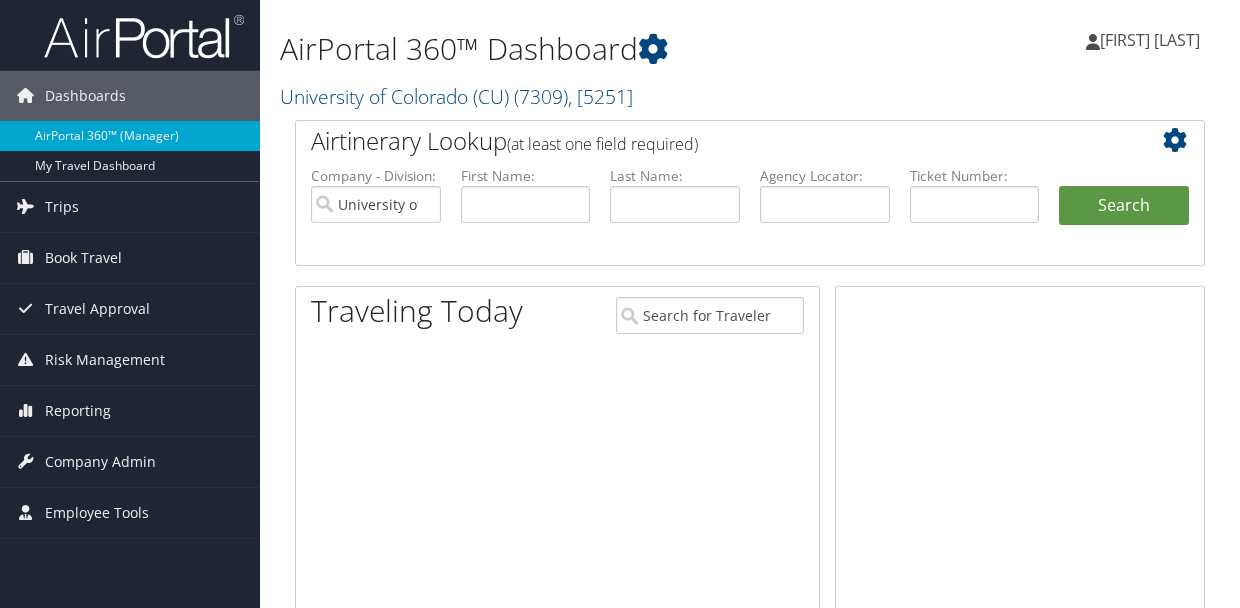 scroll, scrollTop: 0, scrollLeft: 0, axis: both 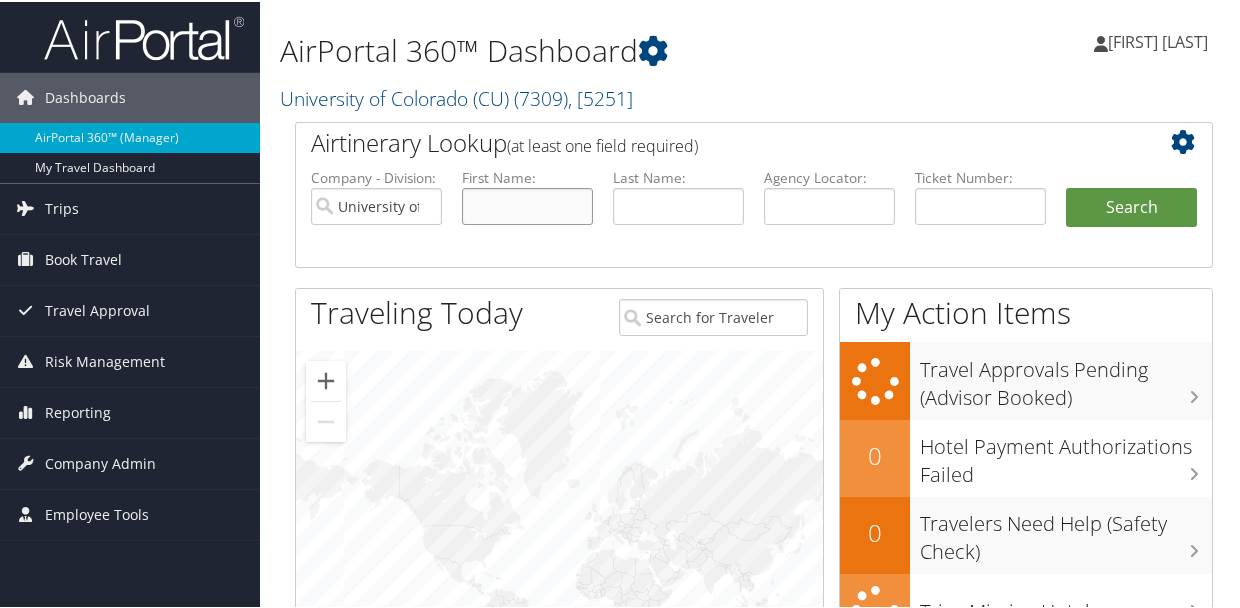 click at bounding box center [527, 204] 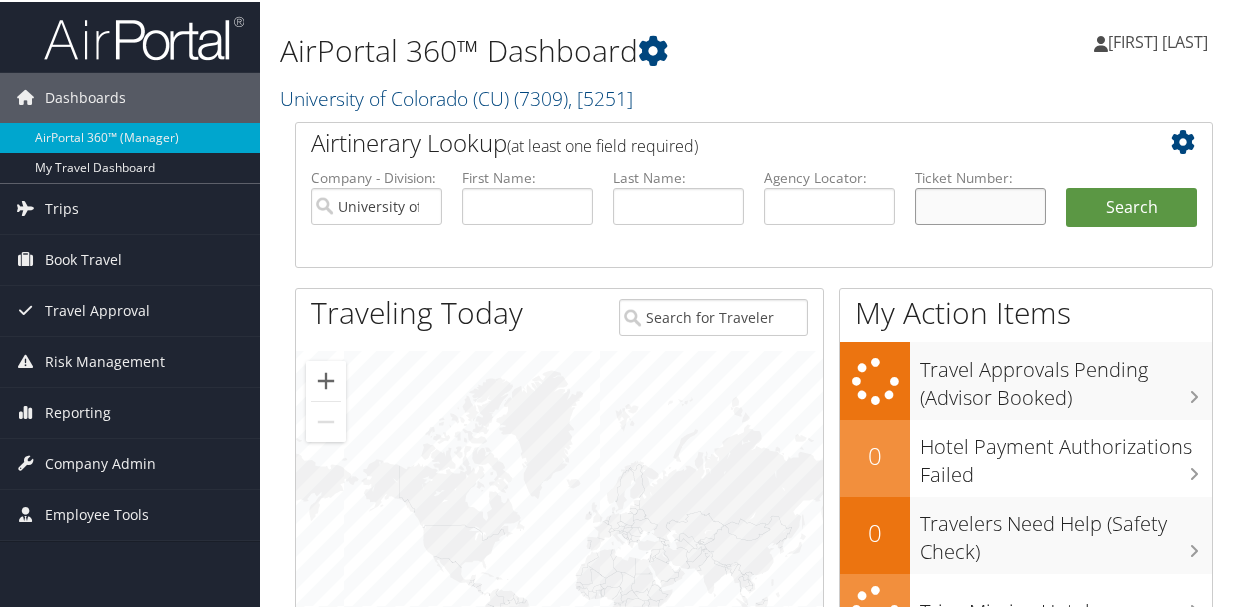 click at bounding box center [980, 204] 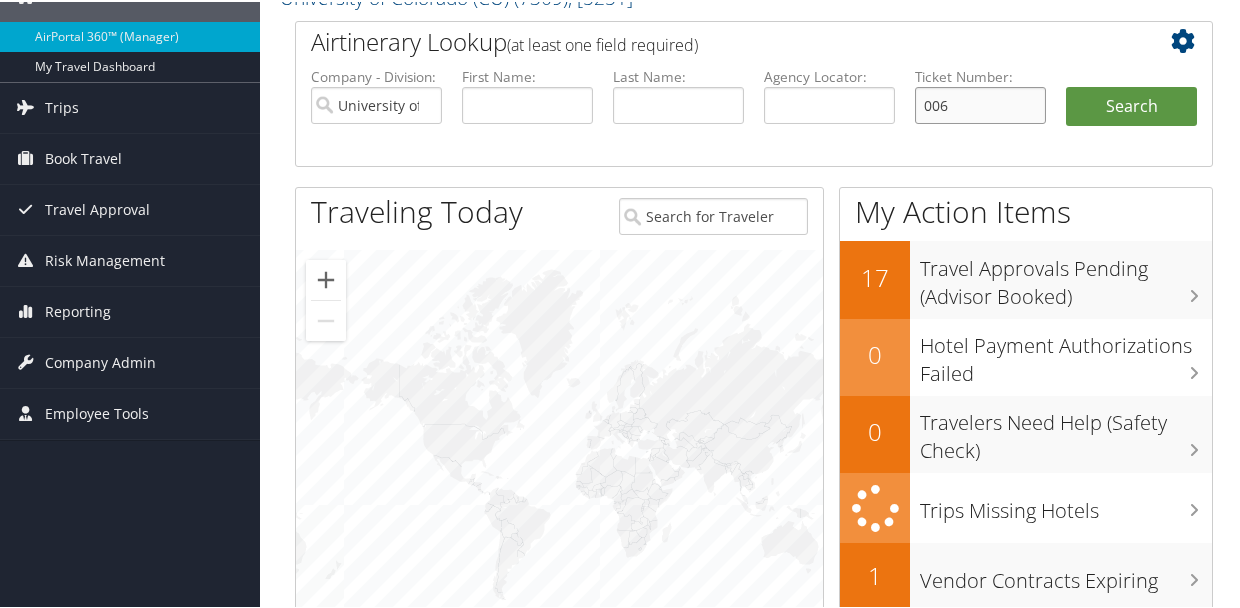 scroll, scrollTop: 0, scrollLeft: 0, axis: both 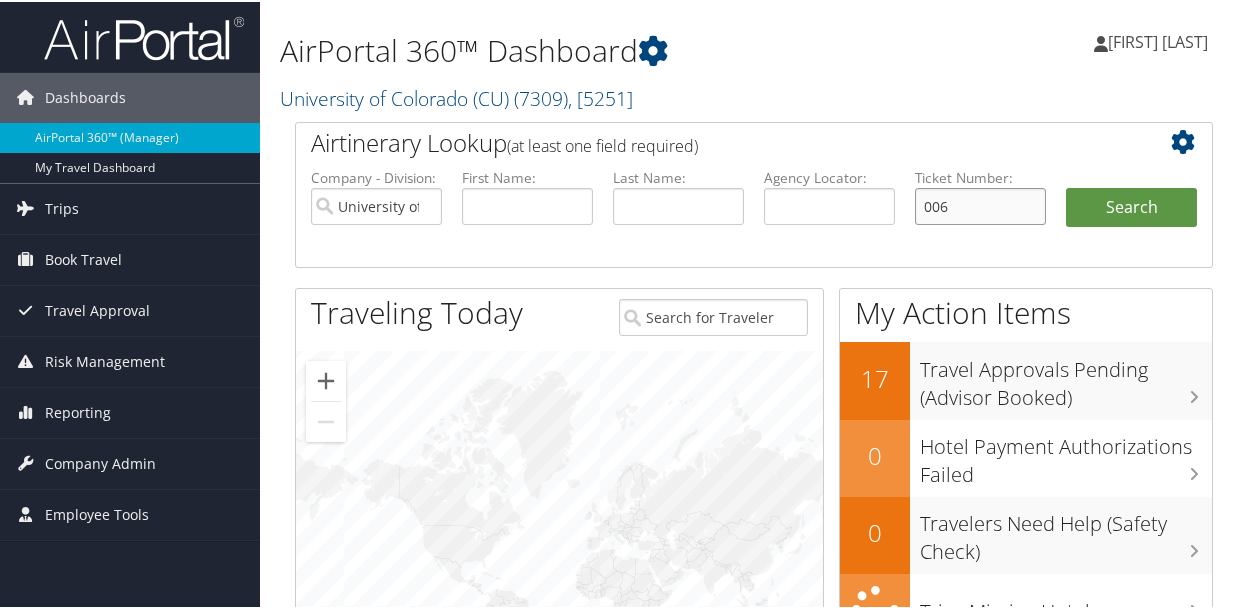 drag, startPoint x: 1001, startPoint y: 217, endPoint x: 792, endPoint y: 197, distance: 209.95476 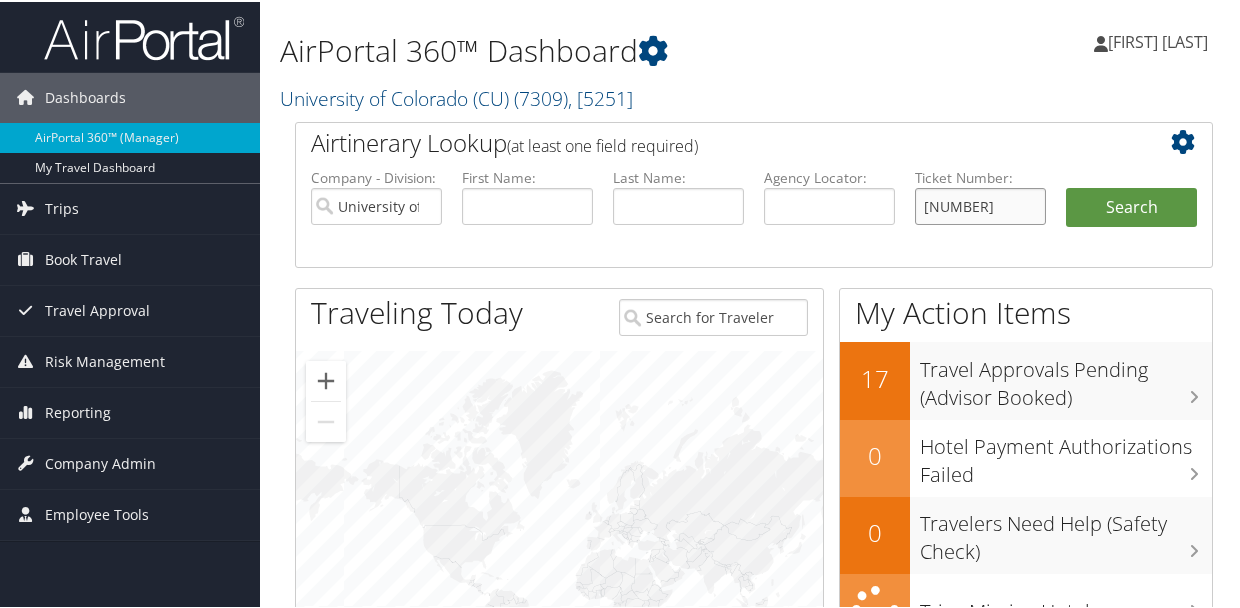 type on "0067308345167" 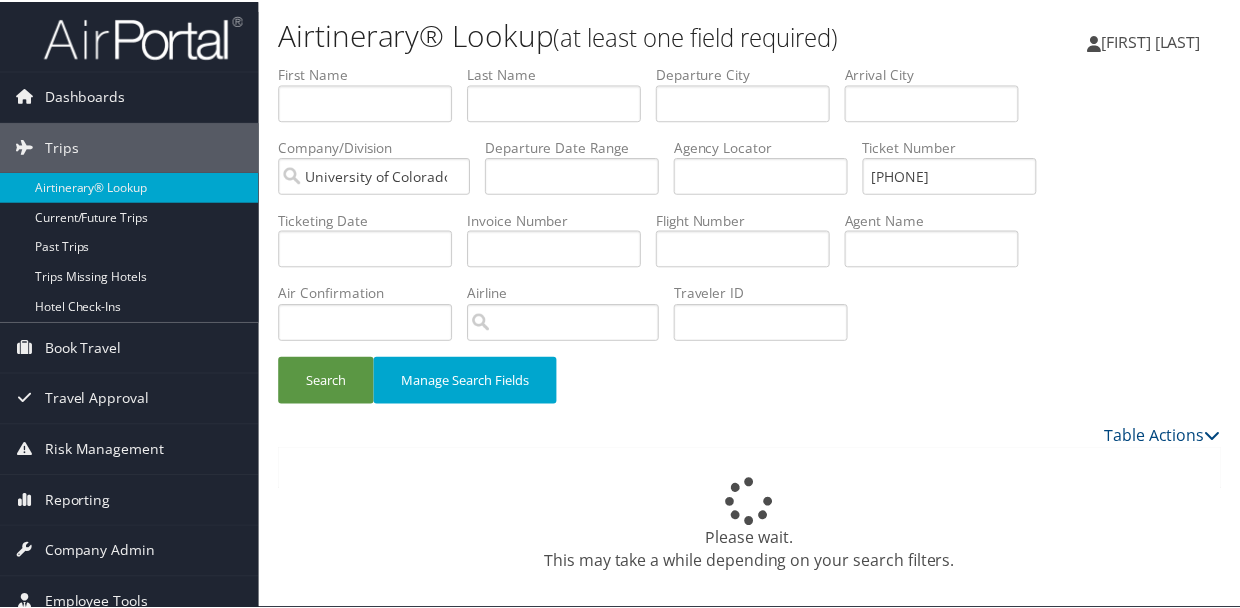 scroll, scrollTop: 0, scrollLeft: 0, axis: both 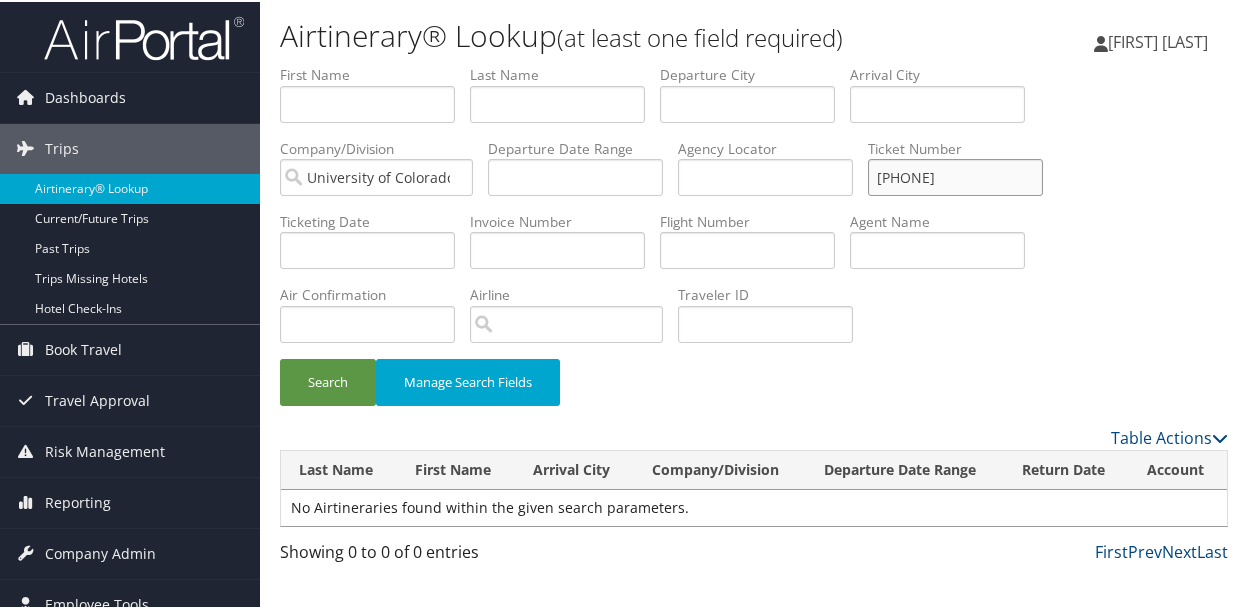 drag, startPoint x: 1028, startPoint y: 173, endPoint x: 658, endPoint y: 149, distance: 370.77756 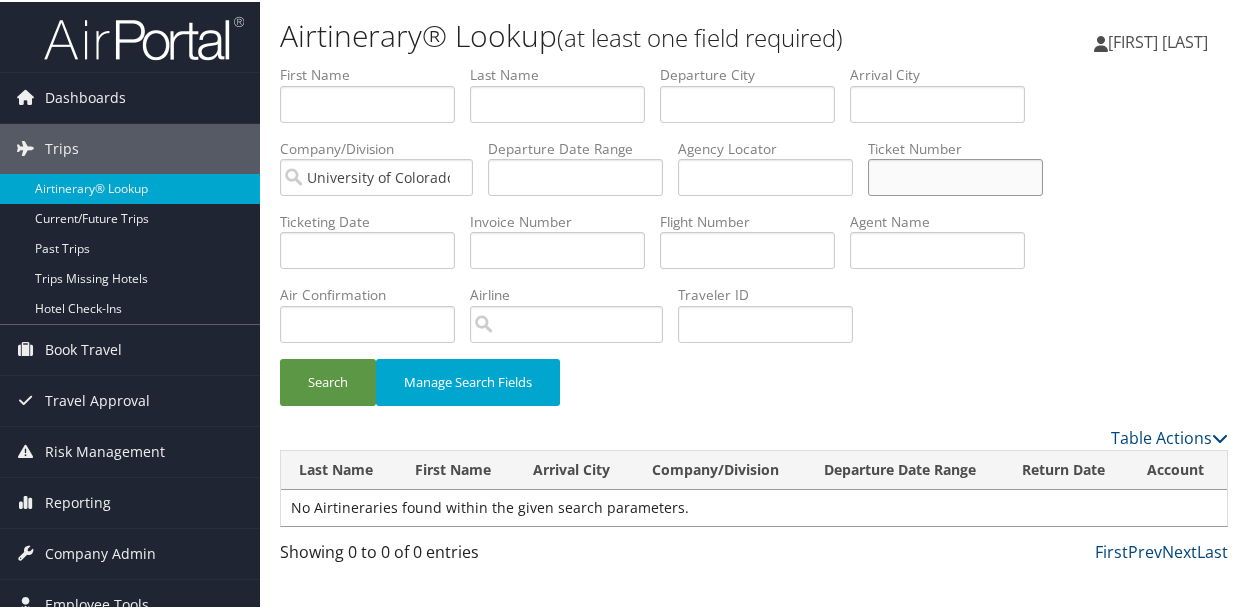 type 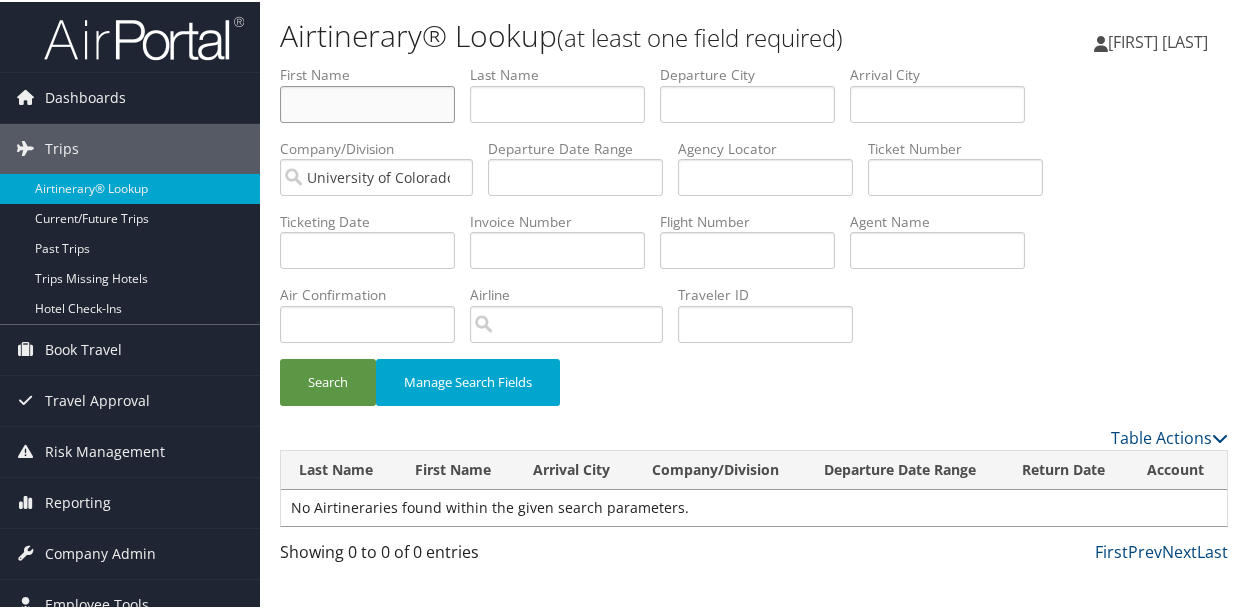 click at bounding box center (367, 102) 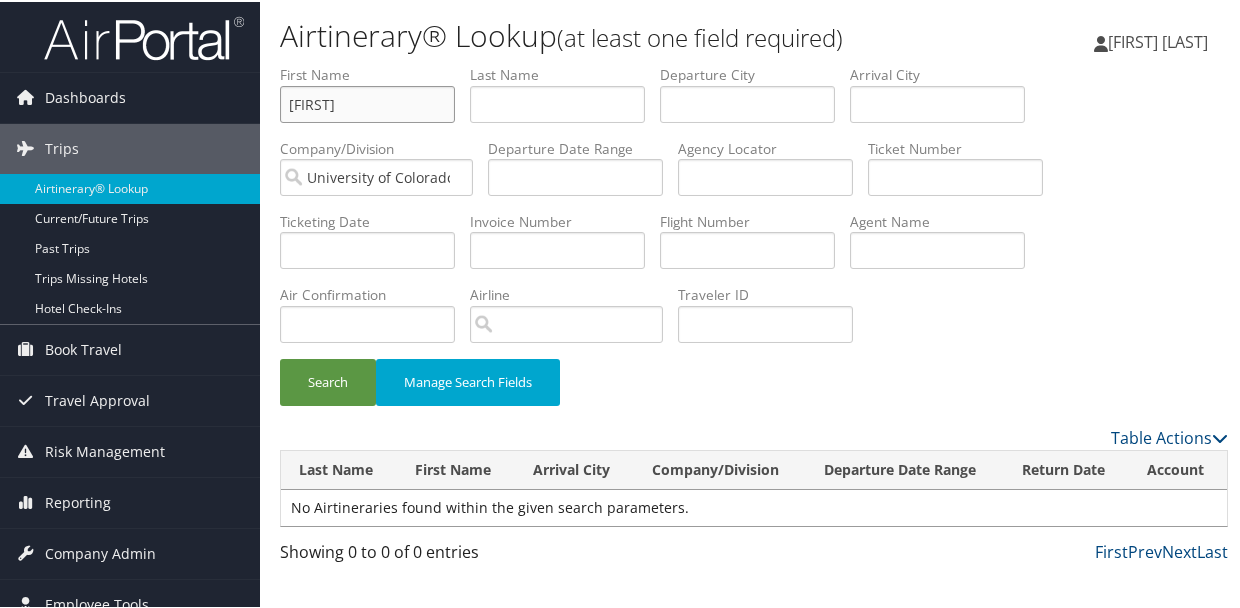 type on "[FIRST]" 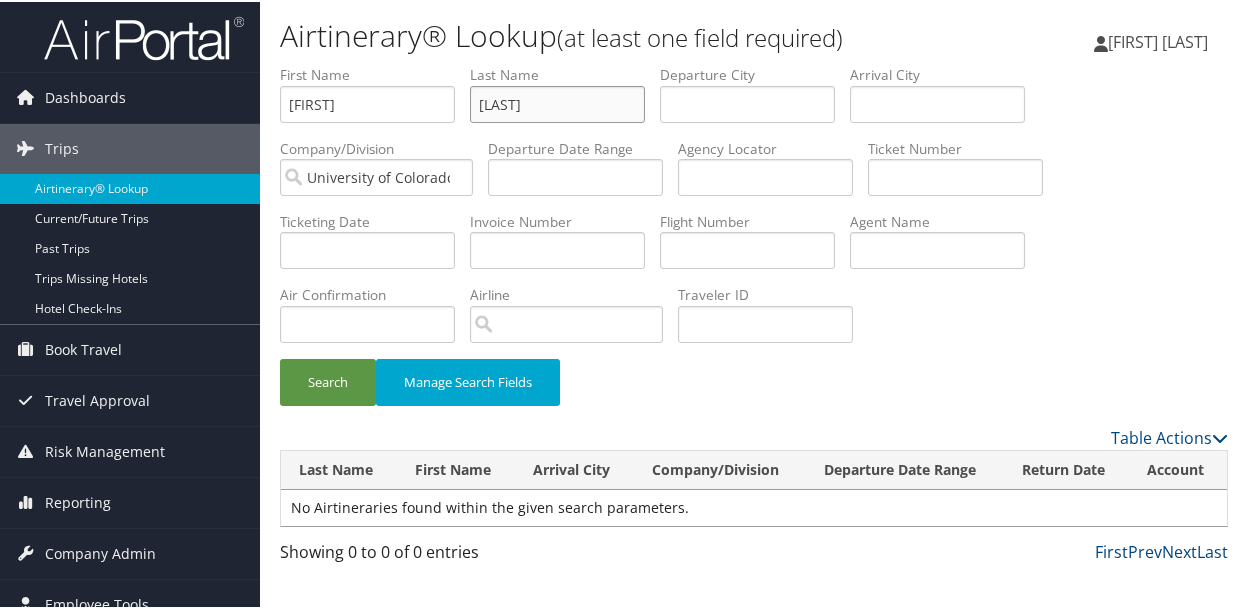 type on "broyles" 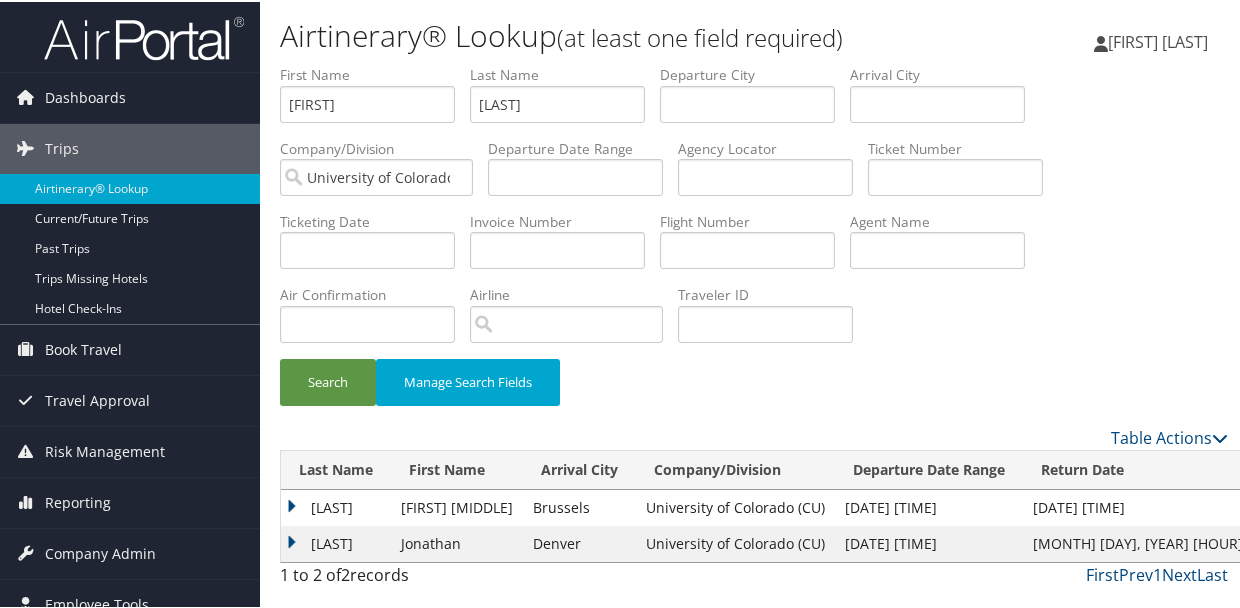 click on "BROYLES" at bounding box center (336, 506) 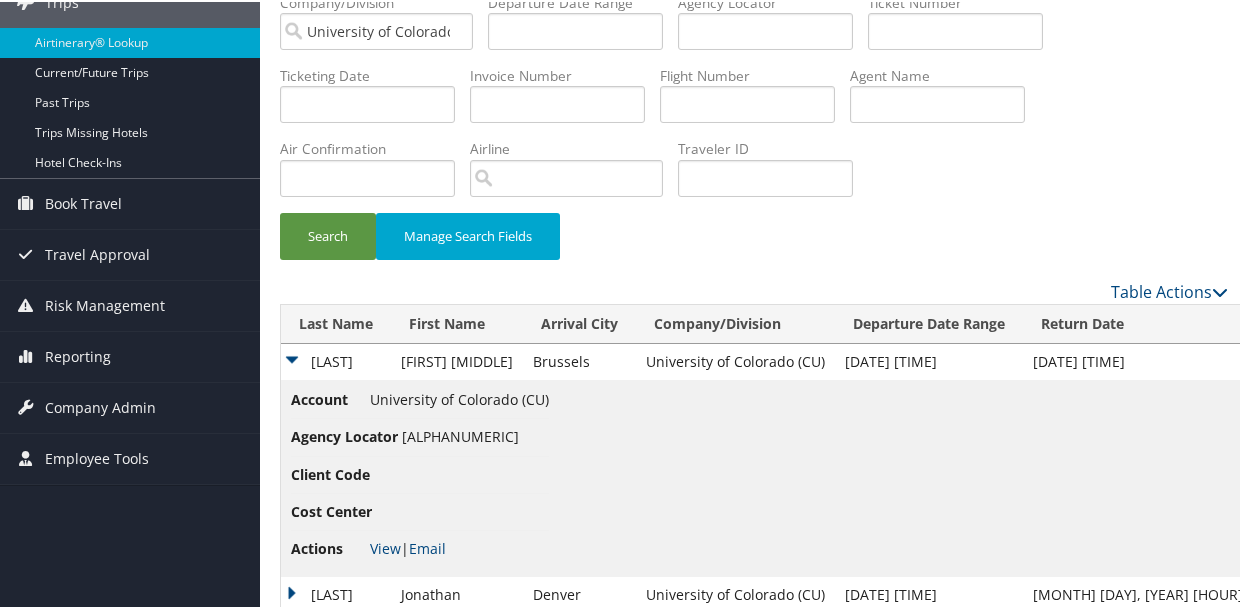 scroll, scrollTop: 182, scrollLeft: 0, axis: vertical 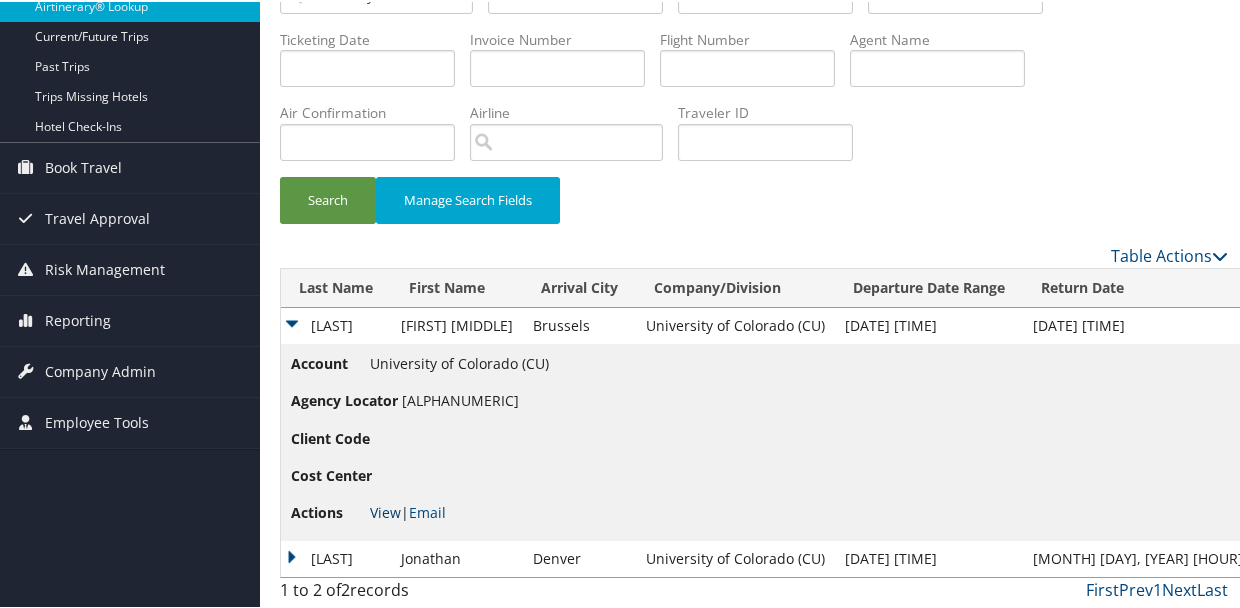 click on "View" at bounding box center (385, 510) 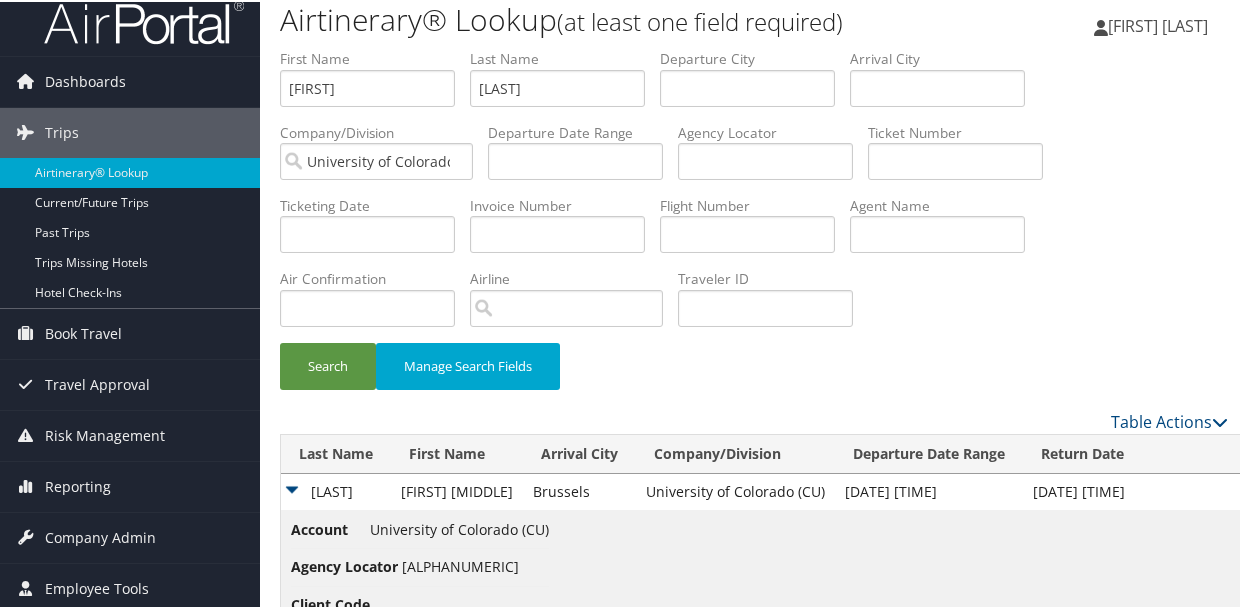 scroll, scrollTop: 0, scrollLeft: 0, axis: both 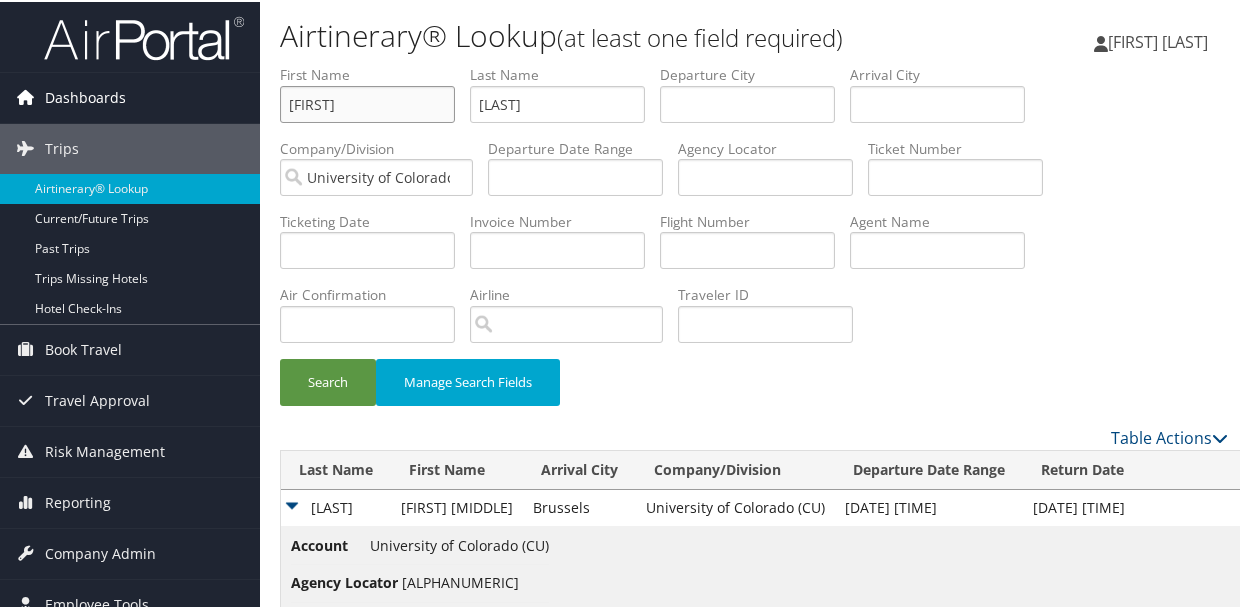 drag, startPoint x: 400, startPoint y: 105, endPoint x: 243, endPoint y: 98, distance: 157.15598 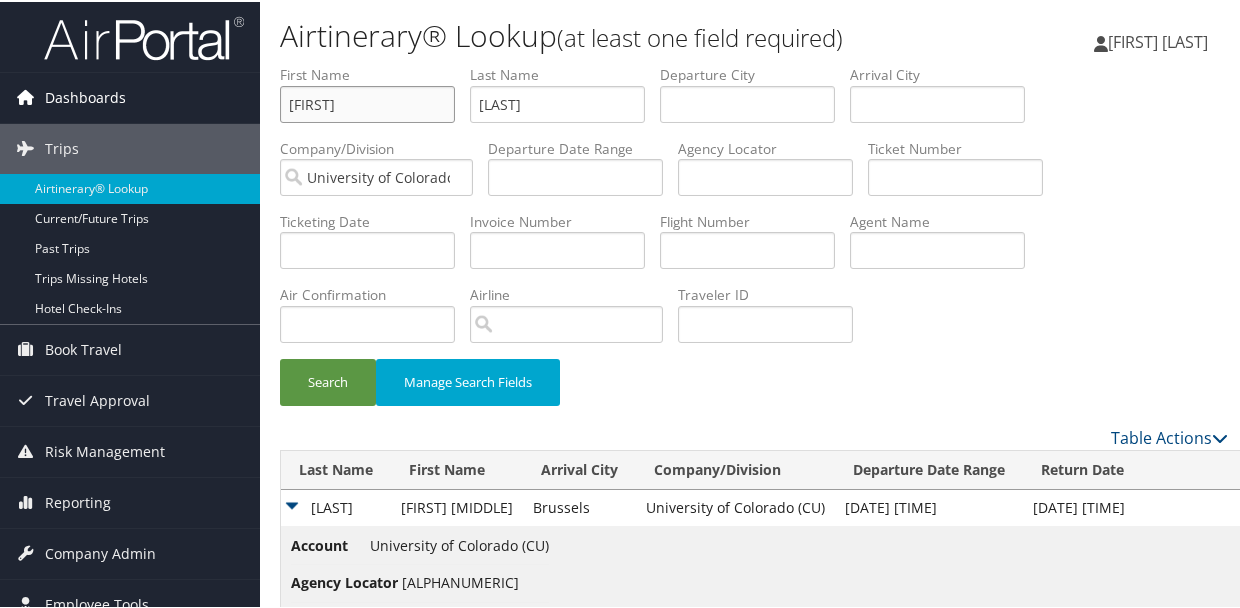 click on "Dashboards AirPortal 360™ (Manager) My Travel Dashboard   Trips Airtinerary® Lookup Current/Future Trips Past Trips Trips Missing Hotels Hotel Check-ins   Book Travel Agent Booking Request Approval Request (Beta) Book/Manage Online Trips   Travel Approval Pending Trip Approvals Approved Trips Canceled Trips Approvals (Beta)   Risk Management SecurityLogic® Map Assistance Requests Travel Alerts Notifications   Reporting Unused Tickets Savings Tracker Value Scorecard Virtual Pay Lookup Prime Analytics   Company Admin Company Information Configure Approval Types (Beta) People Users (Beta) Vendor Contracts Travel Policy Service Fees  Reporting Fields (Beta) Report Settings Virtual Pay Settings   Employee Tools Help Desk" at bounding box center [624, 396] 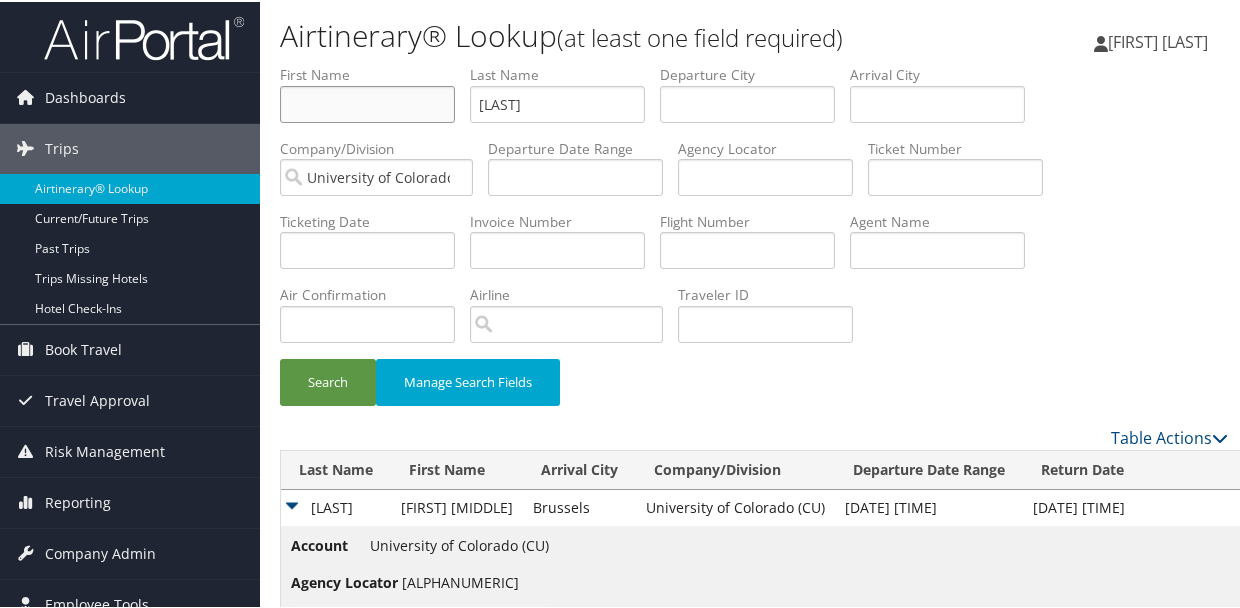 type 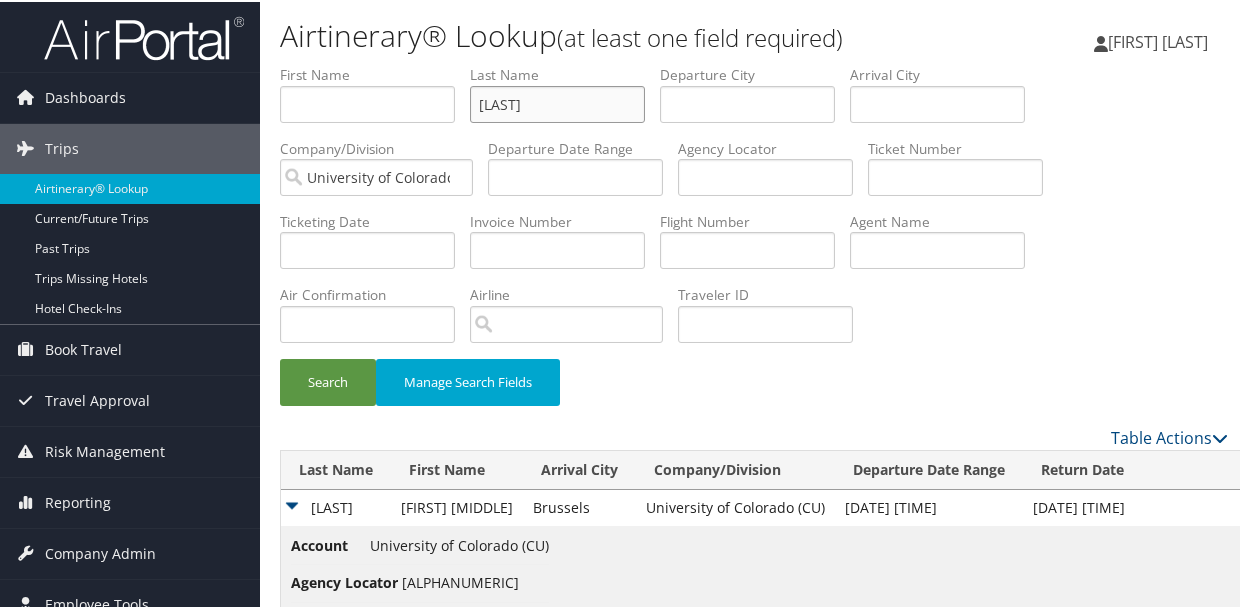 drag, startPoint x: 553, startPoint y: 96, endPoint x: 356, endPoint y: 87, distance: 197.20547 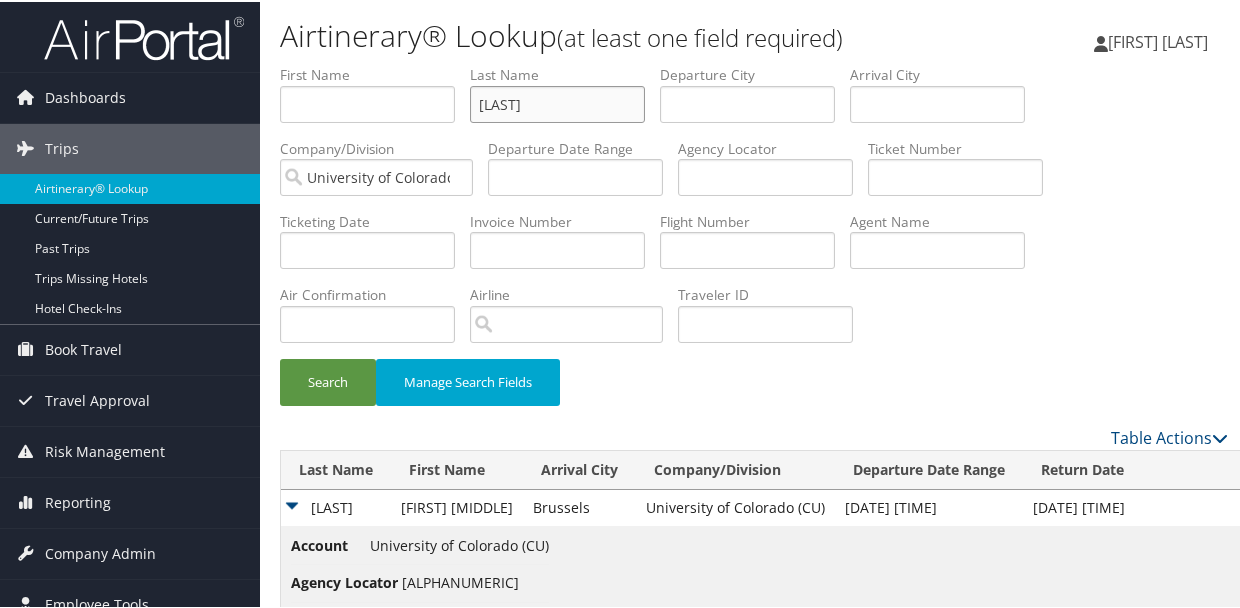 type on "golmohammadisen" 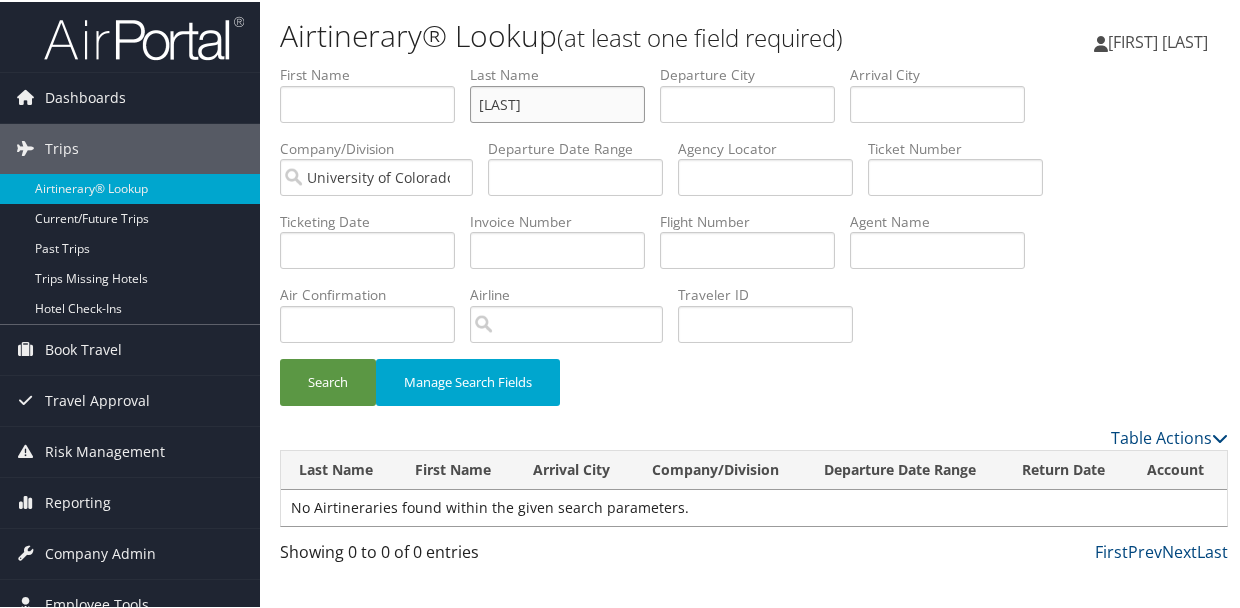 drag, startPoint x: 616, startPoint y: 109, endPoint x: 396, endPoint y: 111, distance: 220.0091 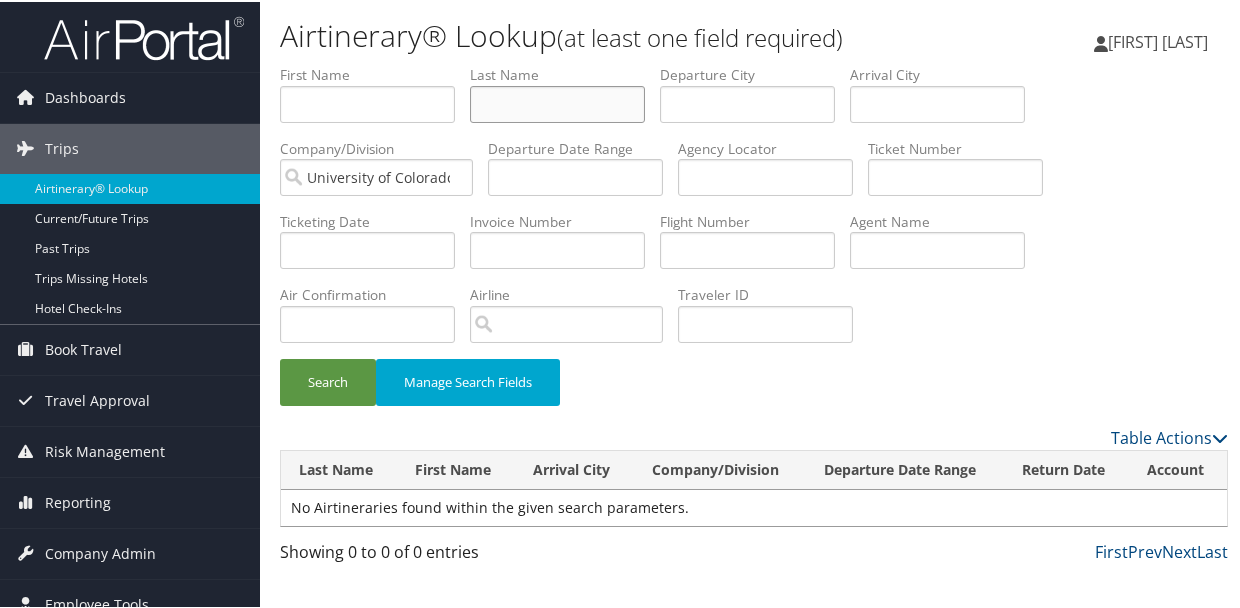 click at bounding box center (557, 102) 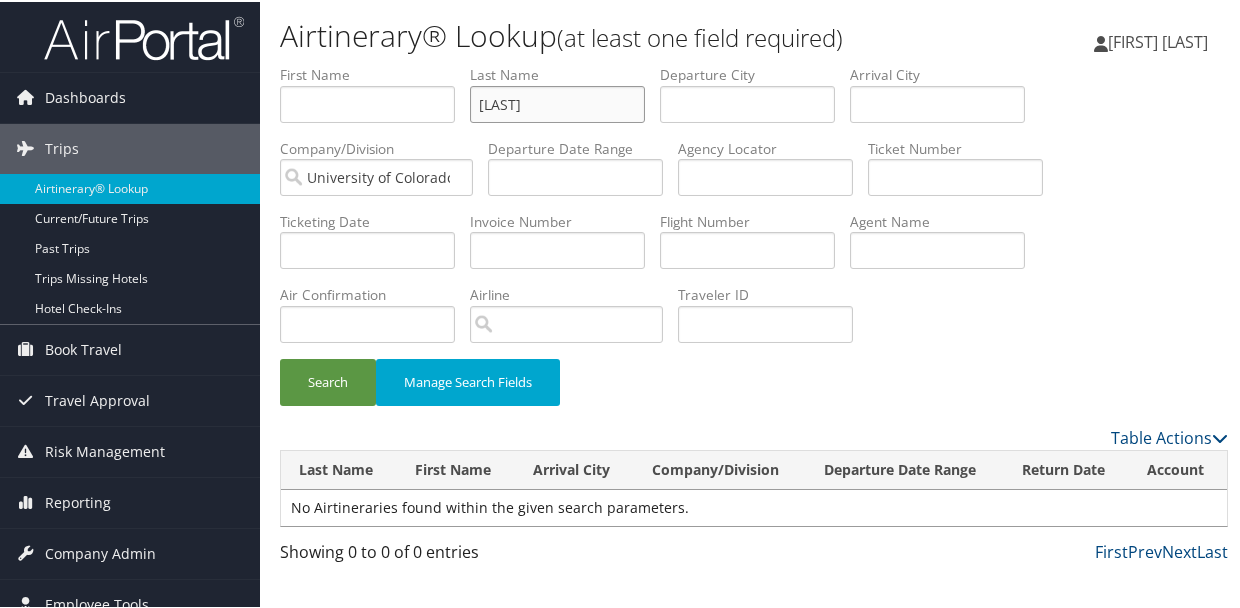 type on "barreras" 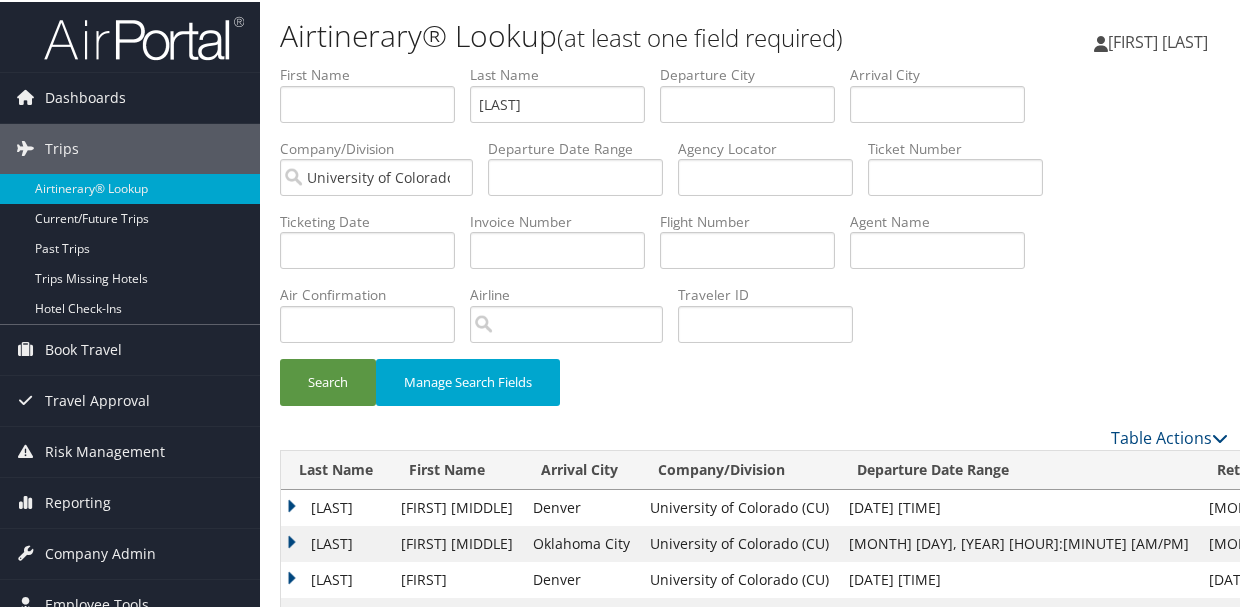 click on "BARRERAS" at bounding box center (336, 506) 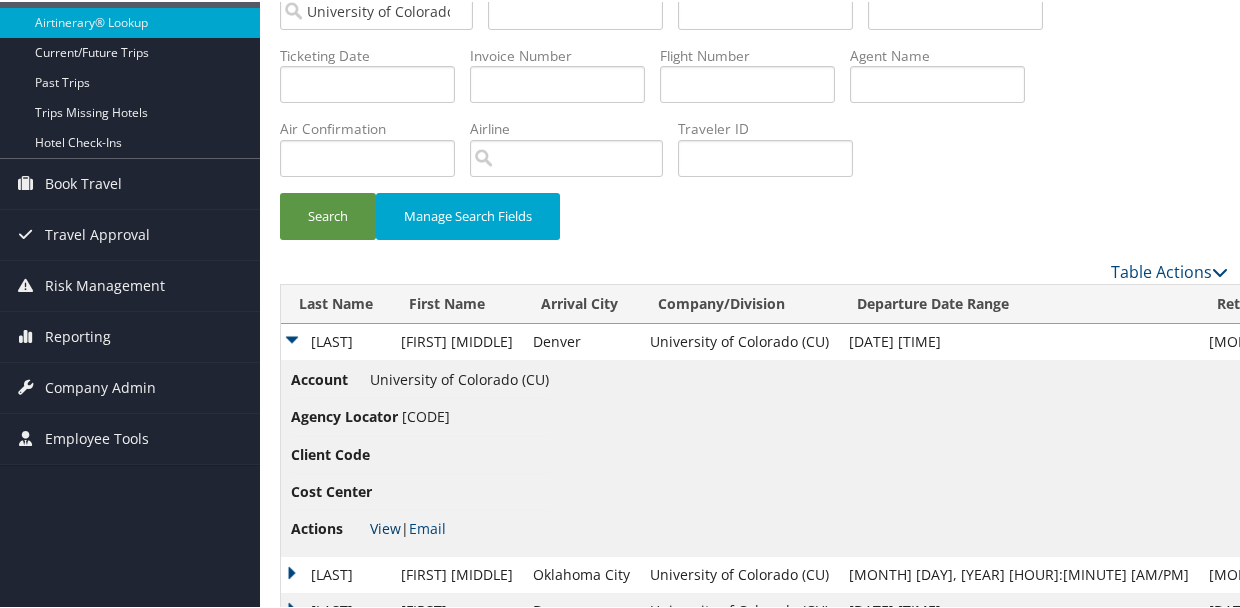 scroll, scrollTop: 200, scrollLeft: 0, axis: vertical 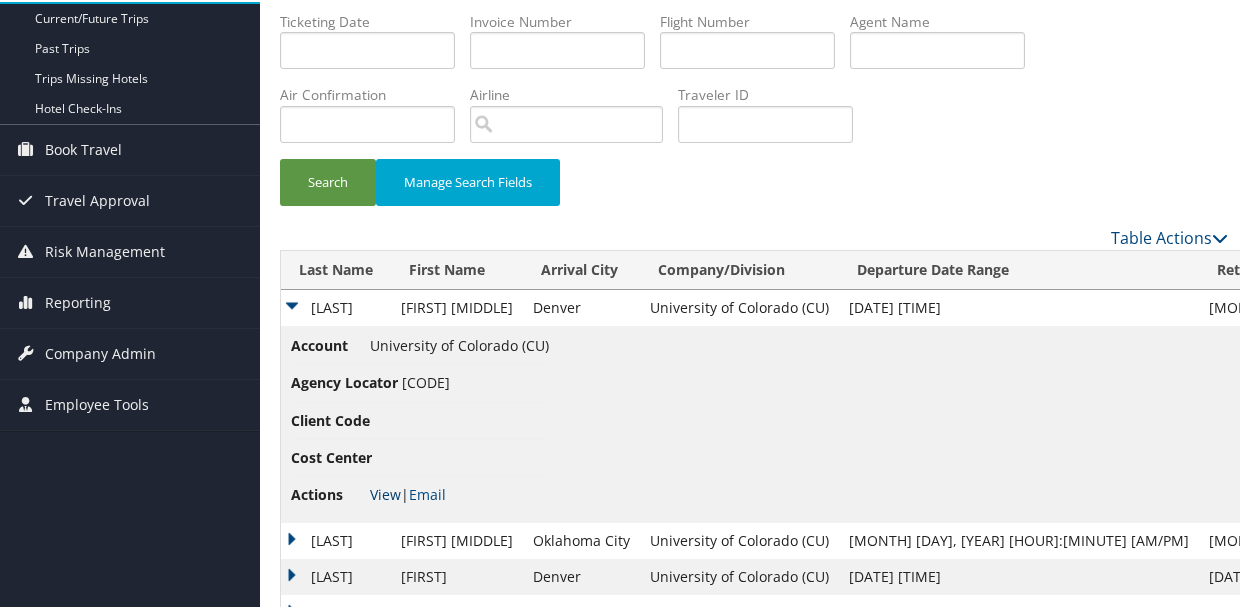 click on "View" at bounding box center [385, 492] 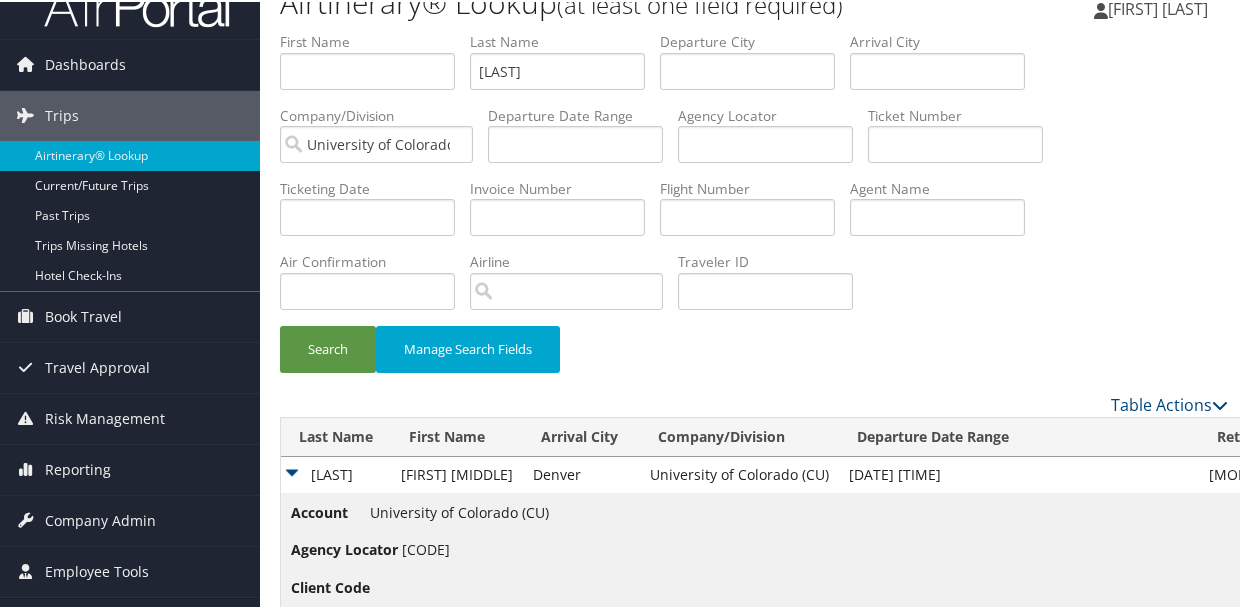 scroll, scrollTop: 0, scrollLeft: 0, axis: both 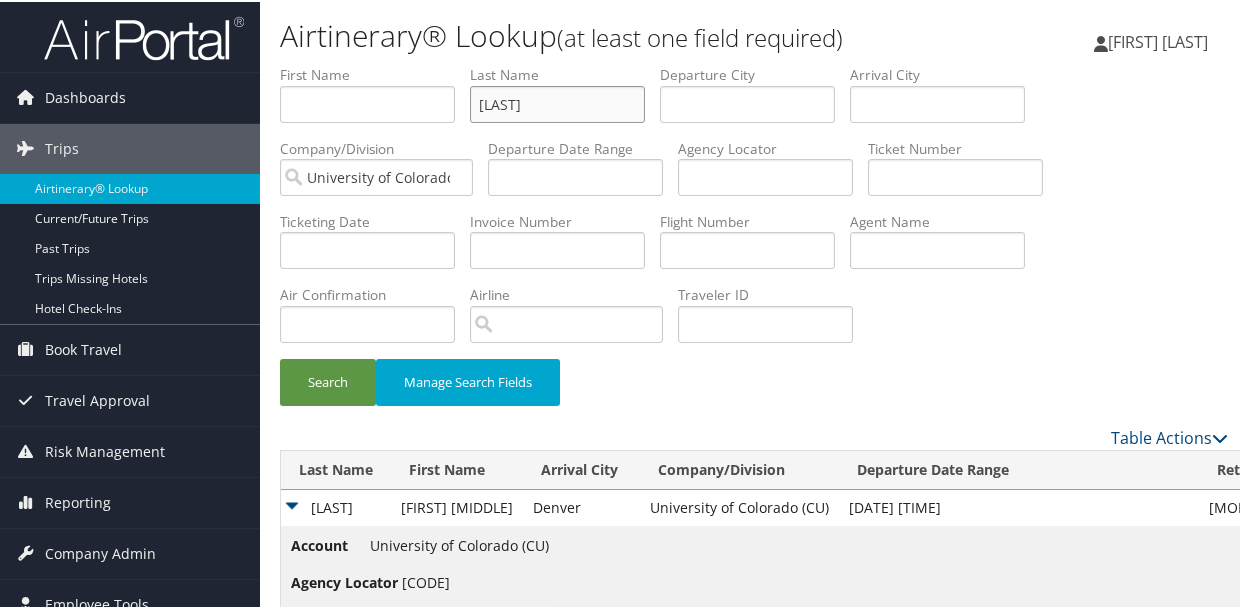 drag, startPoint x: 568, startPoint y: 104, endPoint x: 344, endPoint y: 77, distance: 225.62137 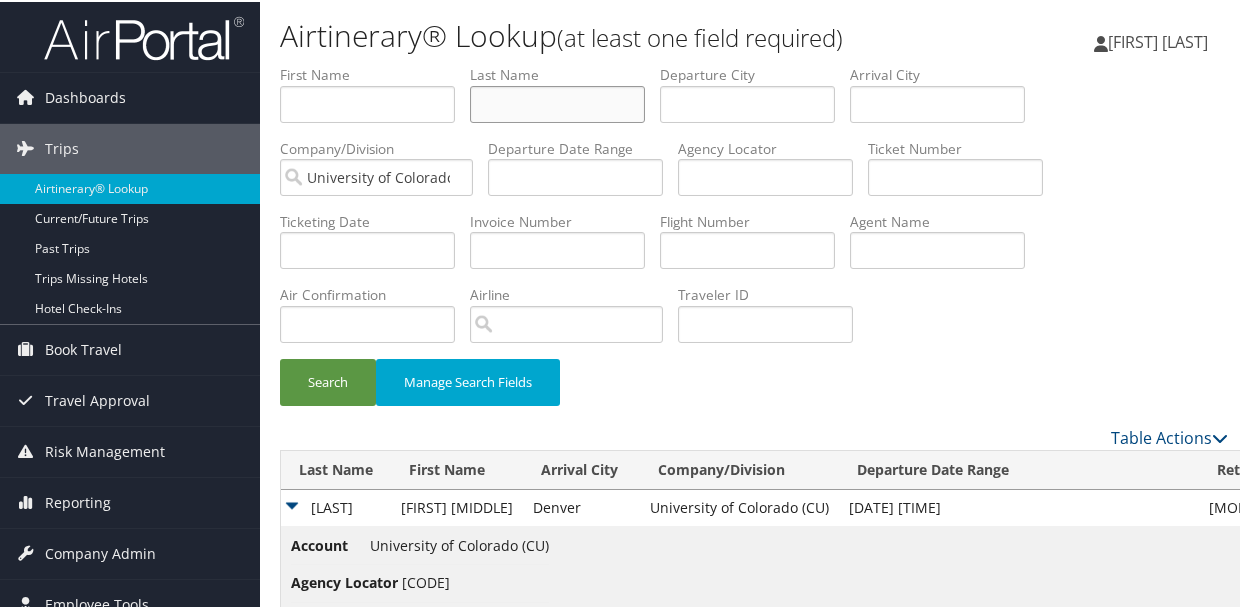 type 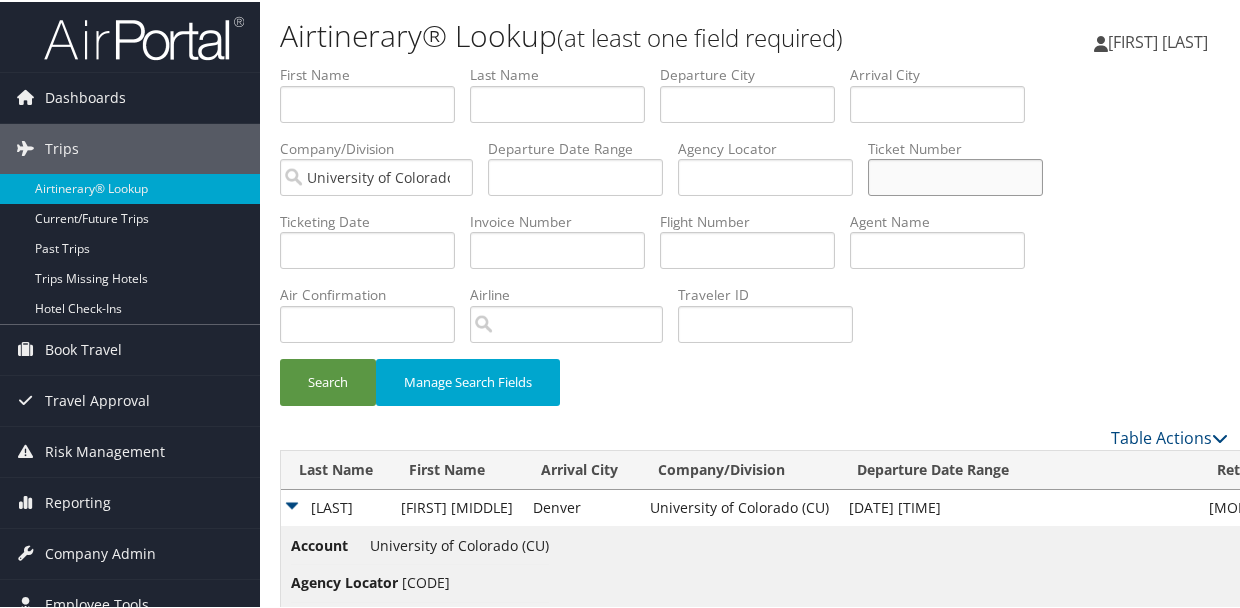 click at bounding box center [955, 175] 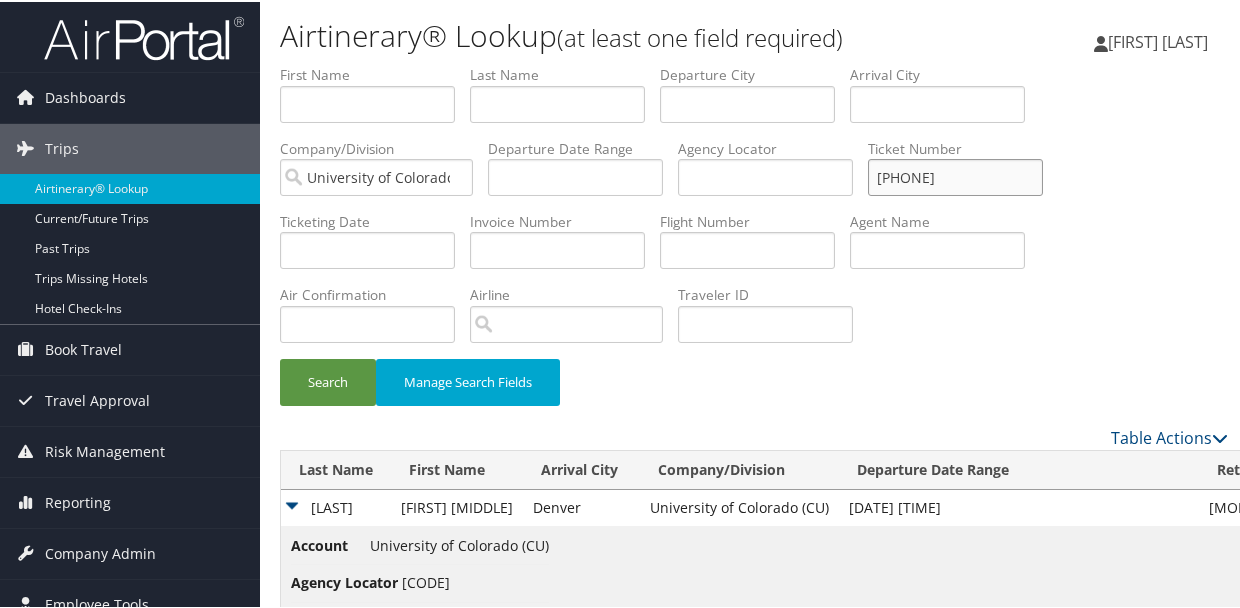 type on "8900897492258" 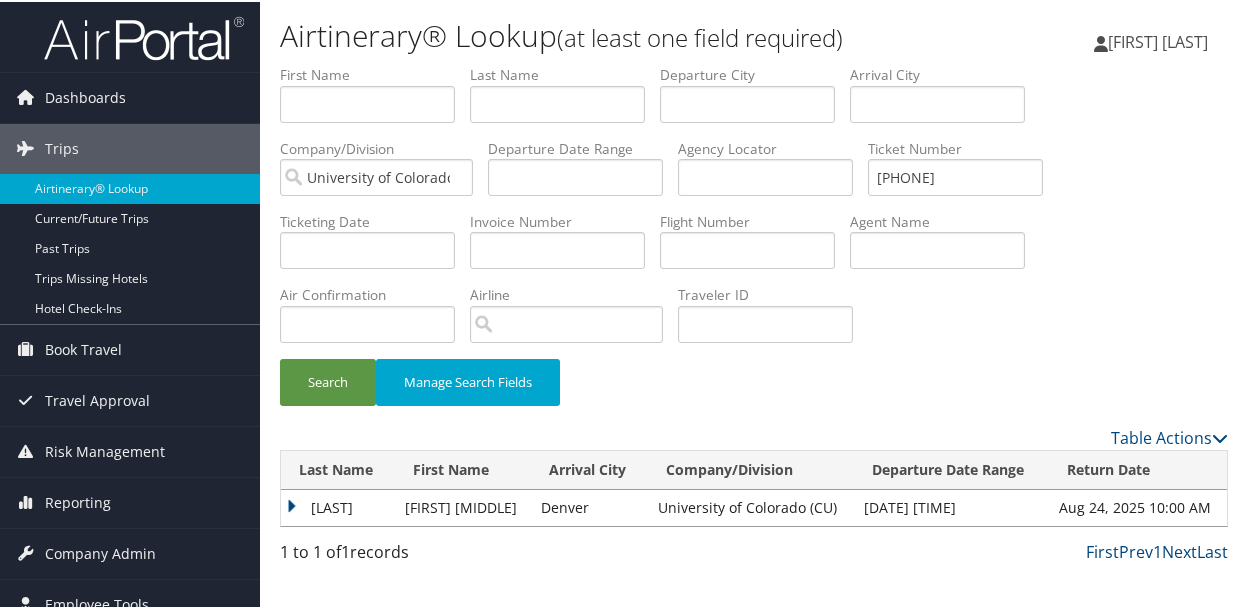 click on "FORD" at bounding box center (338, 506) 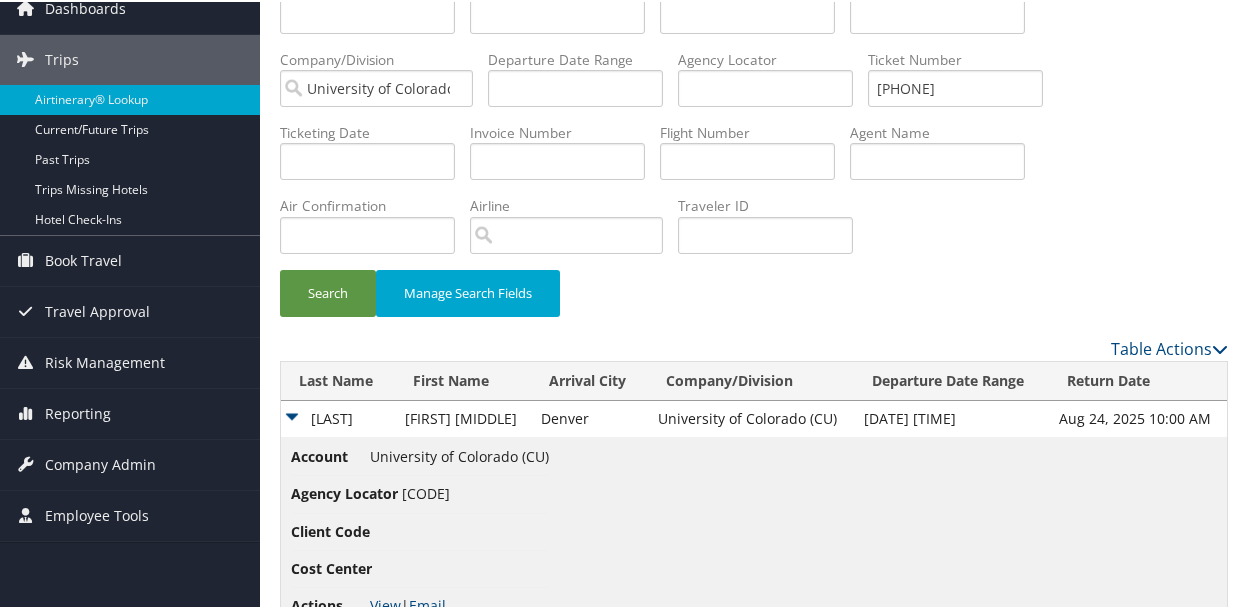 scroll, scrollTop: 146, scrollLeft: 0, axis: vertical 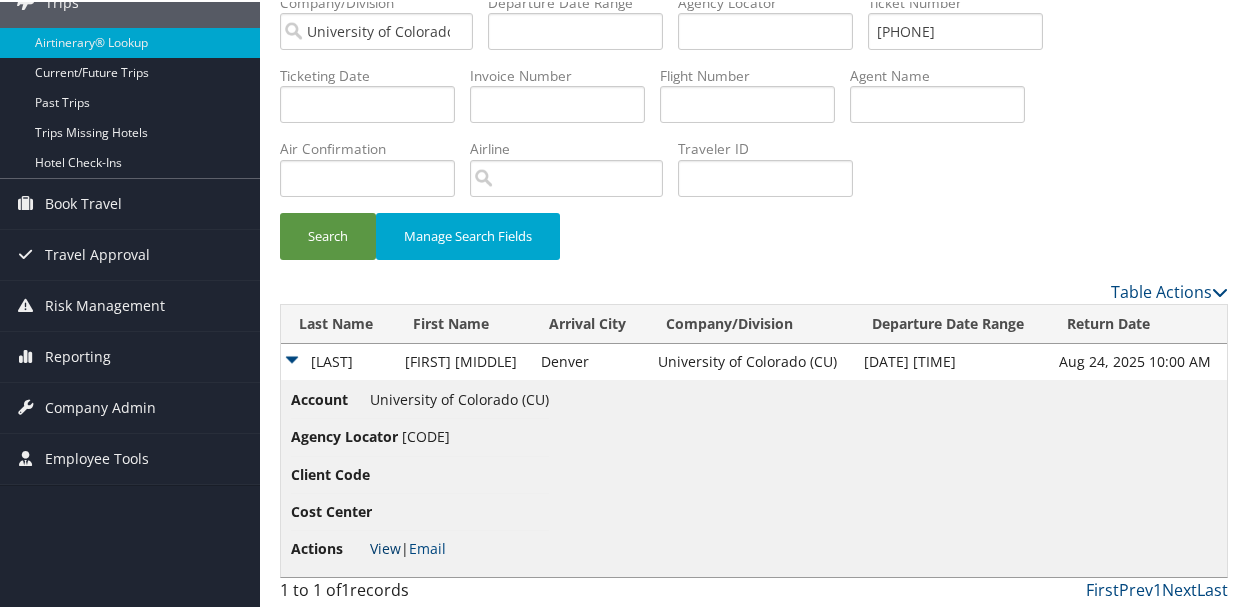 click on "View" at bounding box center (385, 546) 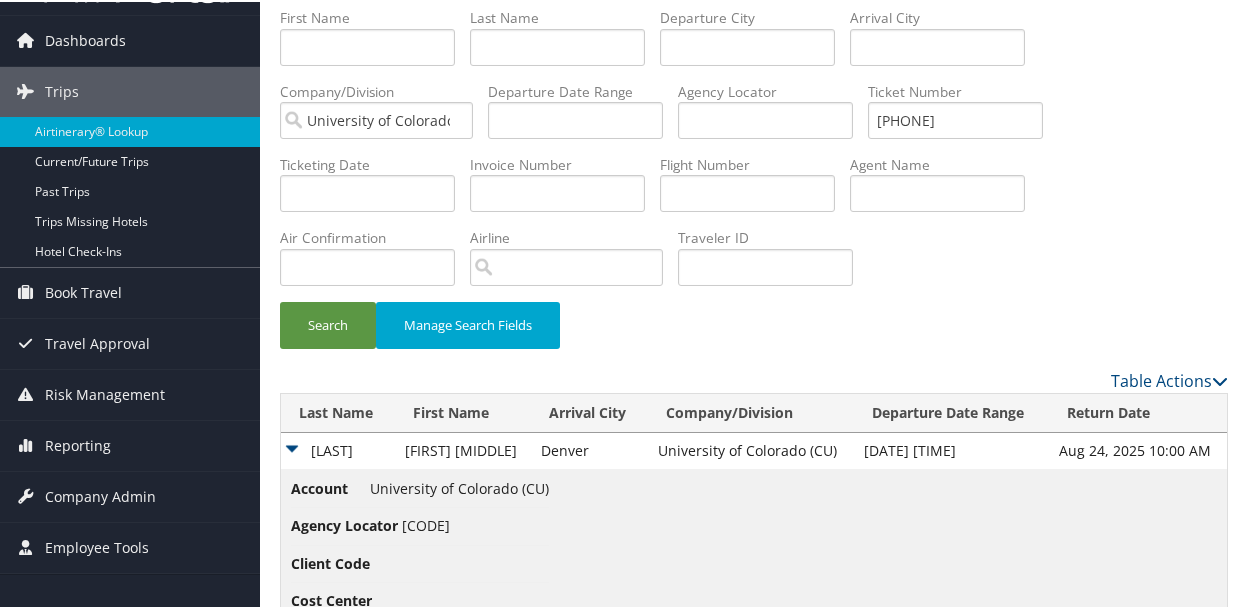 scroll, scrollTop: 0, scrollLeft: 0, axis: both 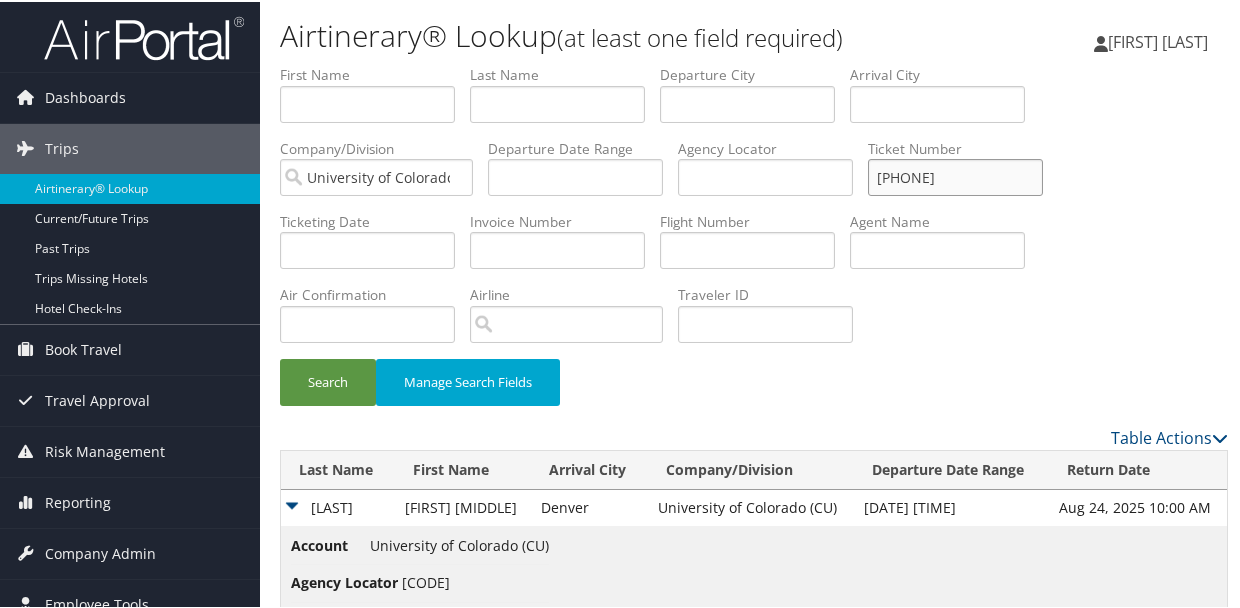 drag, startPoint x: 1012, startPoint y: 173, endPoint x: 774, endPoint y: 165, distance: 238.13441 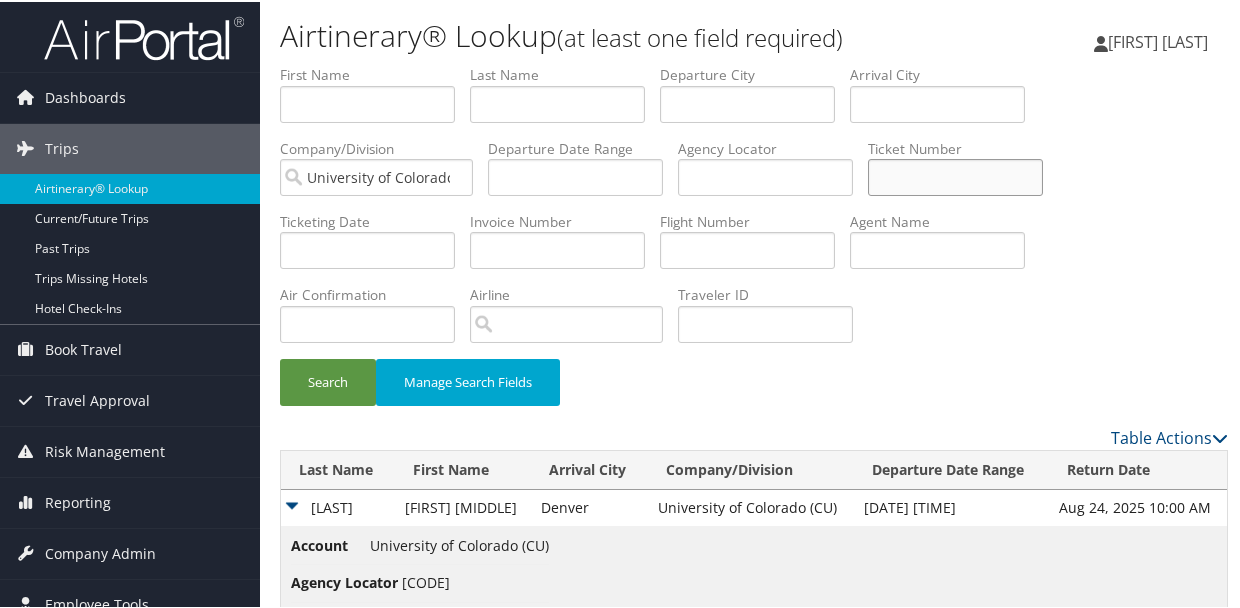 type 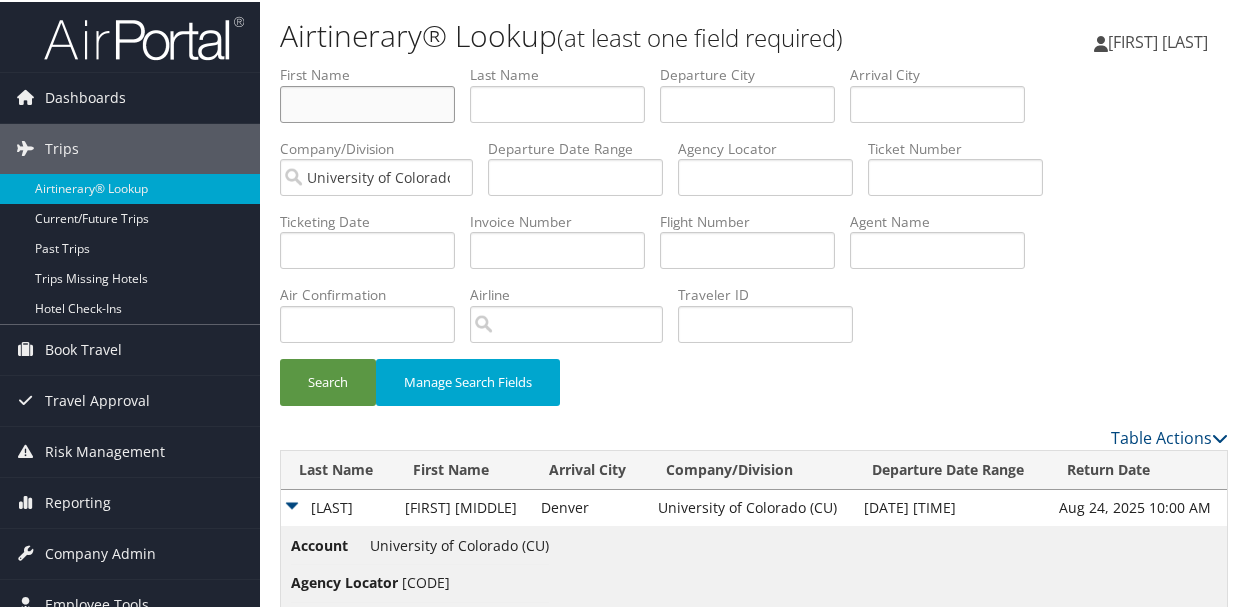 click at bounding box center [367, 102] 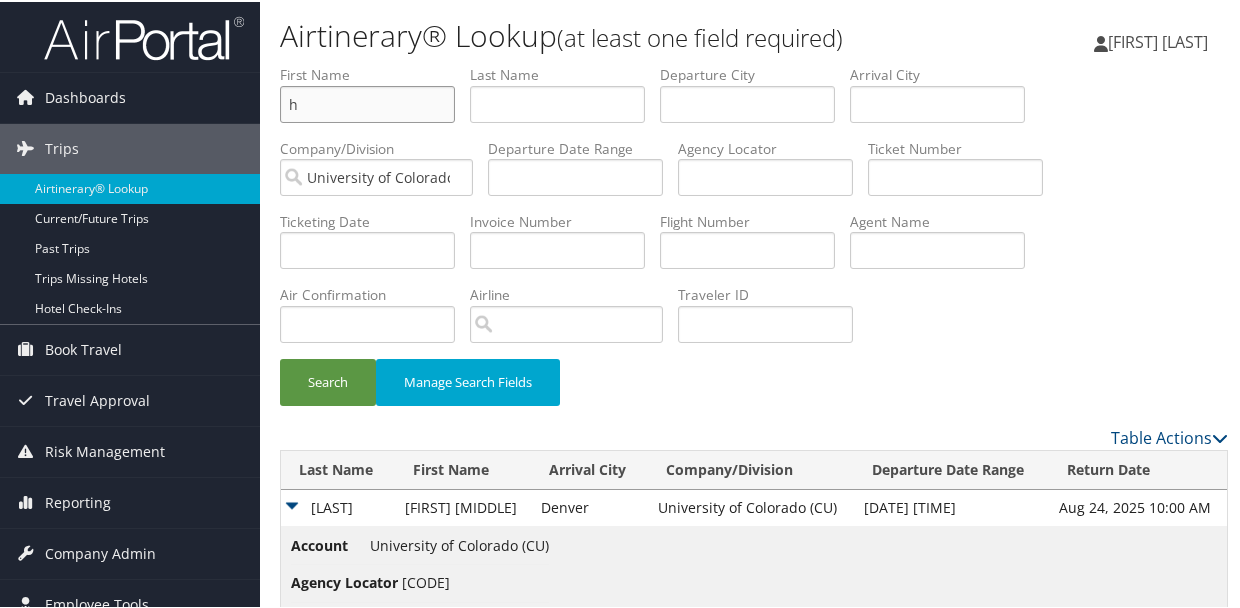 type on "h" 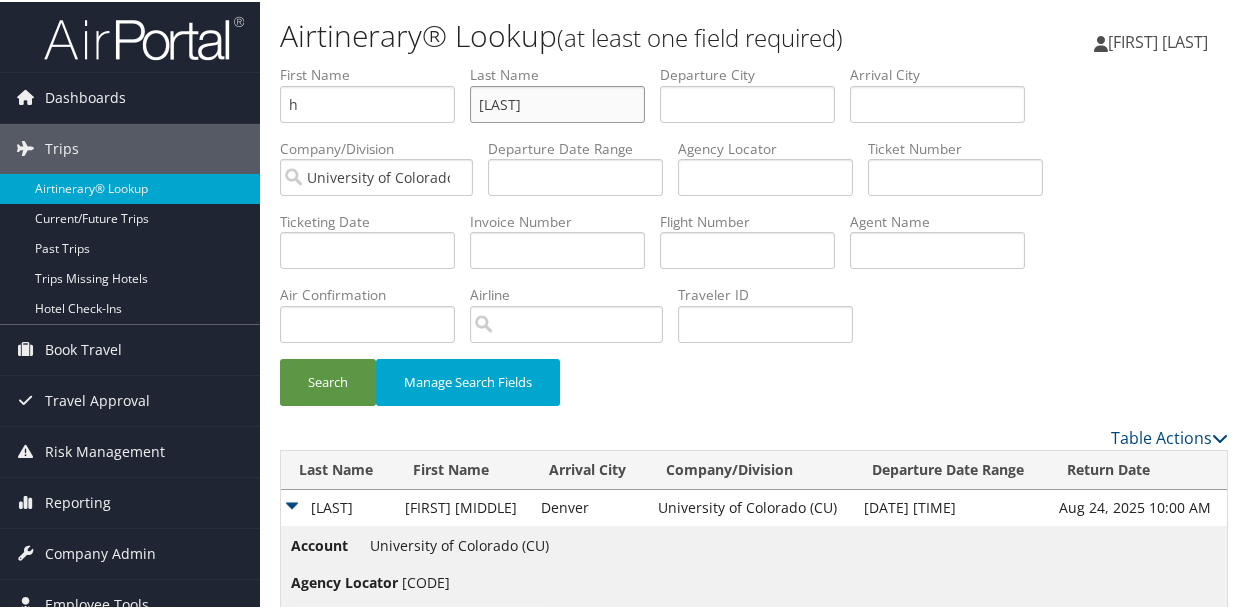 type on "huynh" 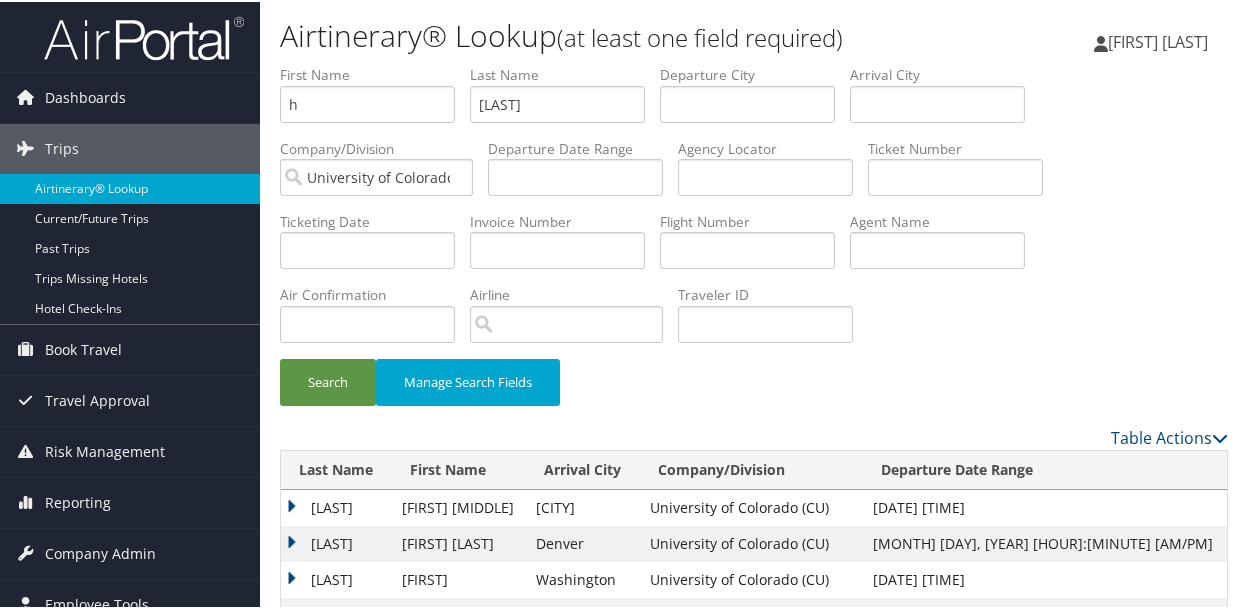click on "HUYNH" at bounding box center [336, 506] 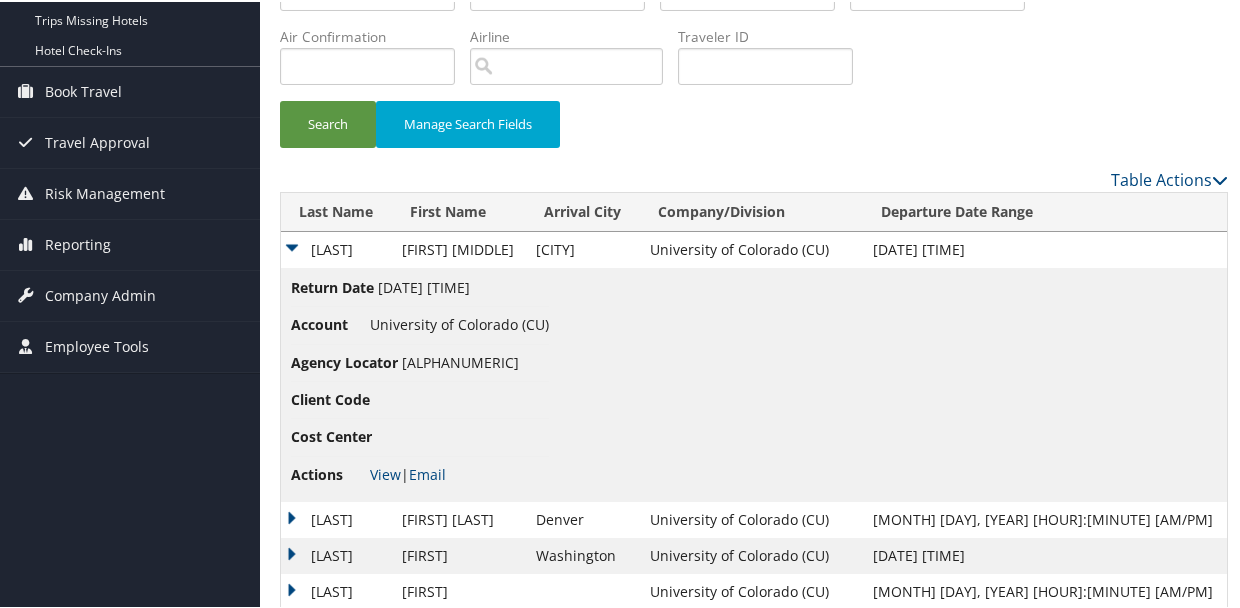 scroll, scrollTop: 400, scrollLeft: 0, axis: vertical 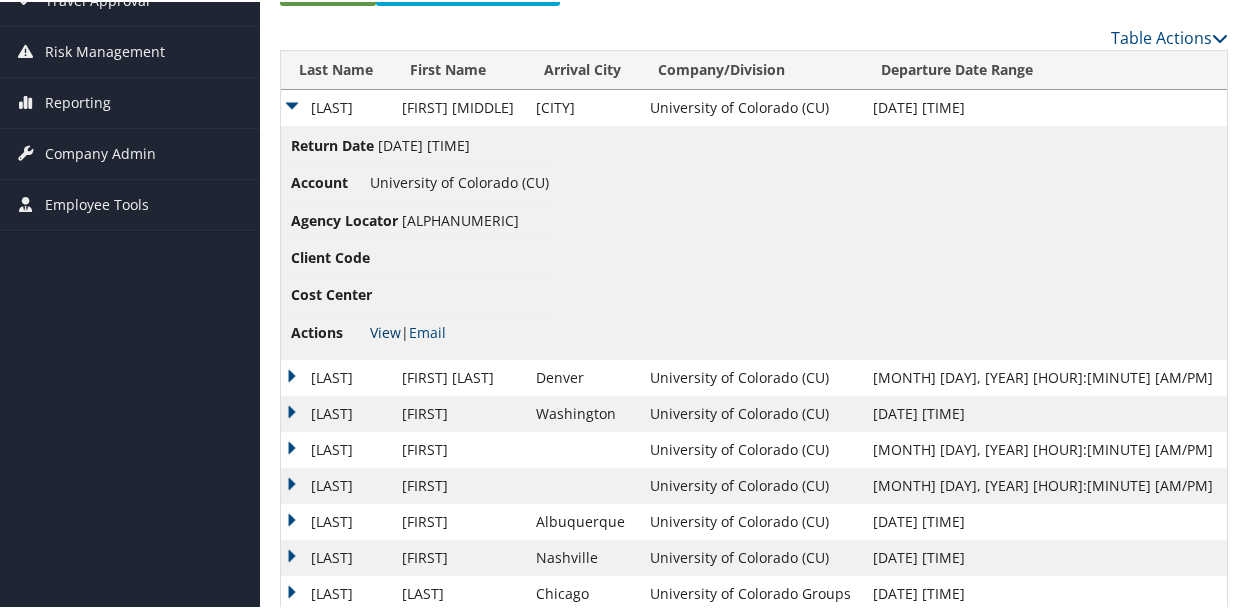 click on "View" at bounding box center (385, 330) 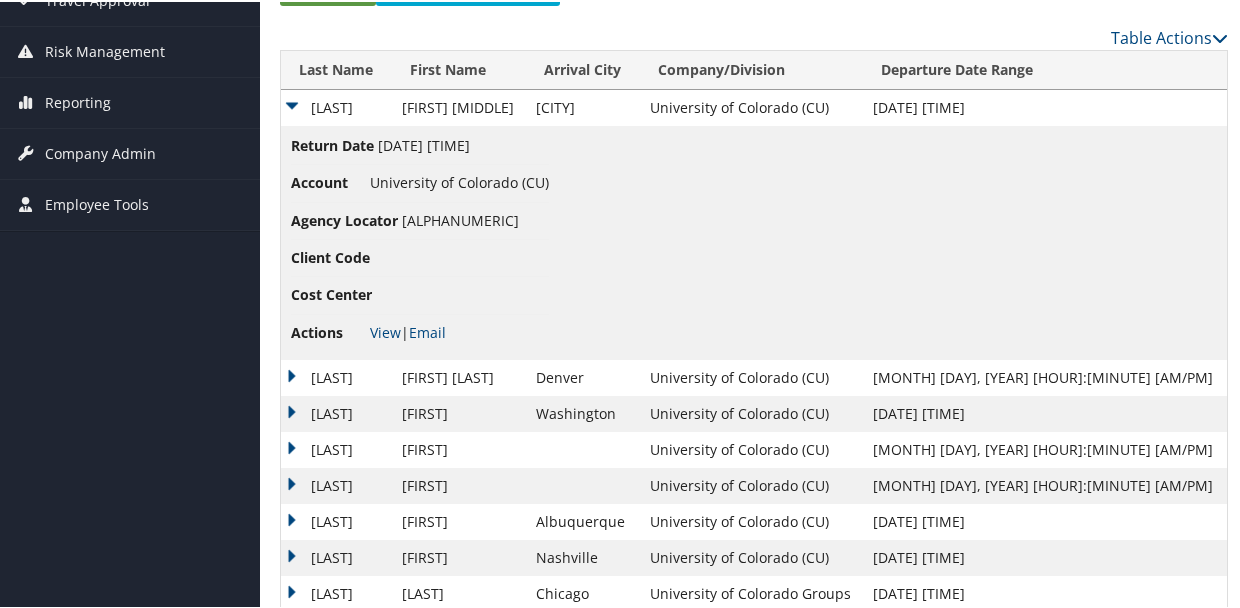 scroll, scrollTop: 0, scrollLeft: 0, axis: both 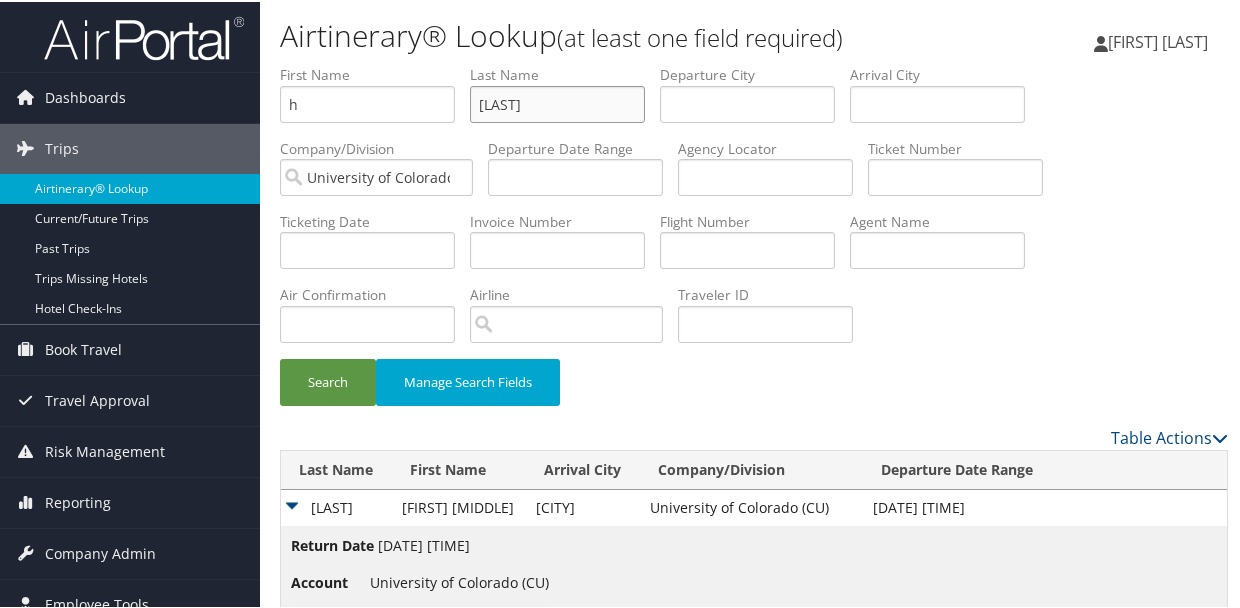 drag, startPoint x: 592, startPoint y: 93, endPoint x: 321, endPoint y: 93, distance: 271 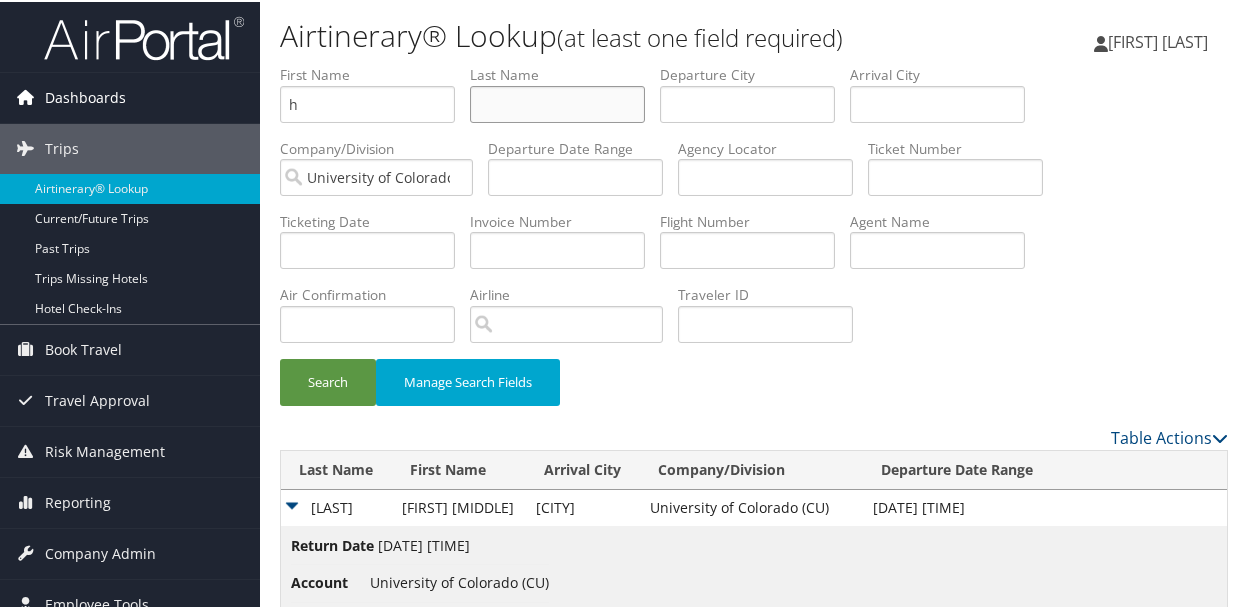 type 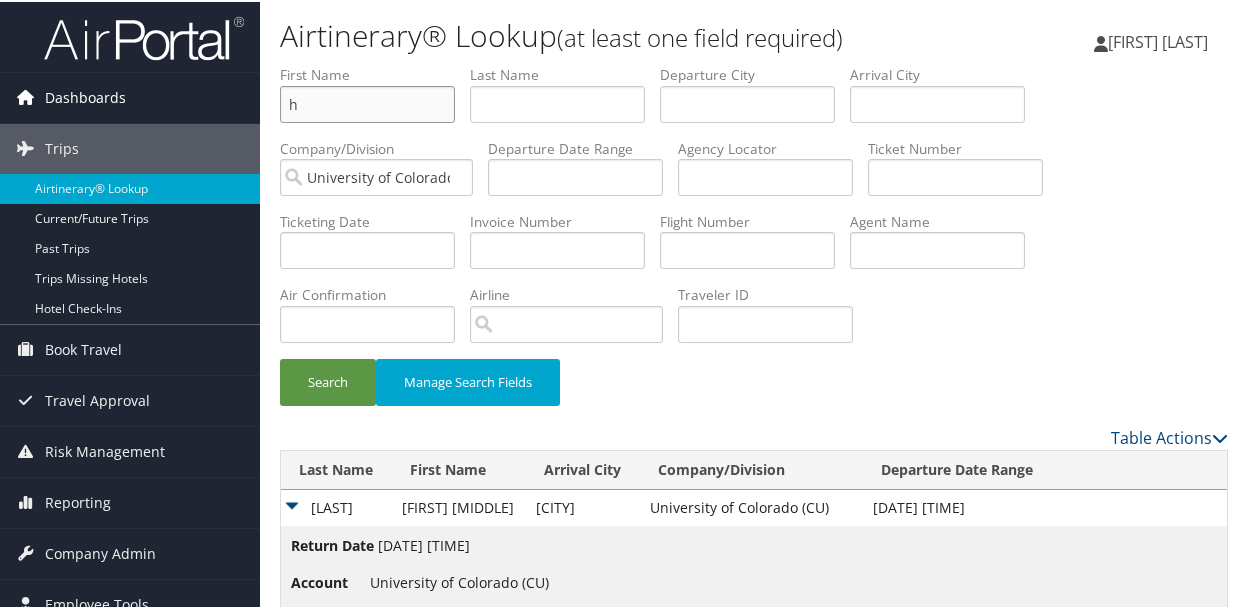 click on "Dashboards AirPortal 360™ (Manager) My Travel Dashboard   Trips Airtinerary® Lookup Current/Future Trips Past Trips Trips Missing Hotels Hotel Check-ins   Book Travel Agent Booking Request Approval Request (Beta) Book/Manage Online Trips   Travel Approval Pending Trip Approvals Approved Trips Canceled Trips Approvals (Beta)   Risk Management SecurityLogic® Map Assistance Requests Travel Alerts Notifications   Reporting Unused Tickets Savings Tracker Value Scorecard Virtual Pay Lookup Prime Analytics   Company Admin Company Information Configure Approval Types (Beta) People Users (Beta) Vendor Contracts Travel Policy Service Fees  Reporting Fields (Beta) Report Settings Virtual Pay Settings   Employee Tools Help Desk" at bounding box center [624, 558] 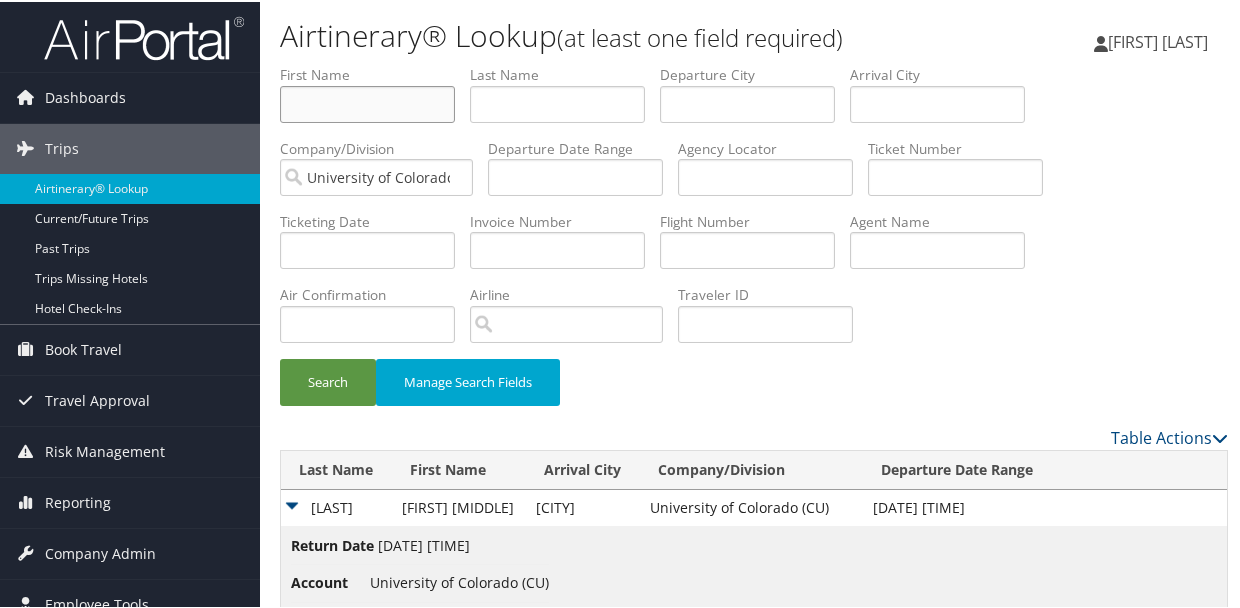 type 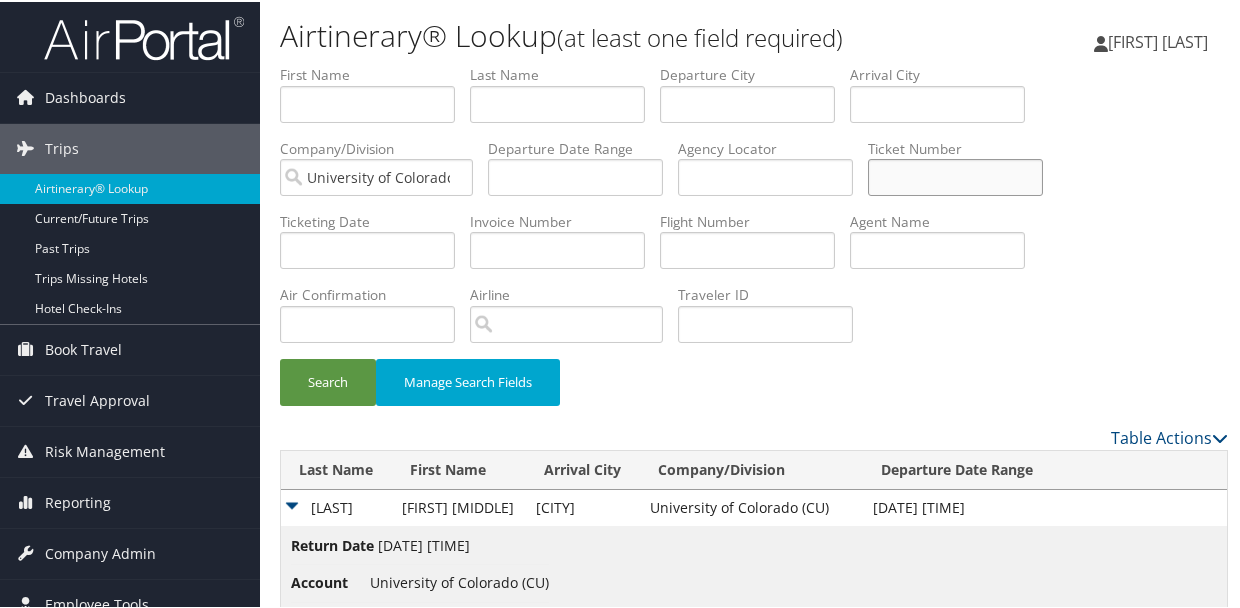 click at bounding box center (955, 175) 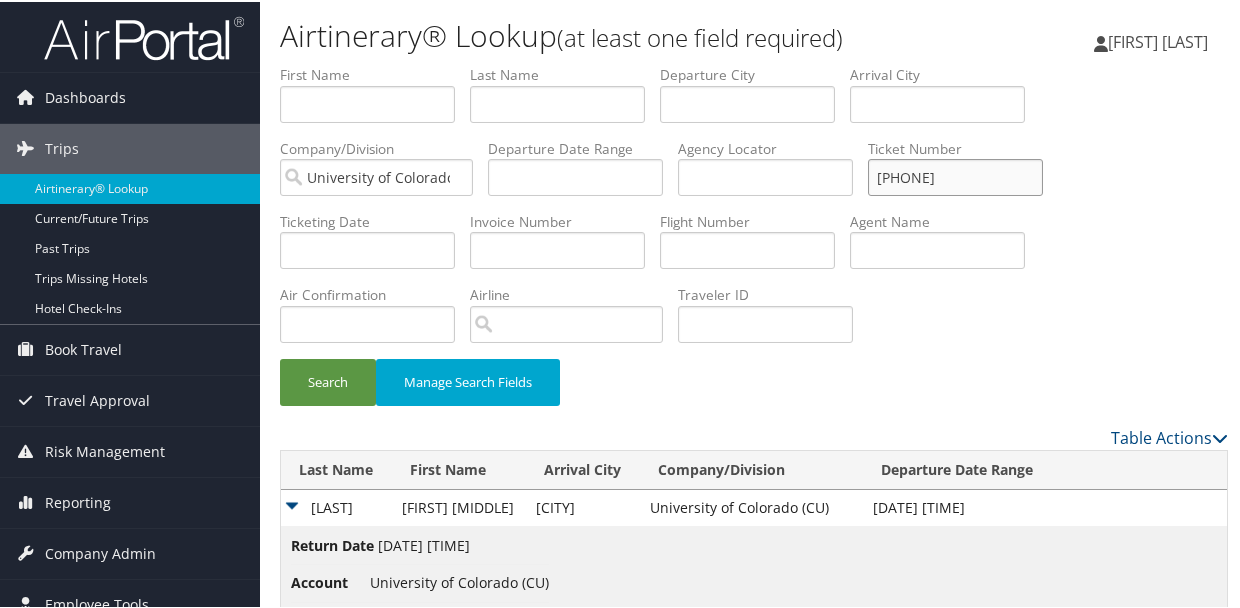 click on "Search" at bounding box center (328, 380) 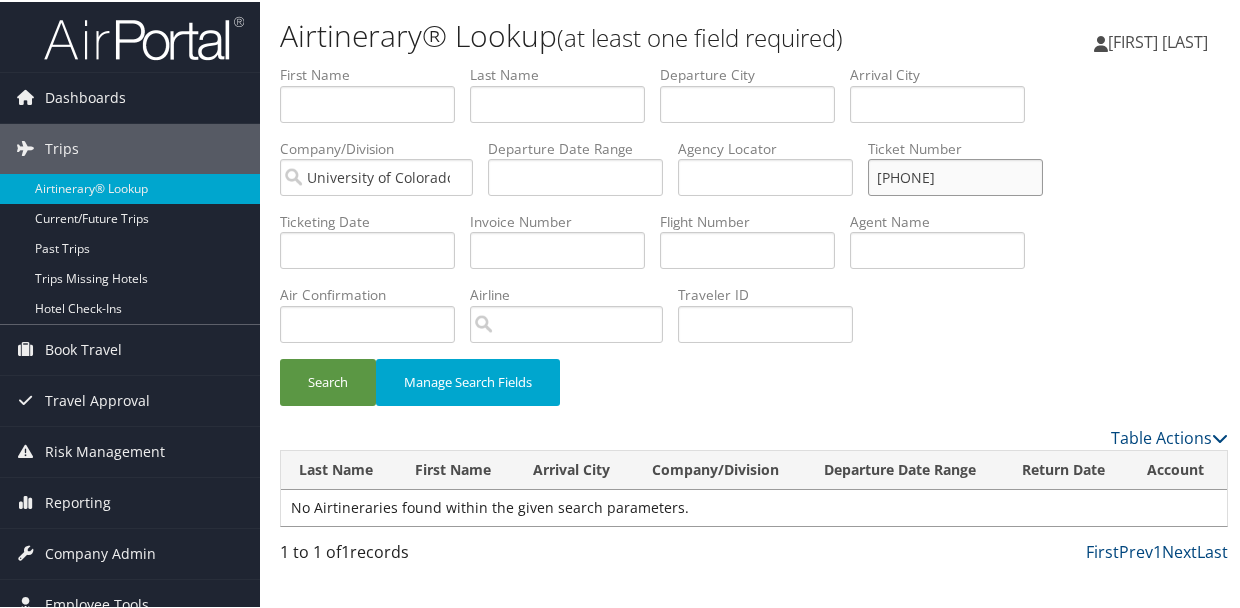 drag, startPoint x: 1004, startPoint y: 183, endPoint x: 677, endPoint y: 82, distance: 342.2426 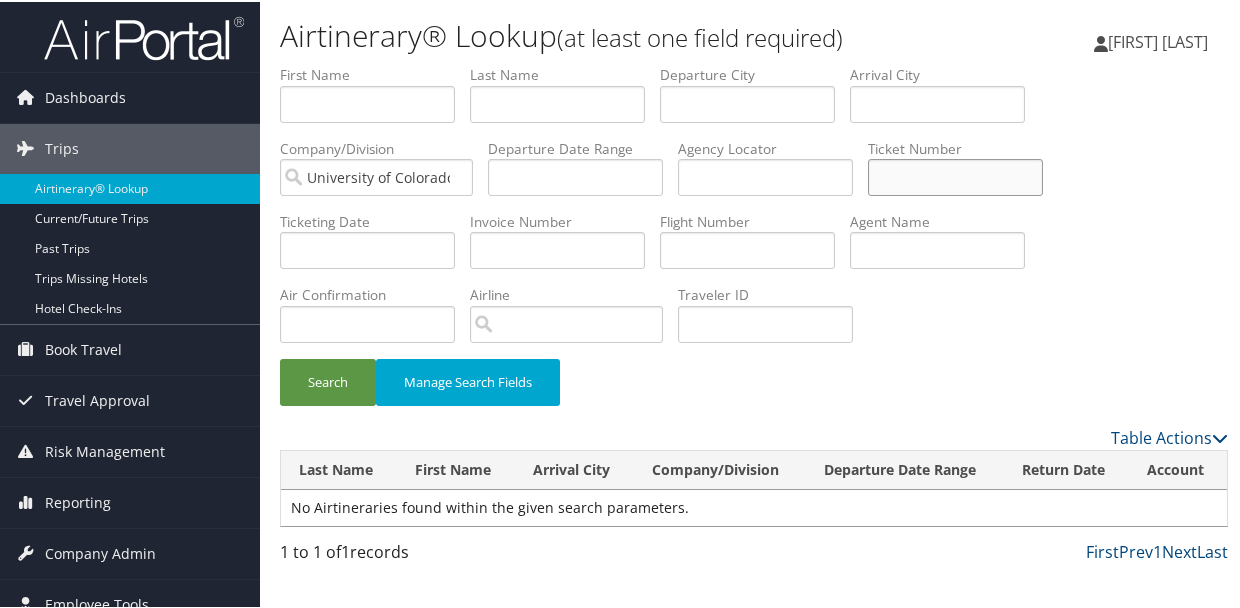 type 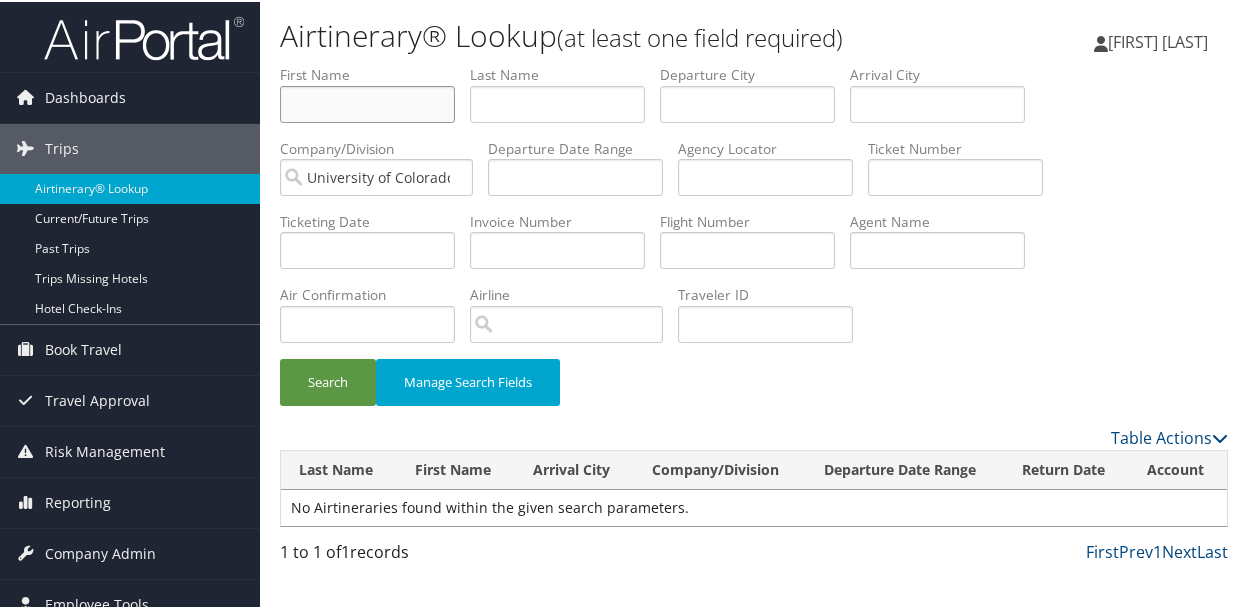 click at bounding box center (367, 102) 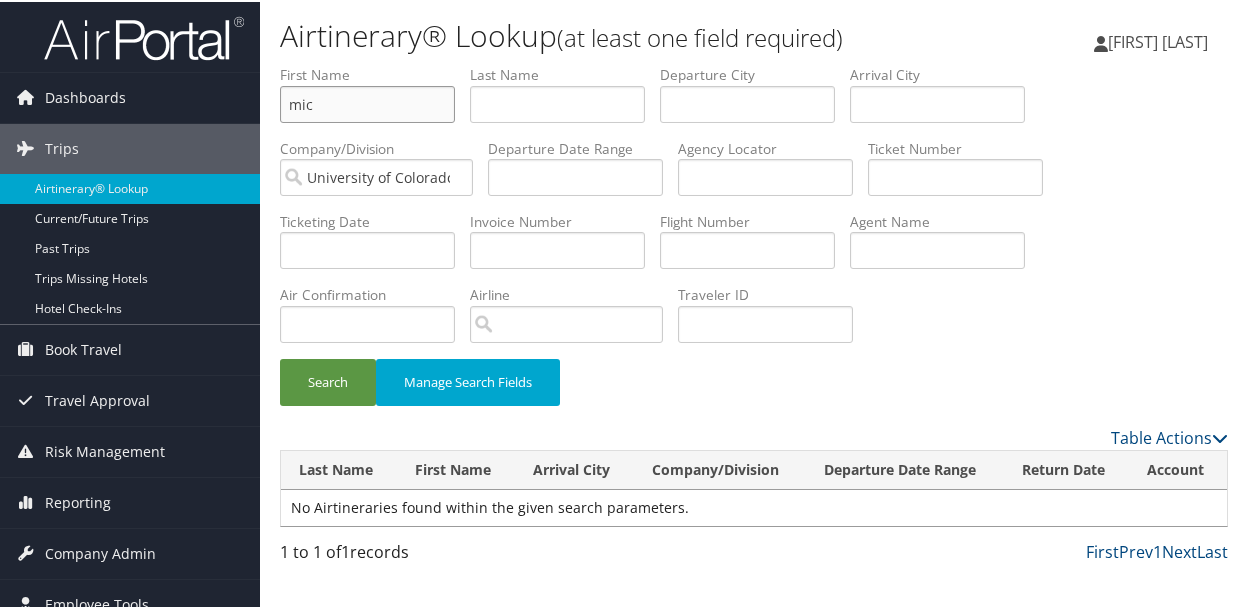 type on "mic" 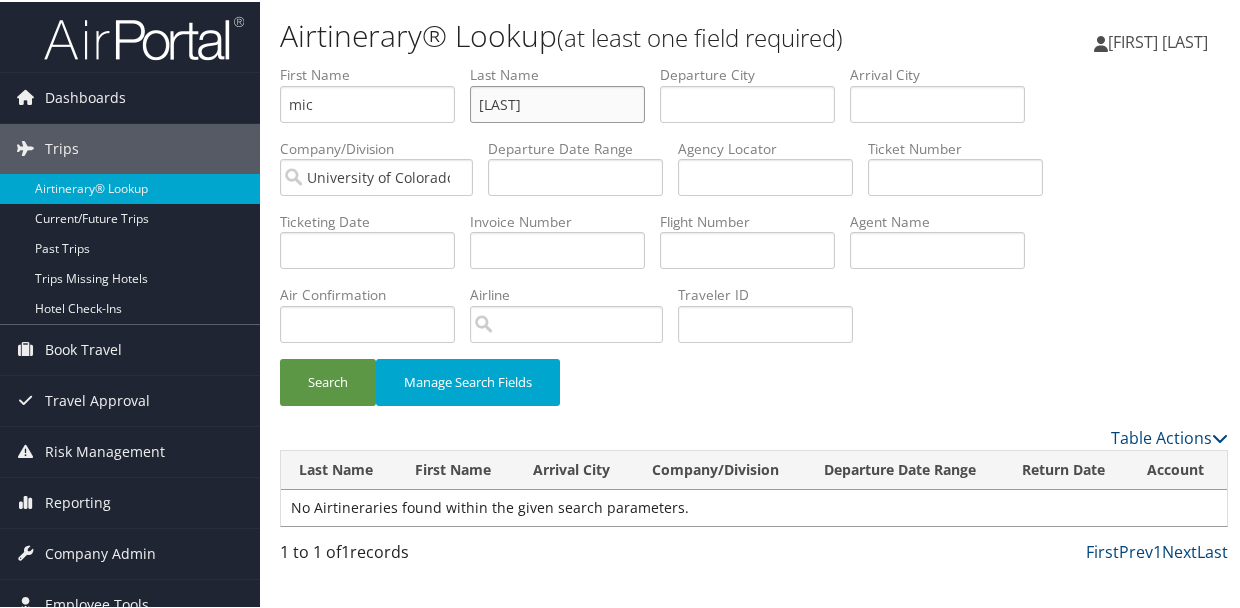 type on "penland" 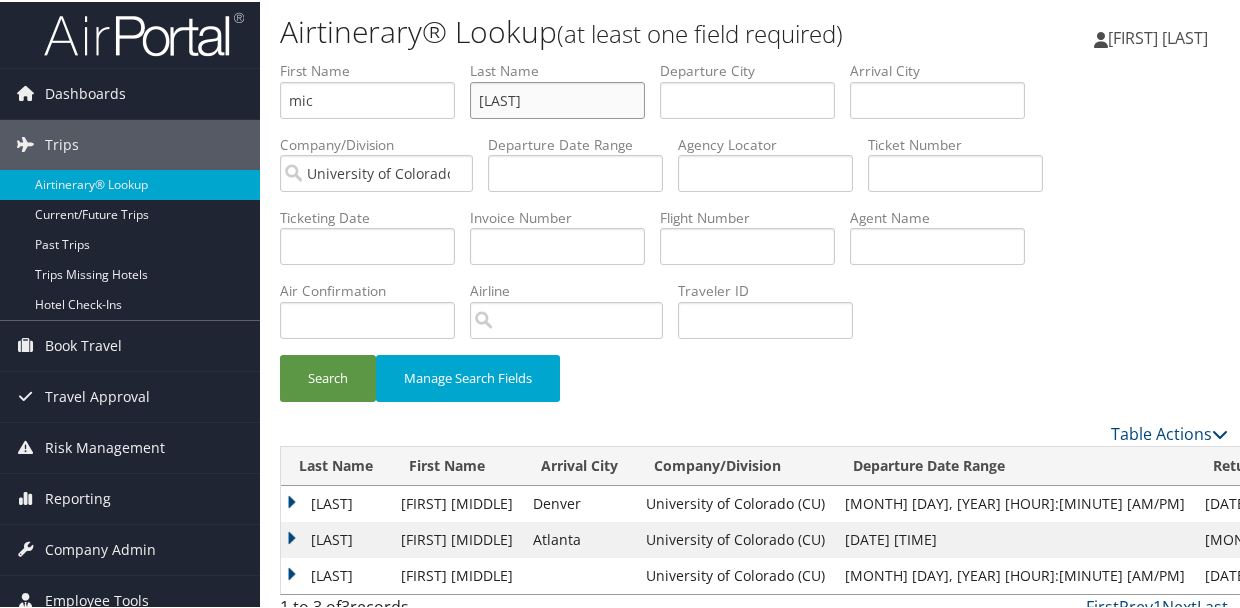 scroll, scrollTop: 21, scrollLeft: 0, axis: vertical 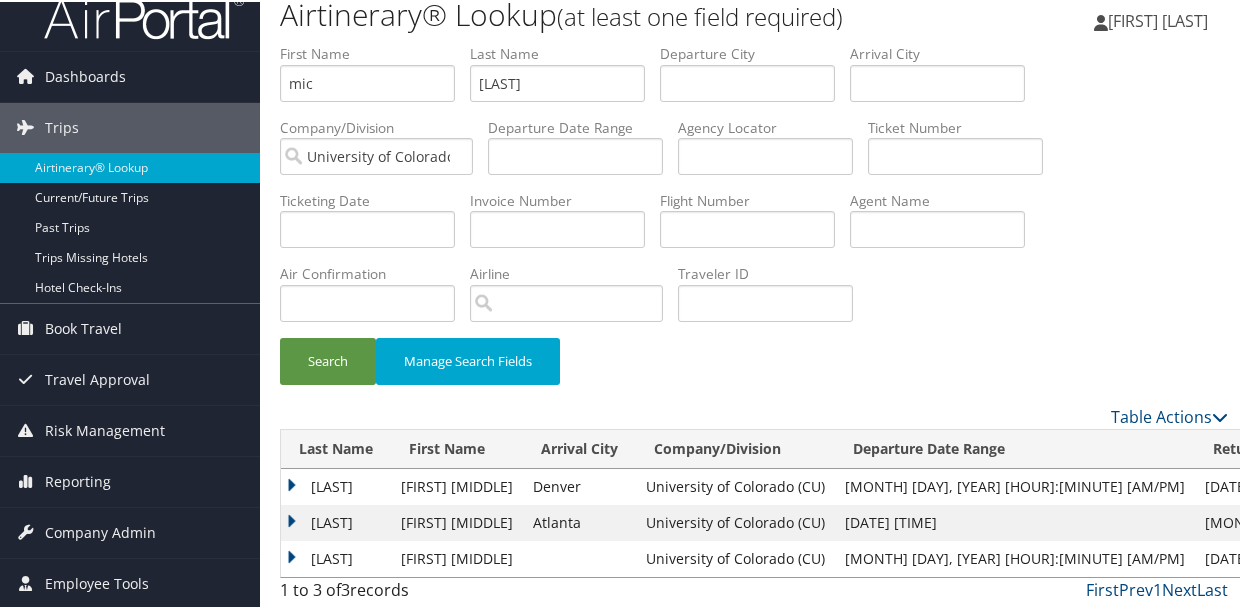 click on "PENLAND" at bounding box center [336, 485] 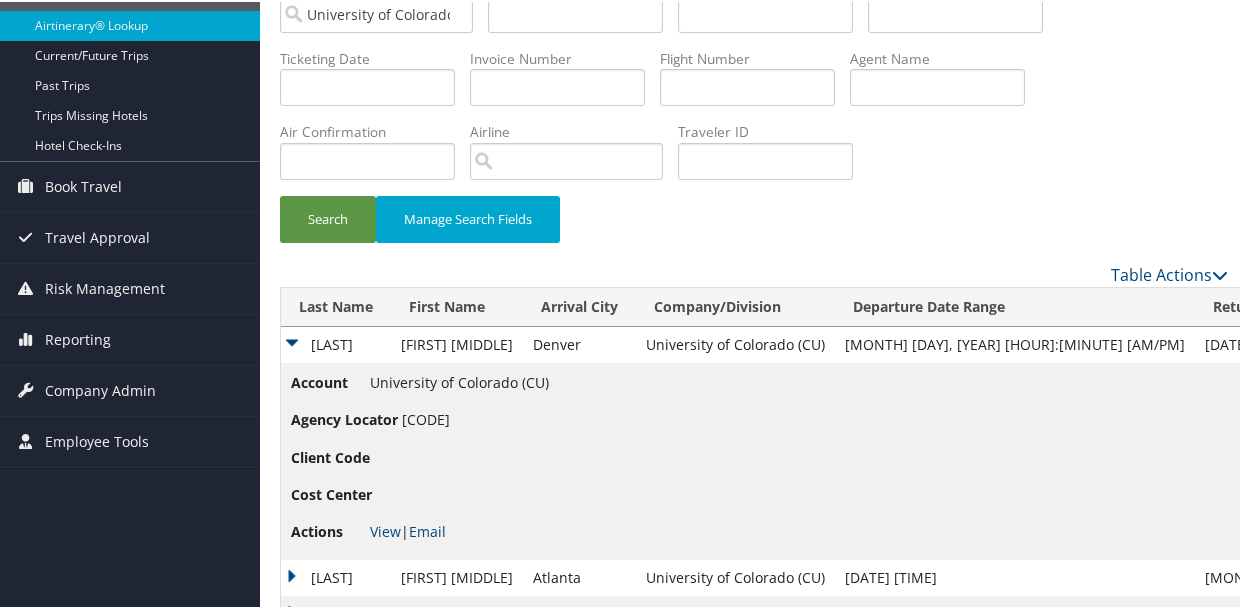 scroll, scrollTop: 218, scrollLeft: 0, axis: vertical 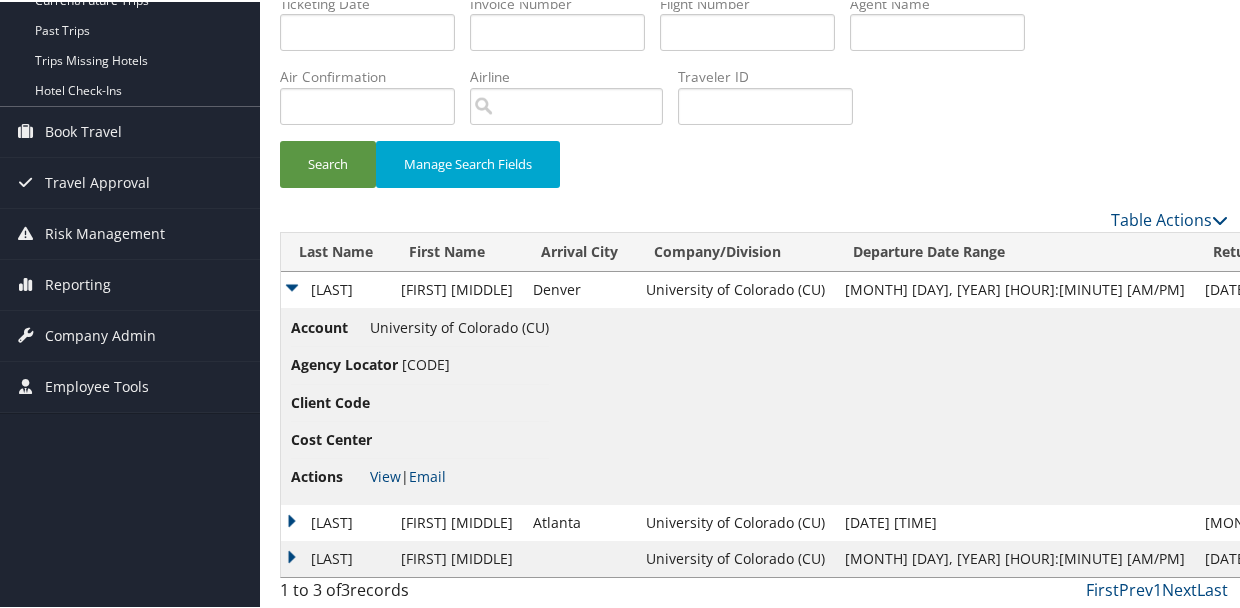 click on "Actions   View  |  Email" at bounding box center [420, 475] 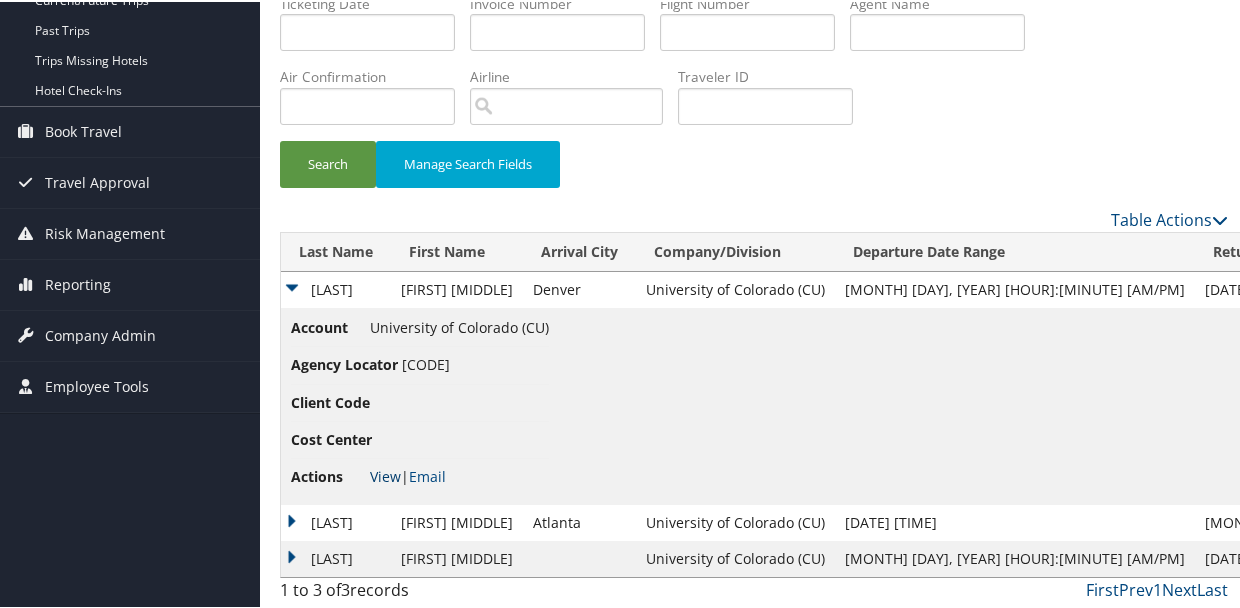 click on "View" at bounding box center (385, 474) 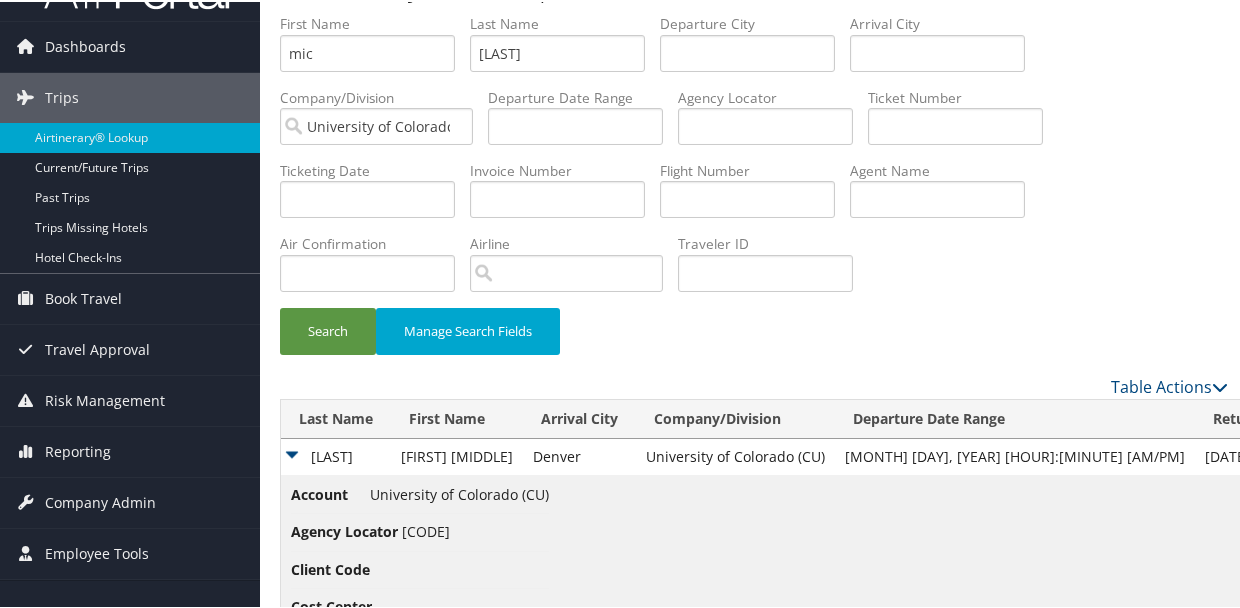 scroll, scrollTop: 18, scrollLeft: 0, axis: vertical 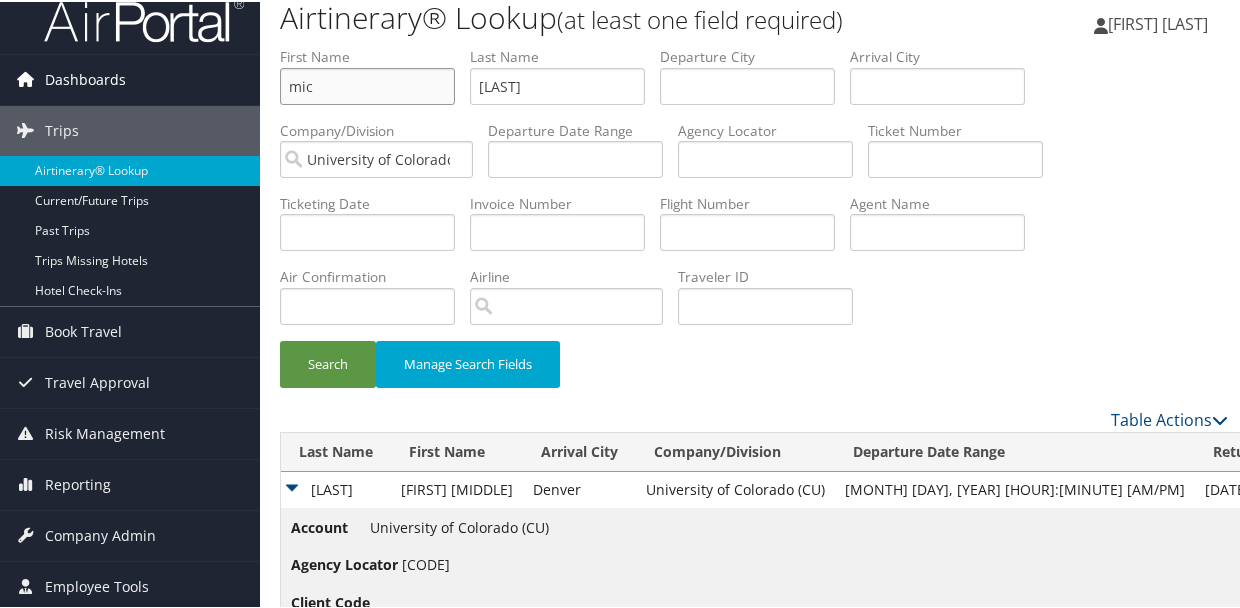 drag, startPoint x: 360, startPoint y: 93, endPoint x: 137, endPoint y: 59, distance: 225.57704 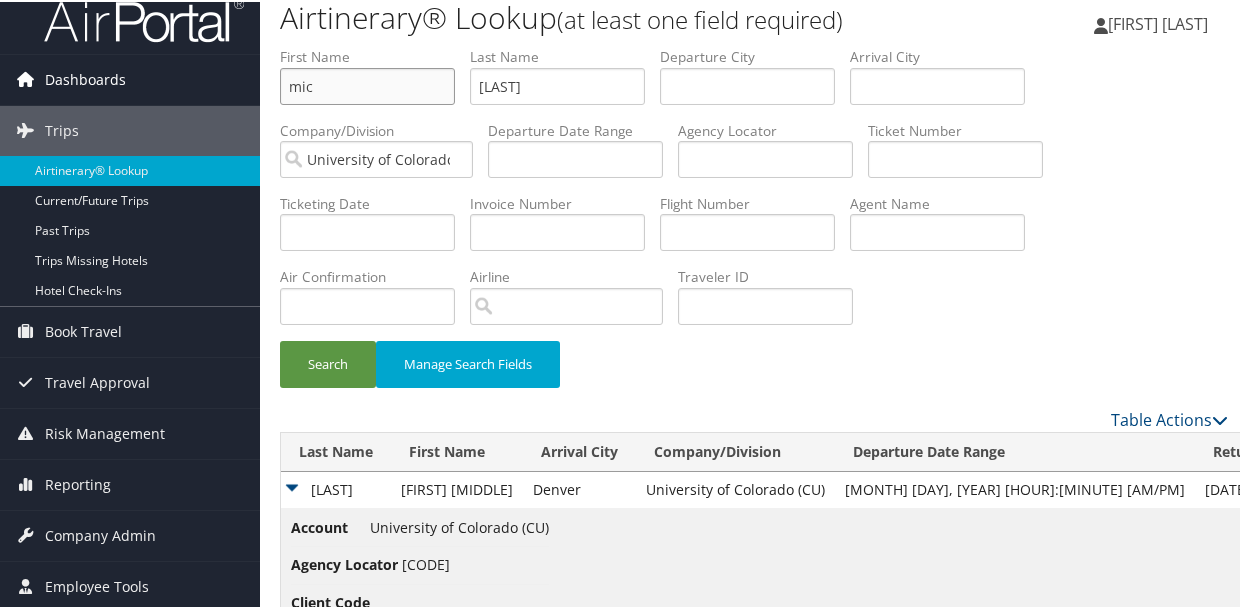 click on "Dashboards AirPortal 360™ (Manager) My Travel Dashboard   Trips Airtinerary® Lookup Current/Future Trips Past Trips Trips Missing Hotels Hotel Check-ins   Book Travel Agent Booking Request Approval Request (Beta) Book/Manage Online Trips   Travel Approval Pending Trip Approvals Approved Trips Canceled Trips Approvals (Beta)   Risk Management SecurityLogic® Map Assistance Requests Travel Alerts Notifications   Reporting Unused Tickets Savings Tracker Value Scorecard Virtual Pay Lookup Prime Analytics   Company Admin Company Information Configure Approval Types (Beta) People Users (Beta) Vendor Contracts Travel Policy Service Fees  Reporting Fields (Beta) Report Settings Virtual Pay Settings   Employee Tools Help Desk" at bounding box center (624, 396) 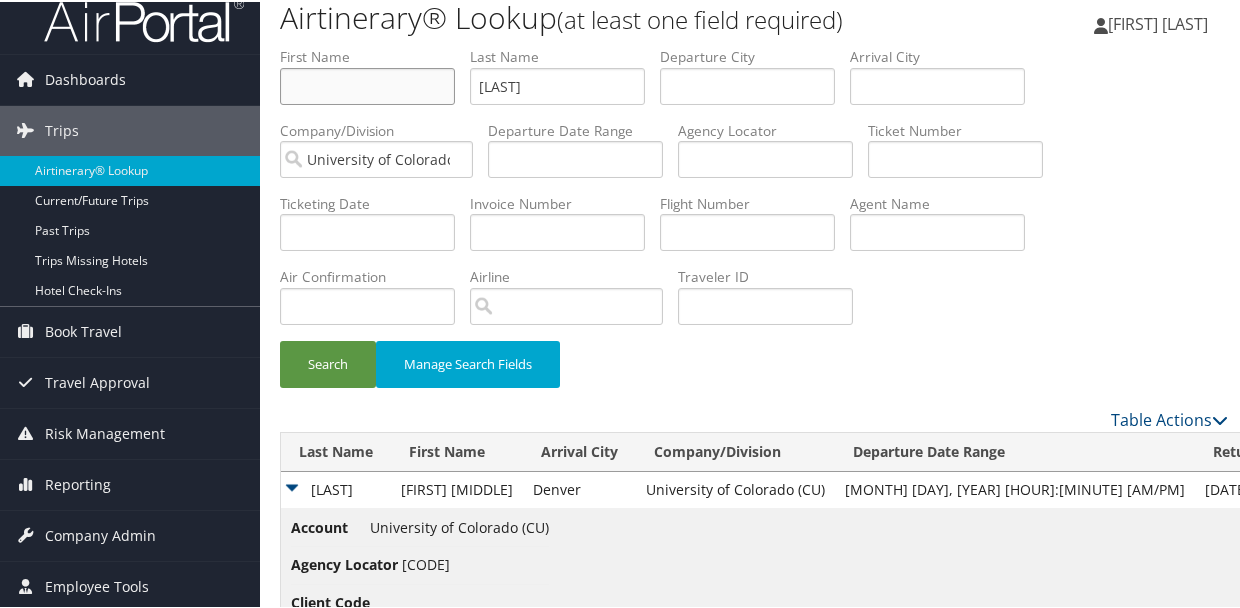 type 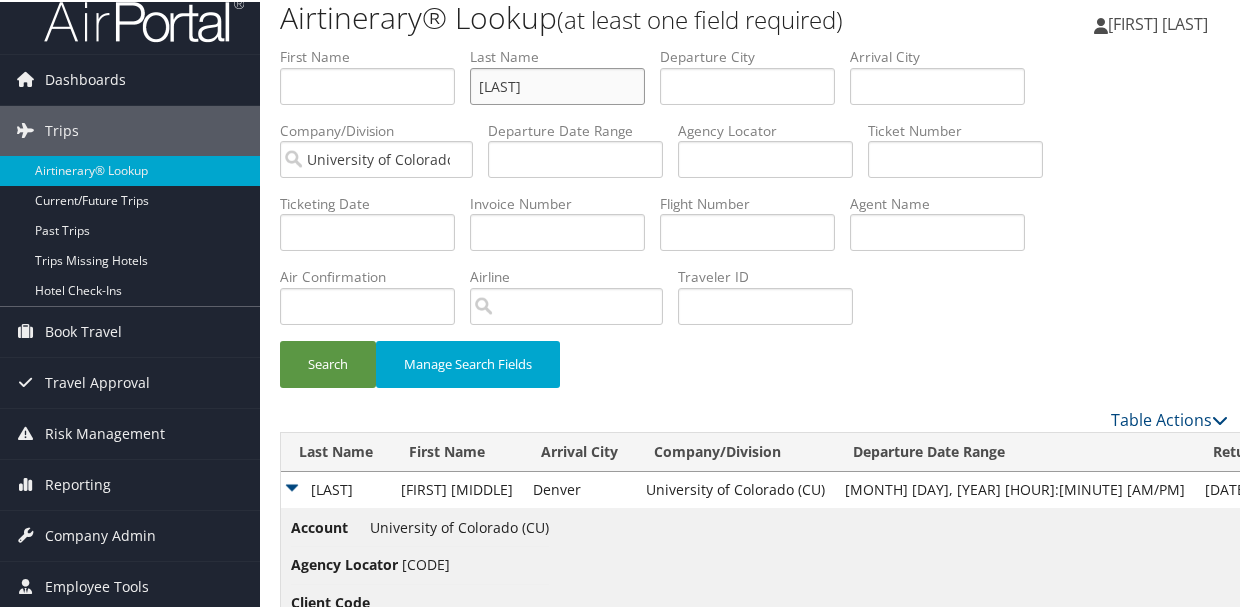drag, startPoint x: 579, startPoint y: 91, endPoint x: 384, endPoint y: 72, distance: 195.92346 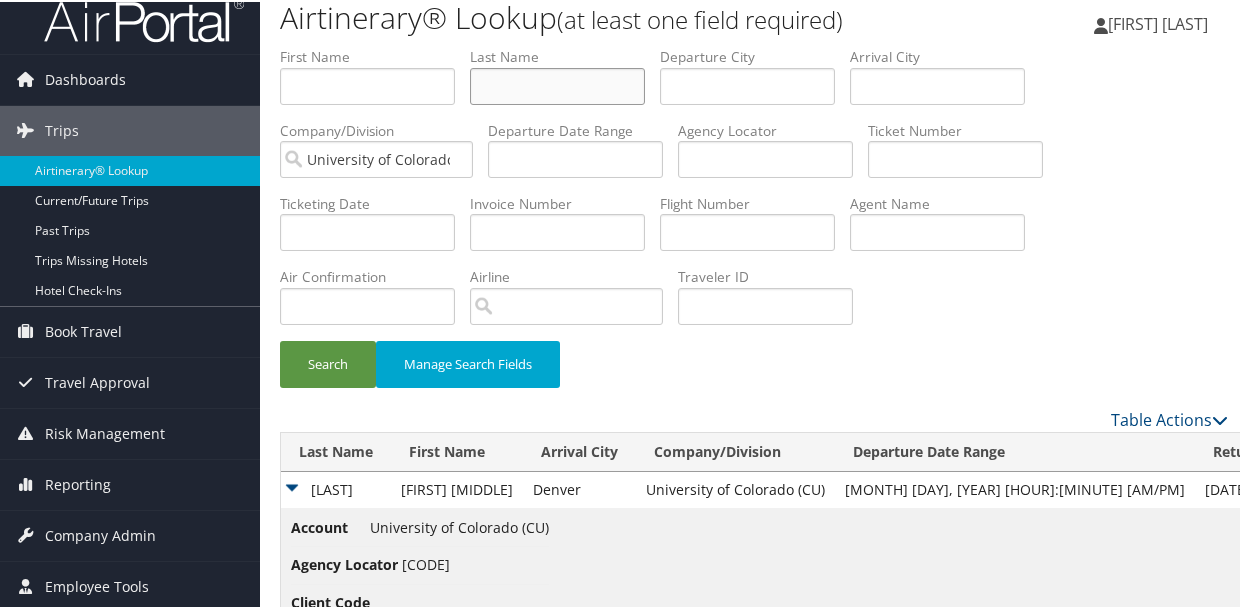 type 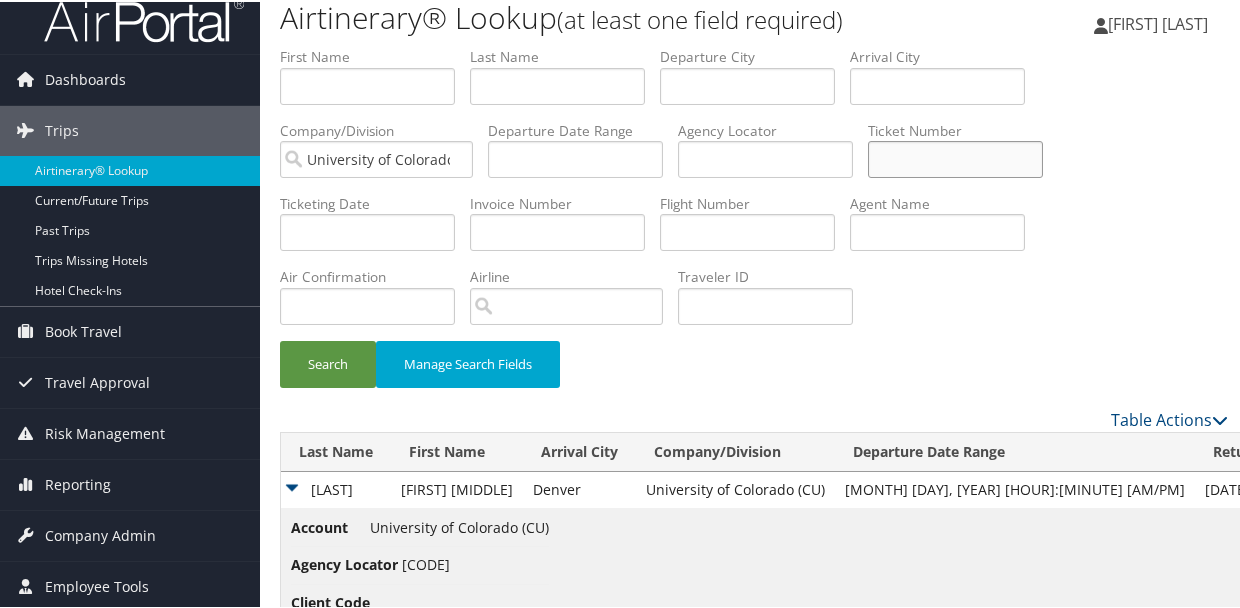 click at bounding box center [955, 157] 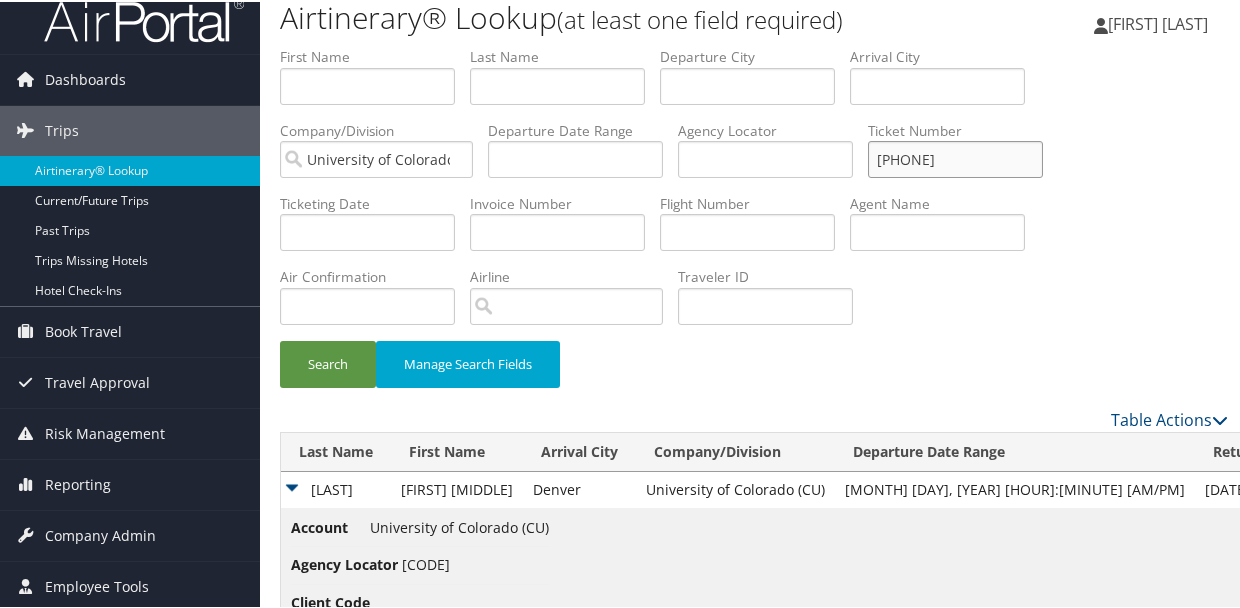 type on "0552110099411" 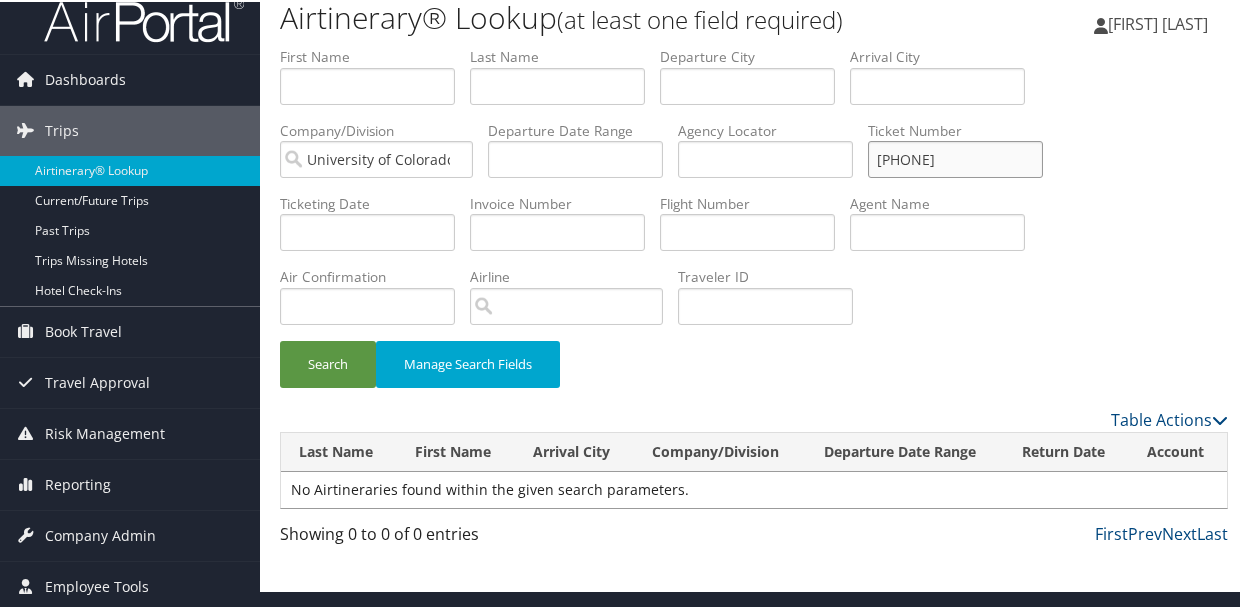 drag, startPoint x: 1006, startPoint y: 158, endPoint x: 801, endPoint y: 152, distance: 205.08778 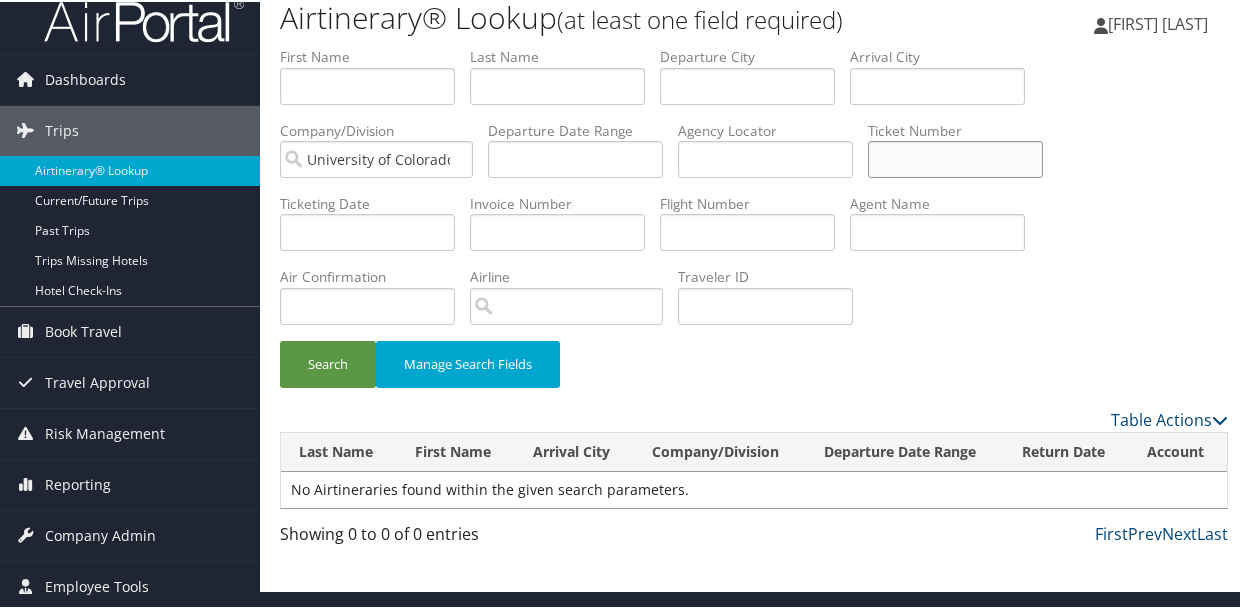 type 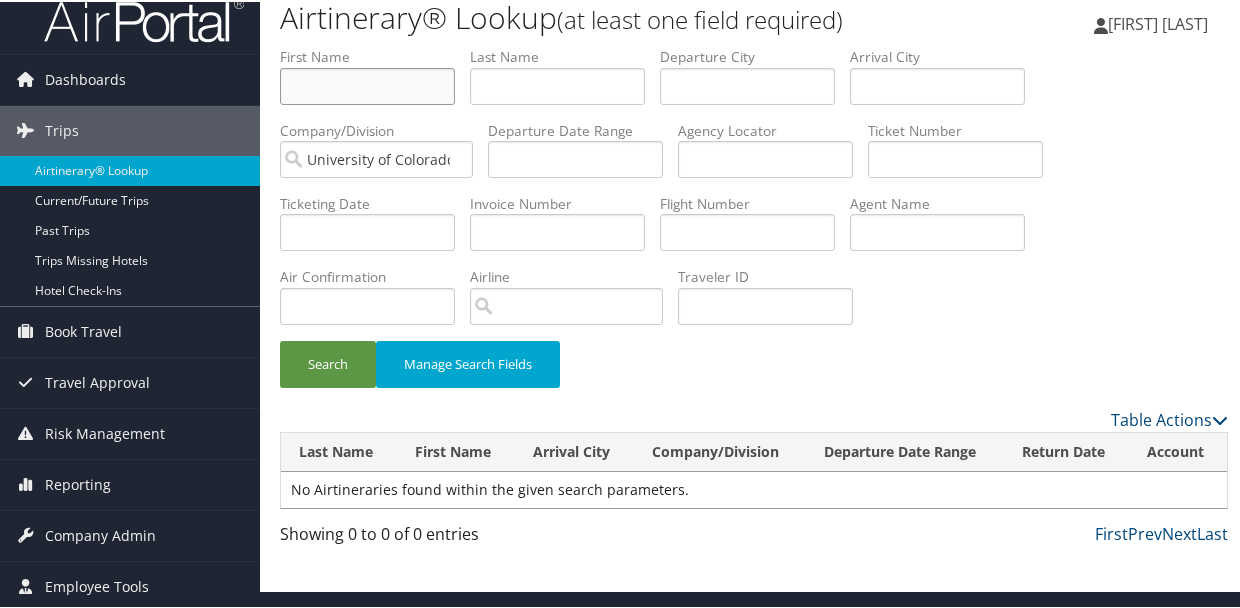 click at bounding box center (367, 84) 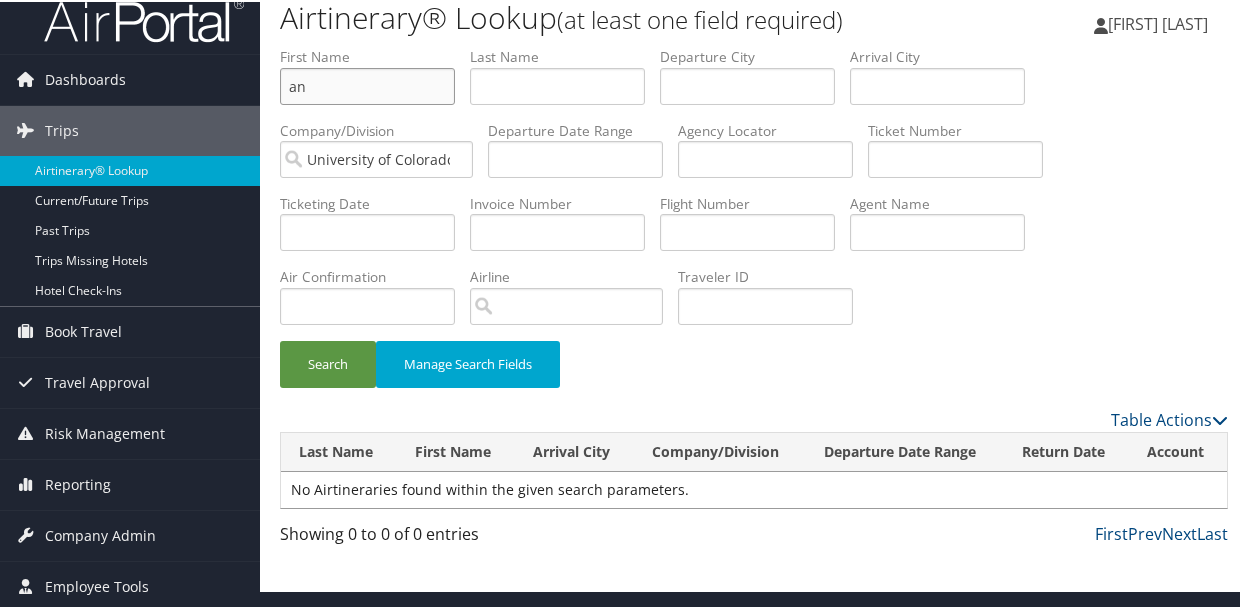 type on "an" 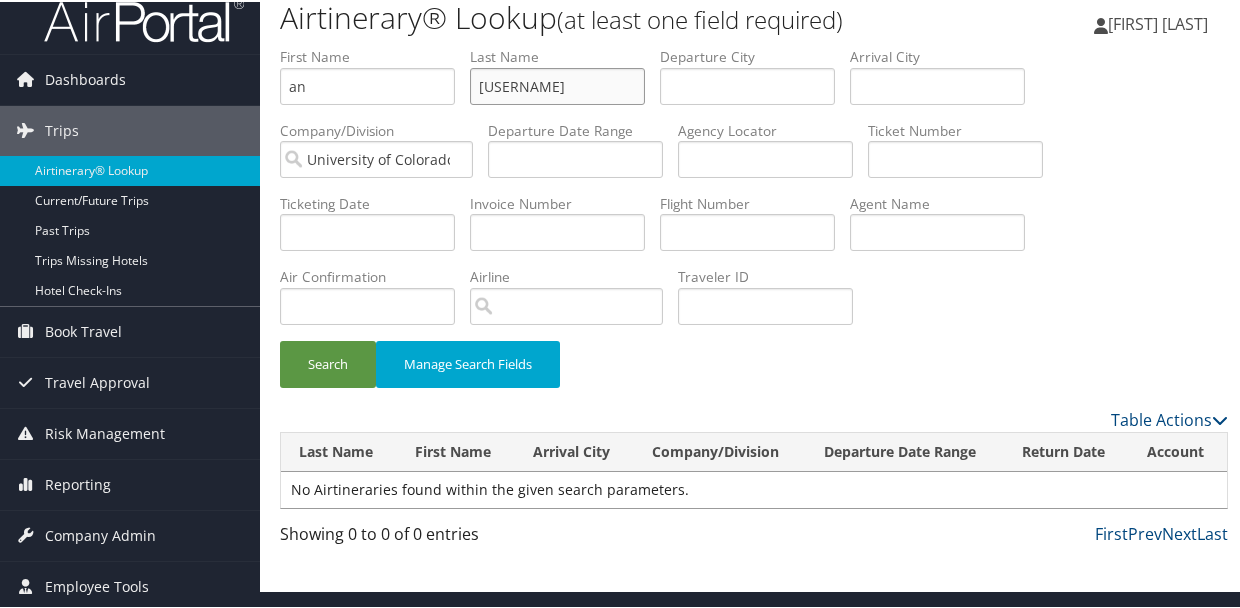 type on "velasquezguijo" 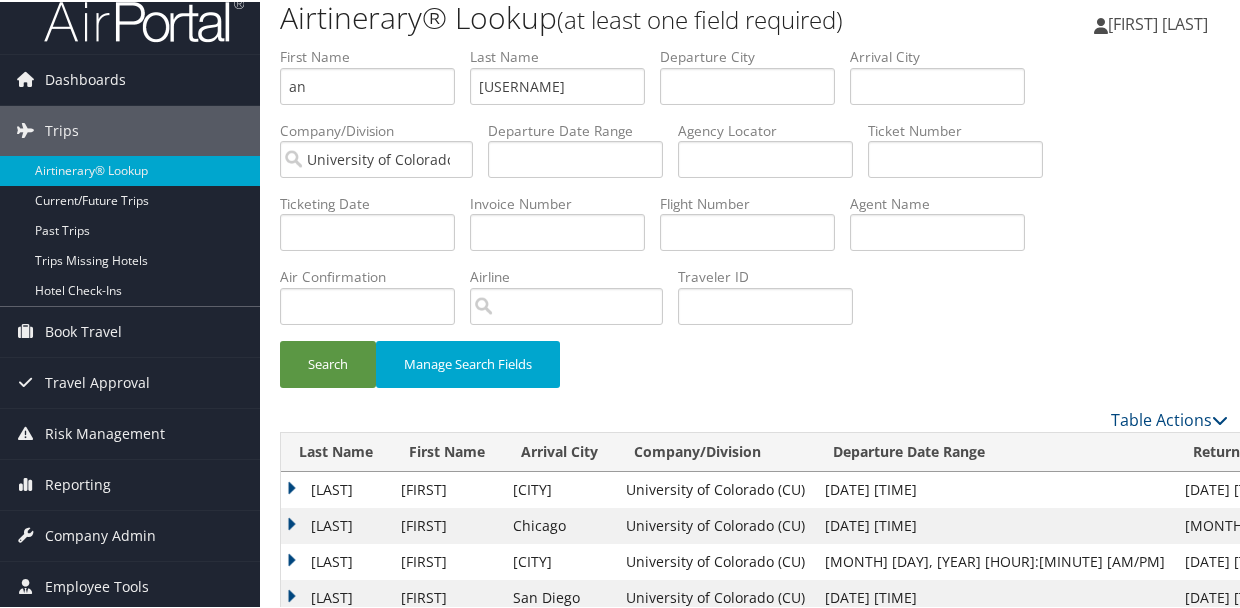click on "Velasquezguijo" at bounding box center (336, 488) 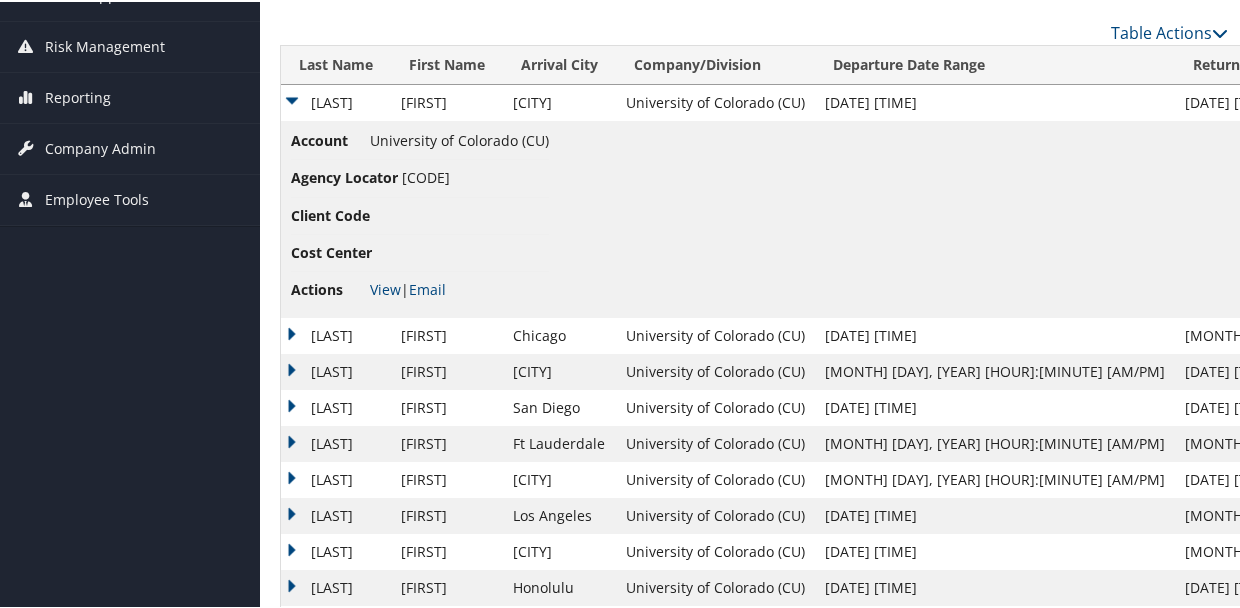 scroll, scrollTop: 418, scrollLeft: 0, axis: vertical 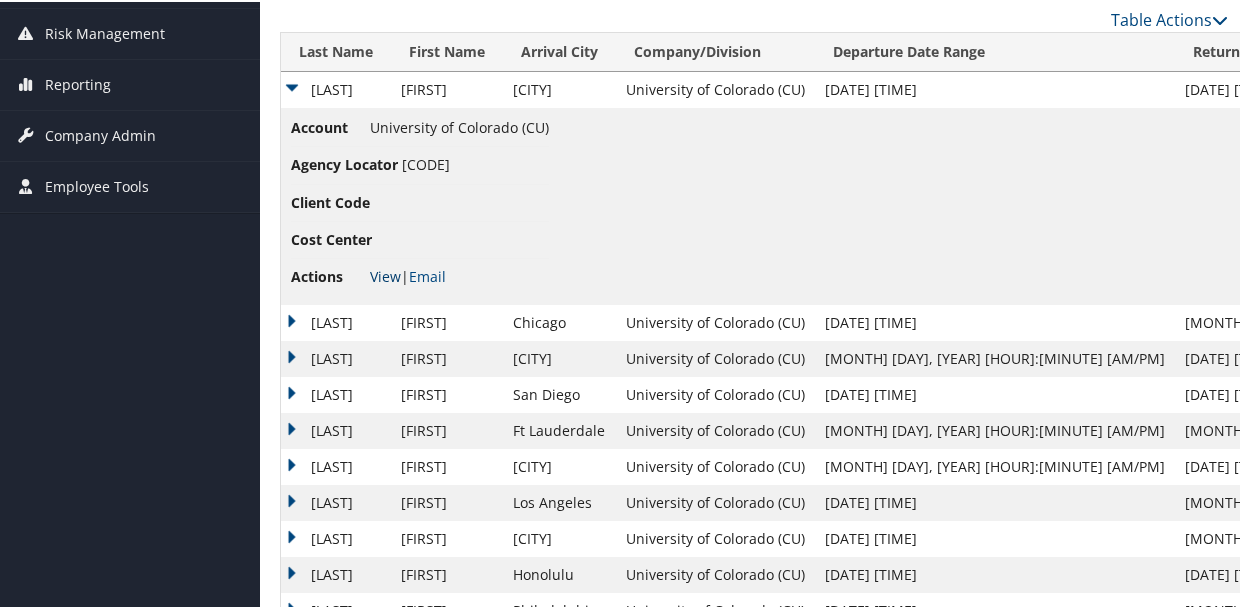 click on "View" at bounding box center [385, 274] 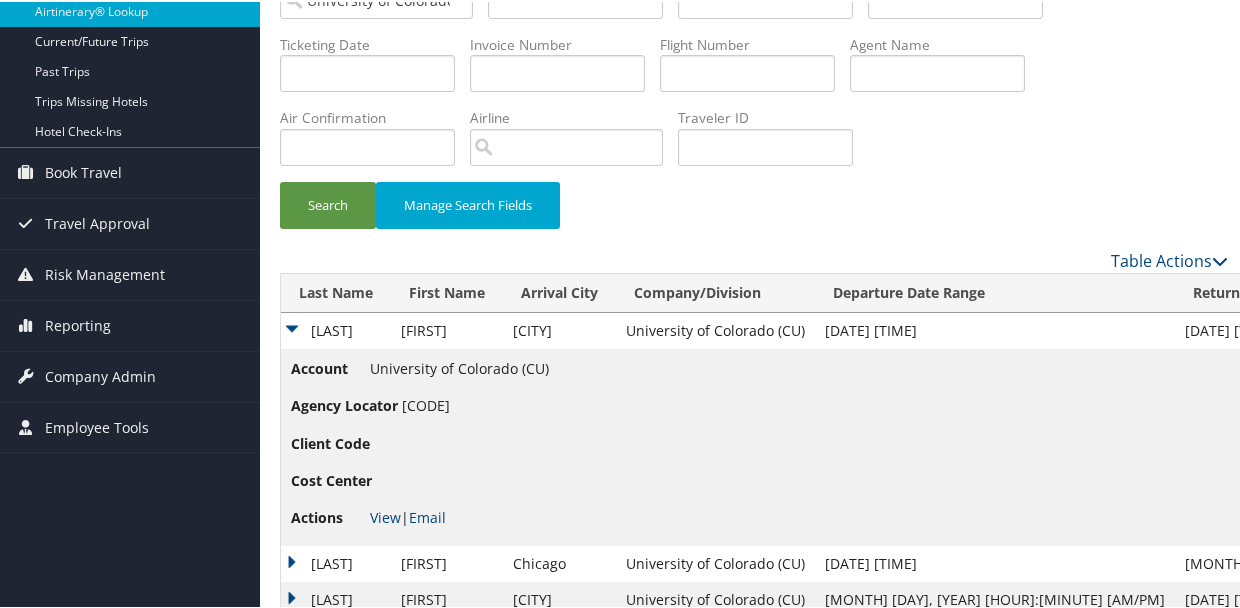 scroll, scrollTop: 18, scrollLeft: 0, axis: vertical 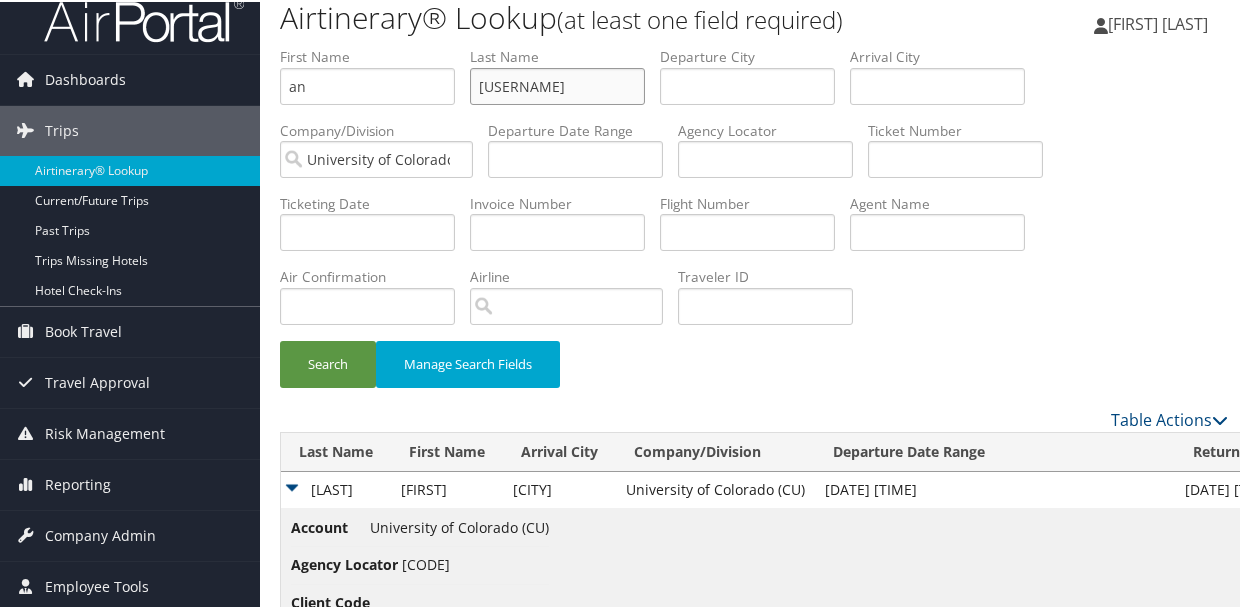 drag, startPoint x: 599, startPoint y: 90, endPoint x: 357, endPoint y: 61, distance: 243.73141 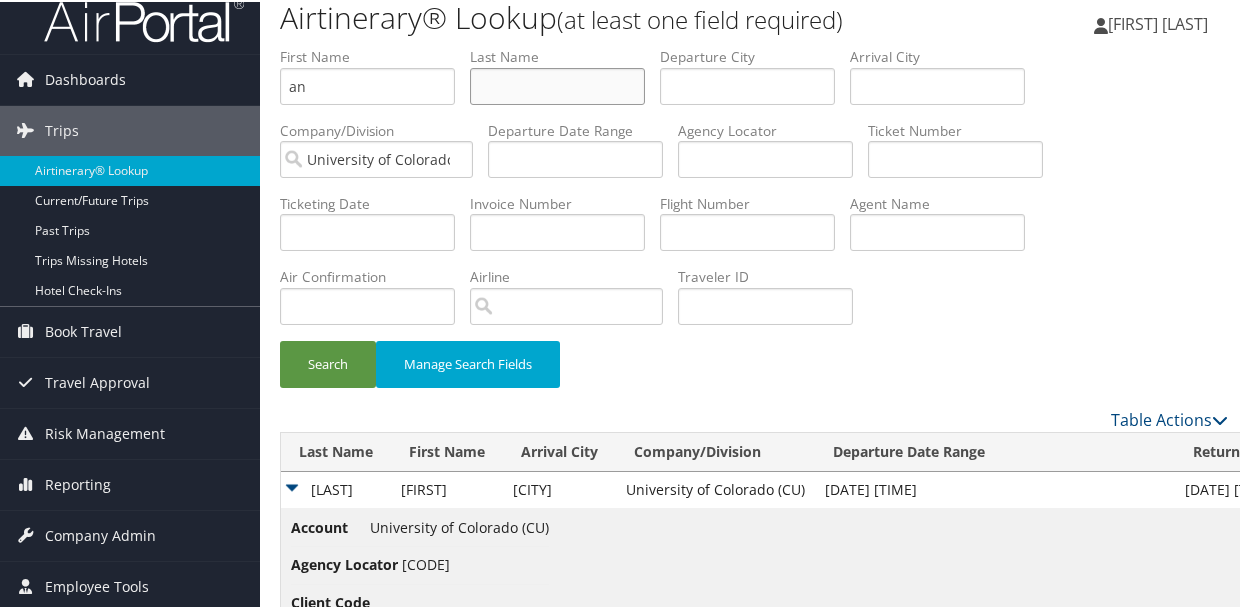 type 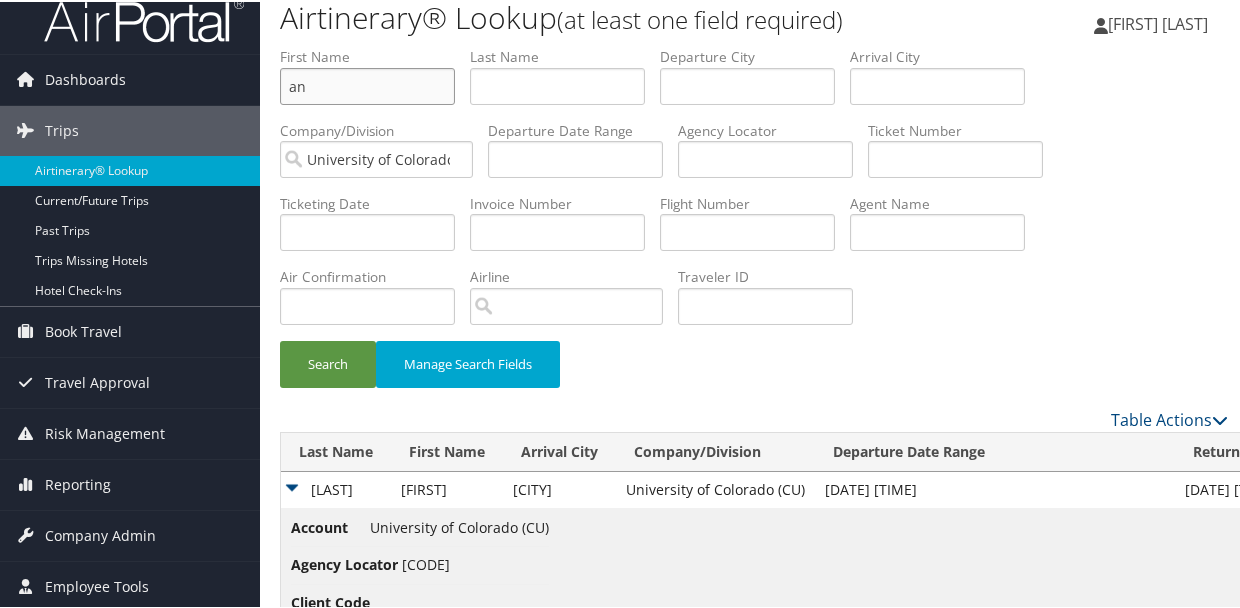 drag, startPoint x: 280, startPoint y: 75, endPoint x: 336, endPoint y: 104, distance: 63.06346 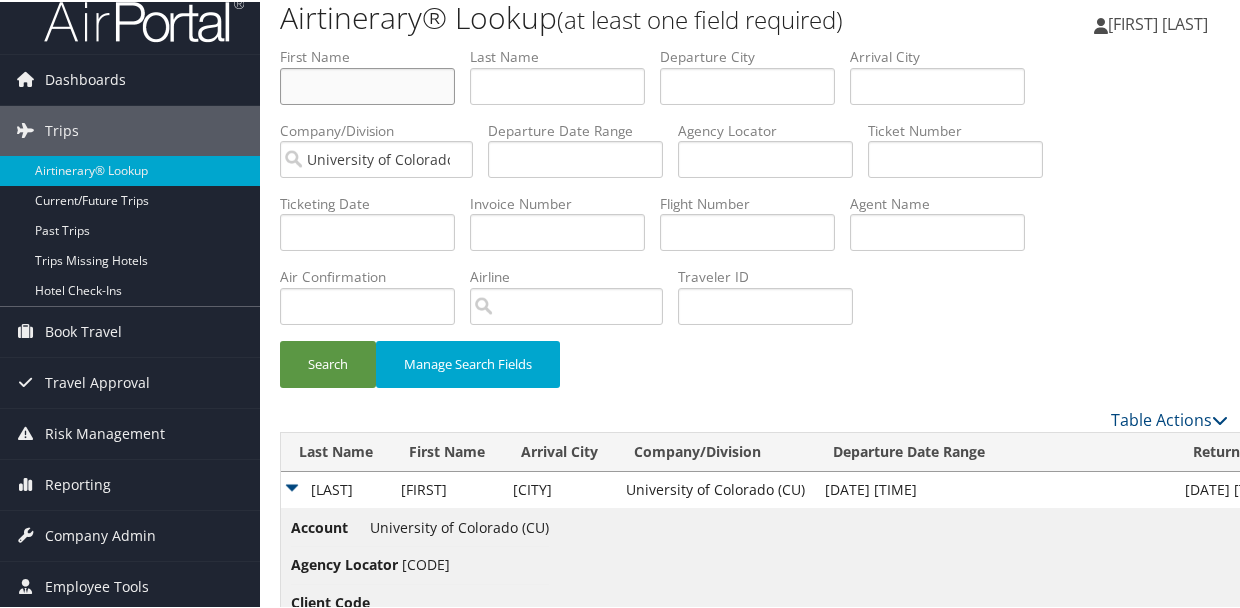 type 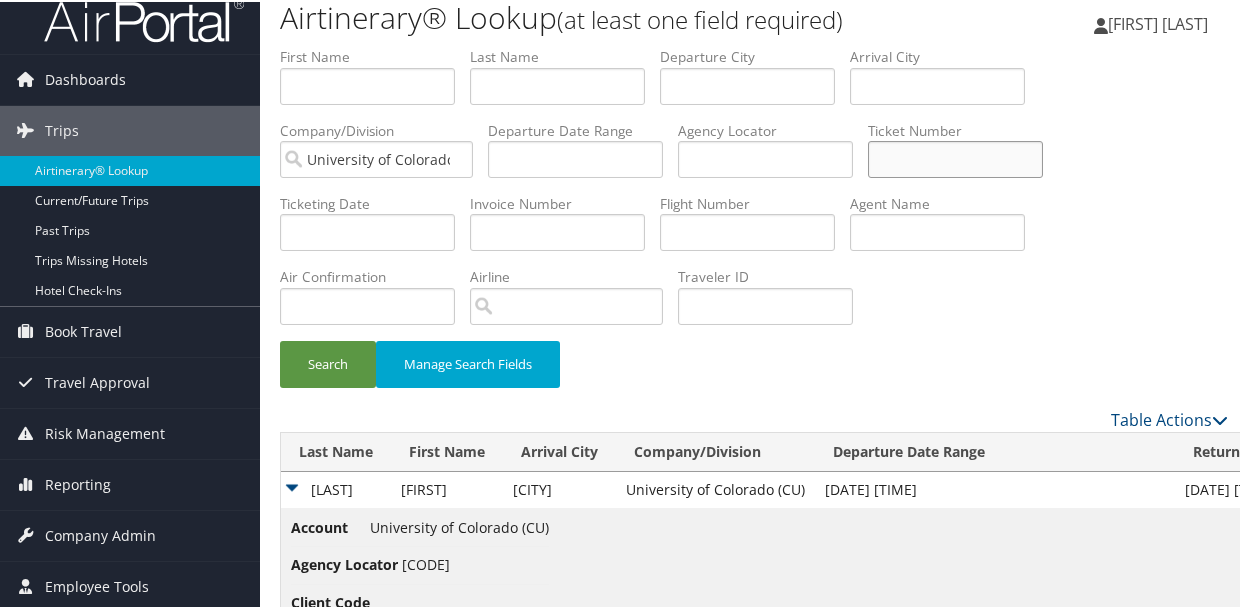 click at bounding box center (955, 157) 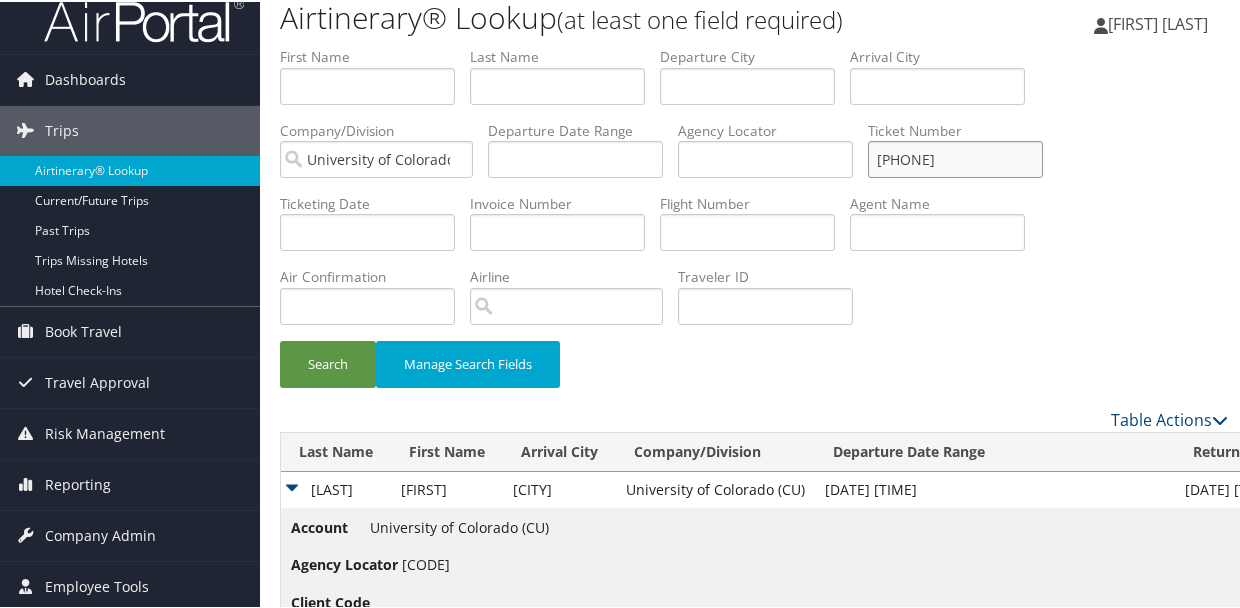 type on "8900897499079" 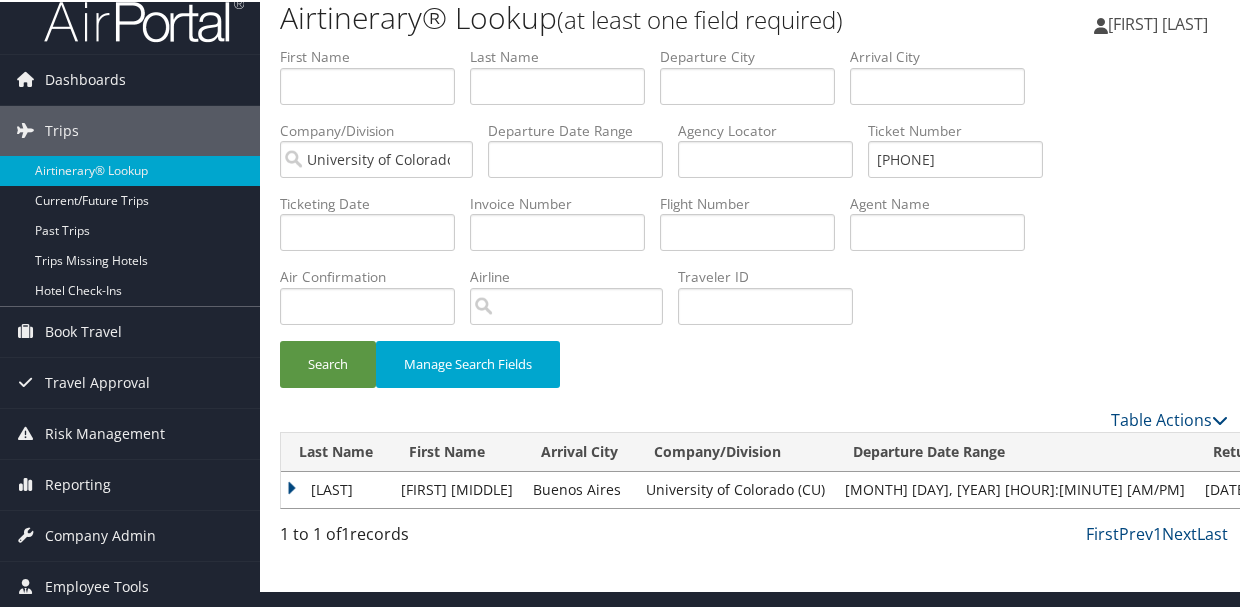 click on "ZHONG" at bounding box center (336, 488) 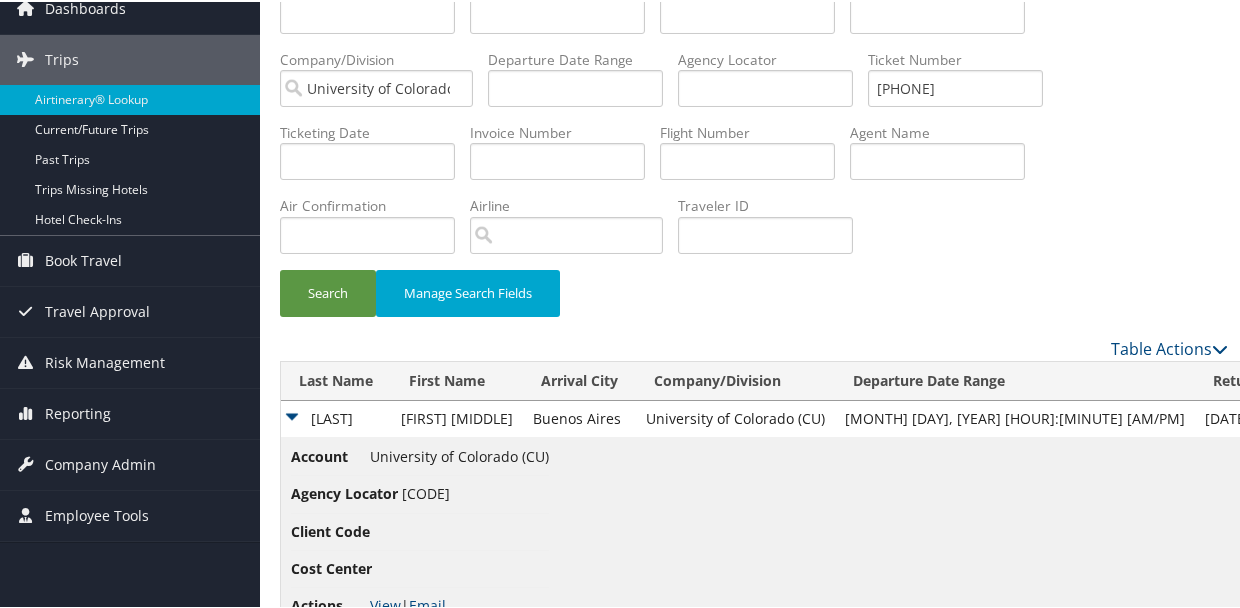 scroll, scrollTop: 146, scrollLeft: 0, axis: vertical 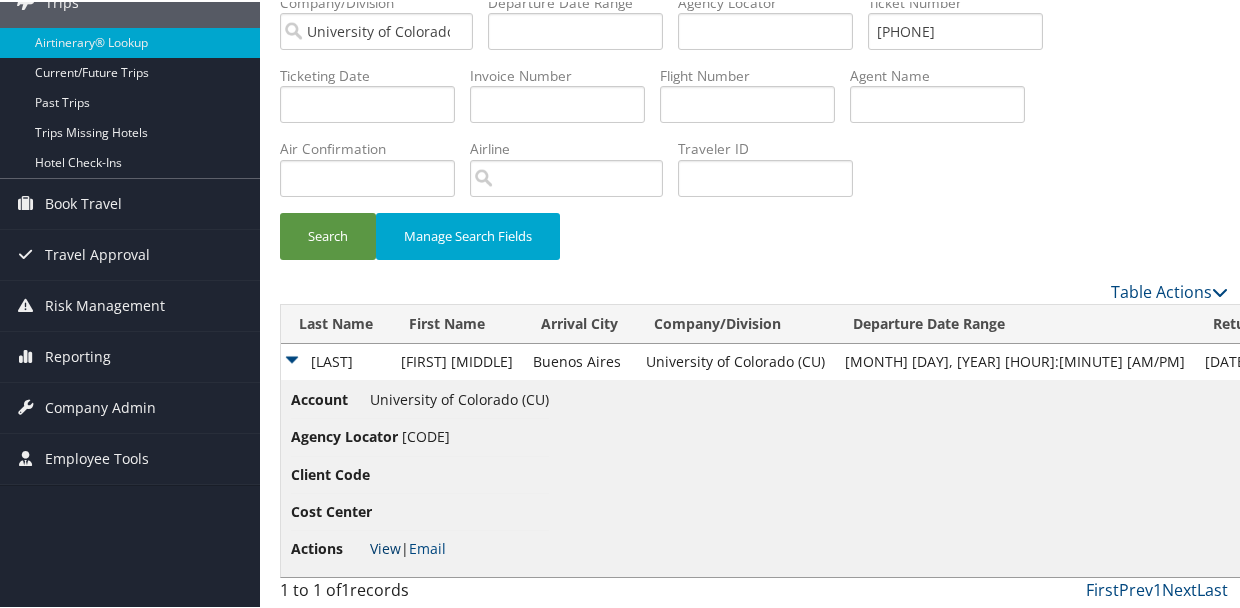 click on "View" at bounding box center (385, 546) 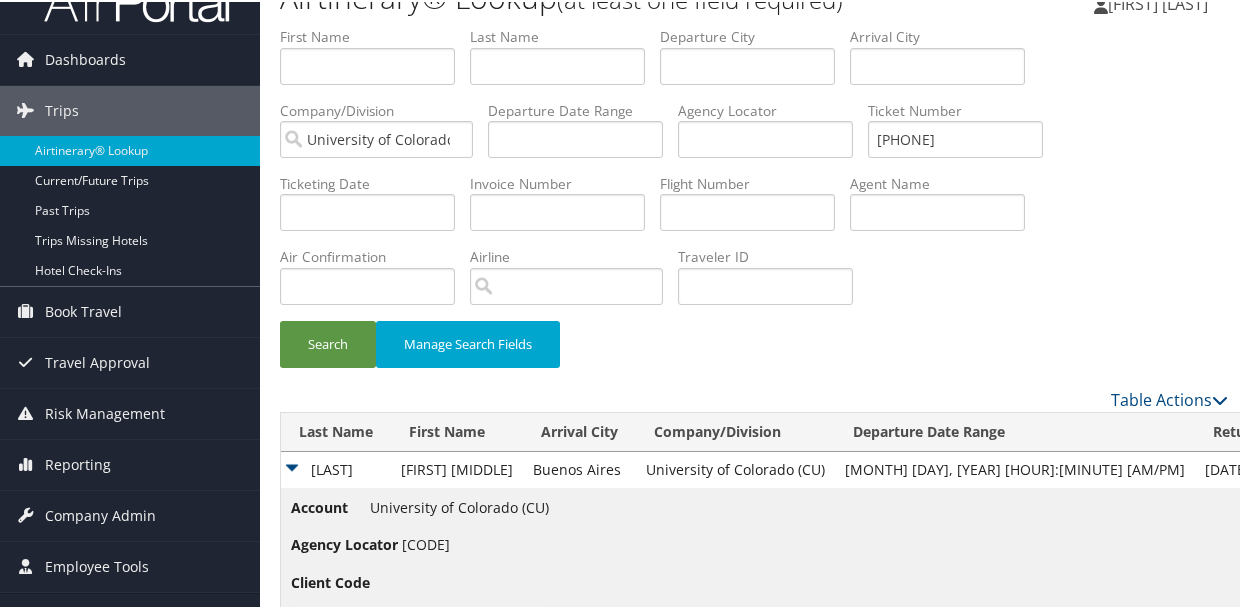 scroll, scrollTop: 0, scrollLeft: 0, axis: both 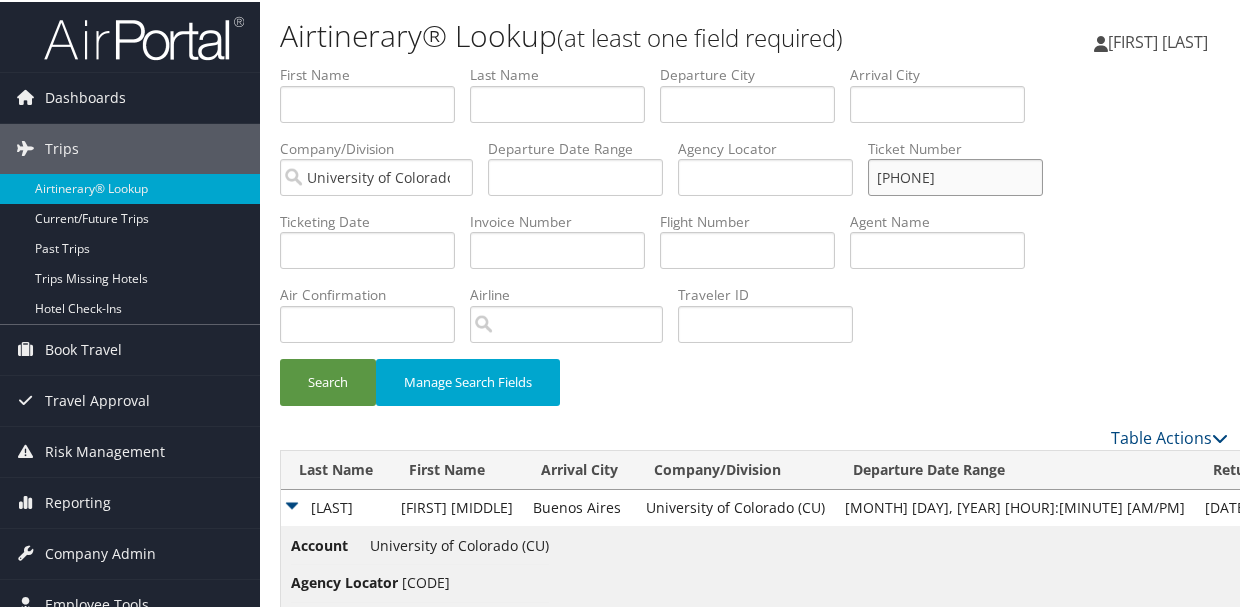 drag, startPoint x: 1012, startPoint y: 176, endPoint x: 529, endPoint y: 136, distance: 484.65347 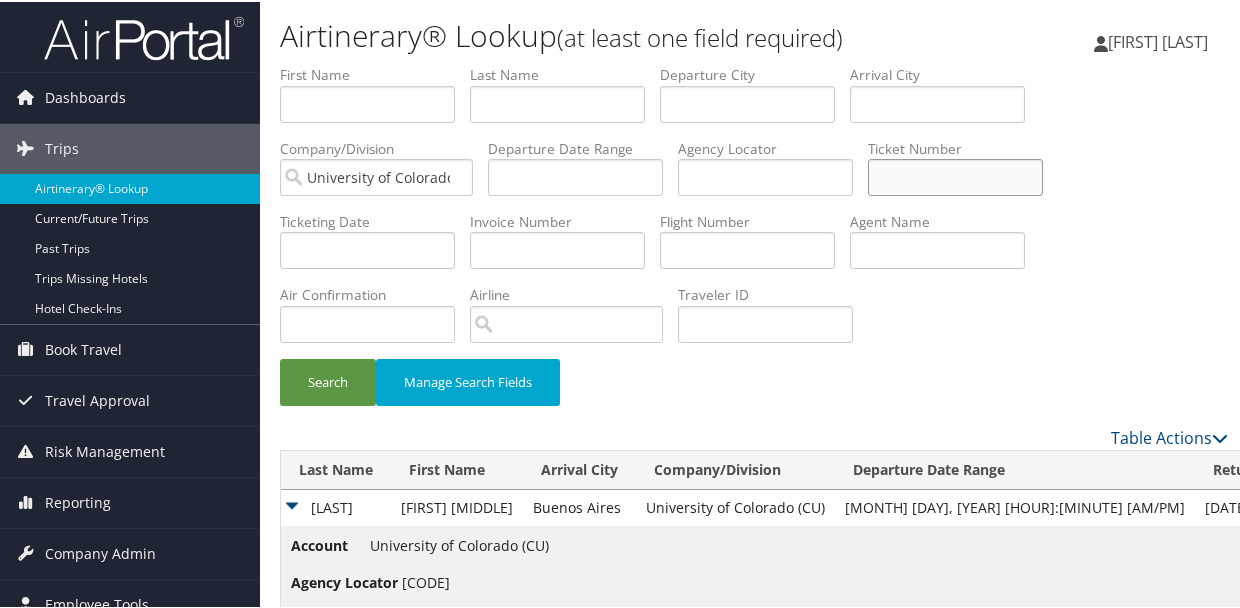 type 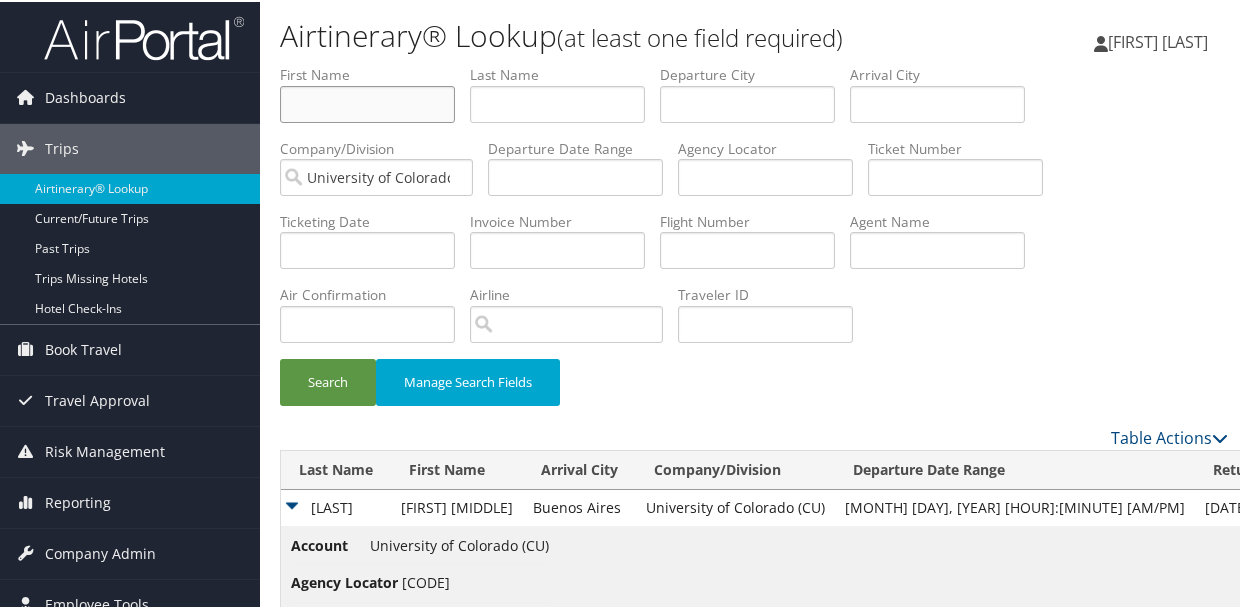click at bounding box center [367, 102] 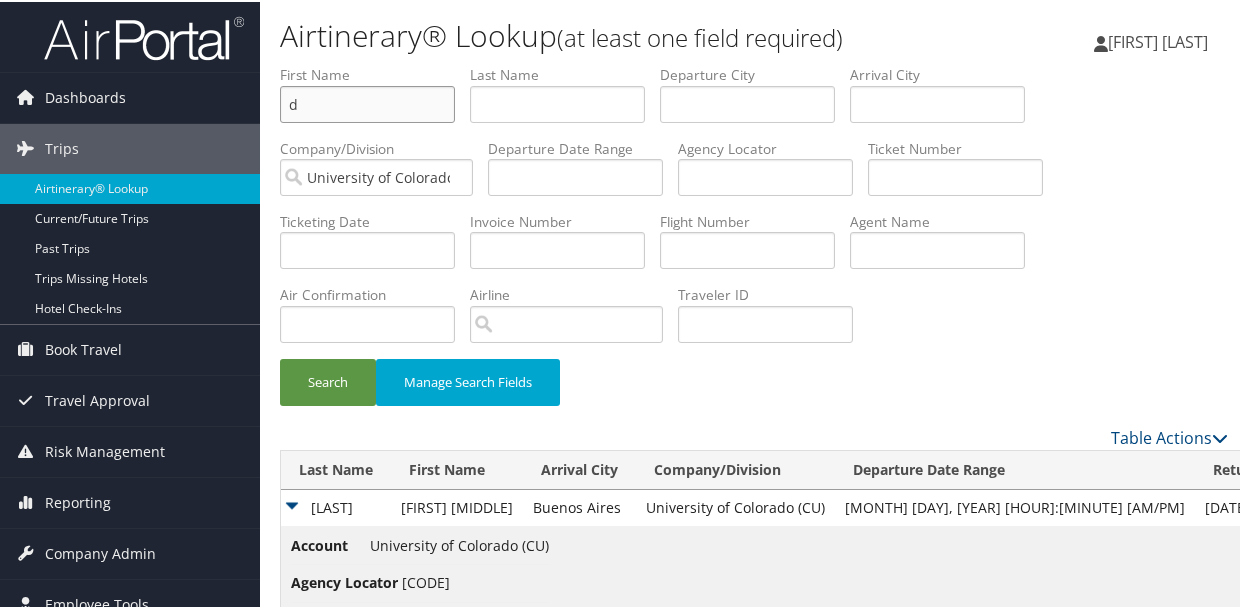 type on "d" 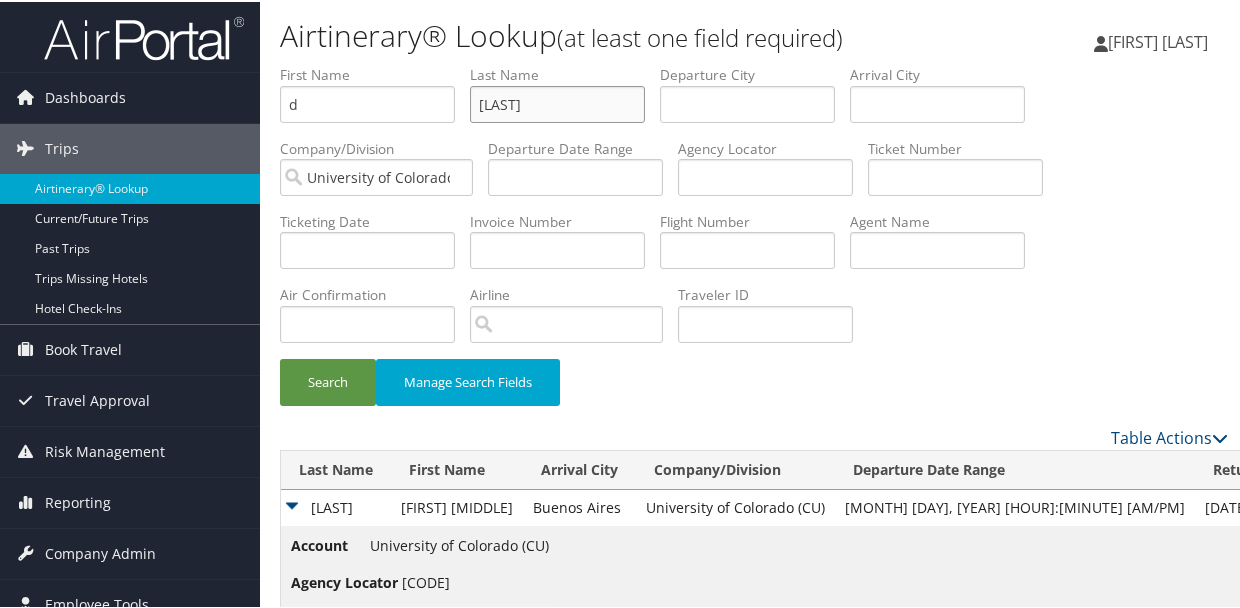 type on "filipovic" 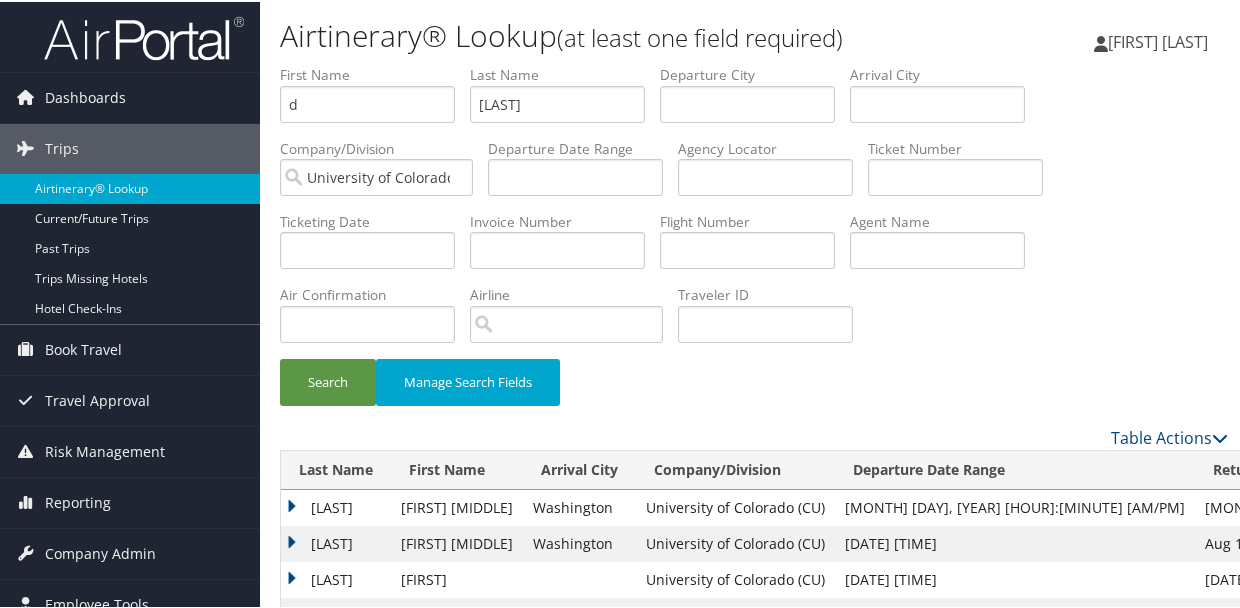 click on "FILIPOVIC" at bounding box center [336, 506] 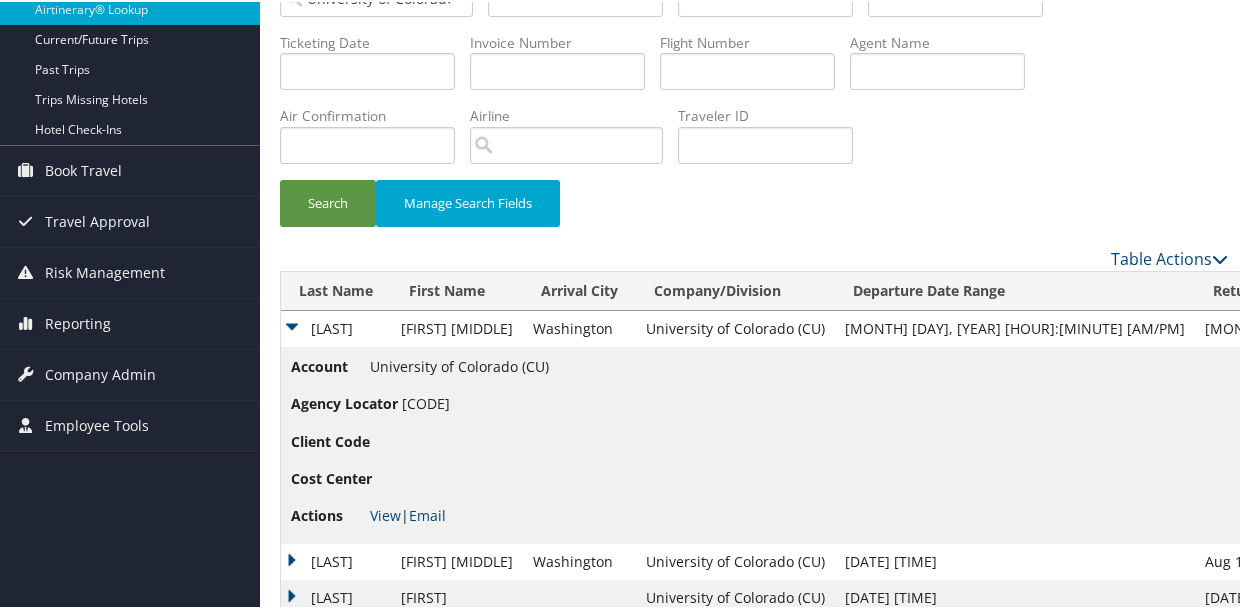scroll, scrollTop: 200, scrollLeft: 0, axis: vertical 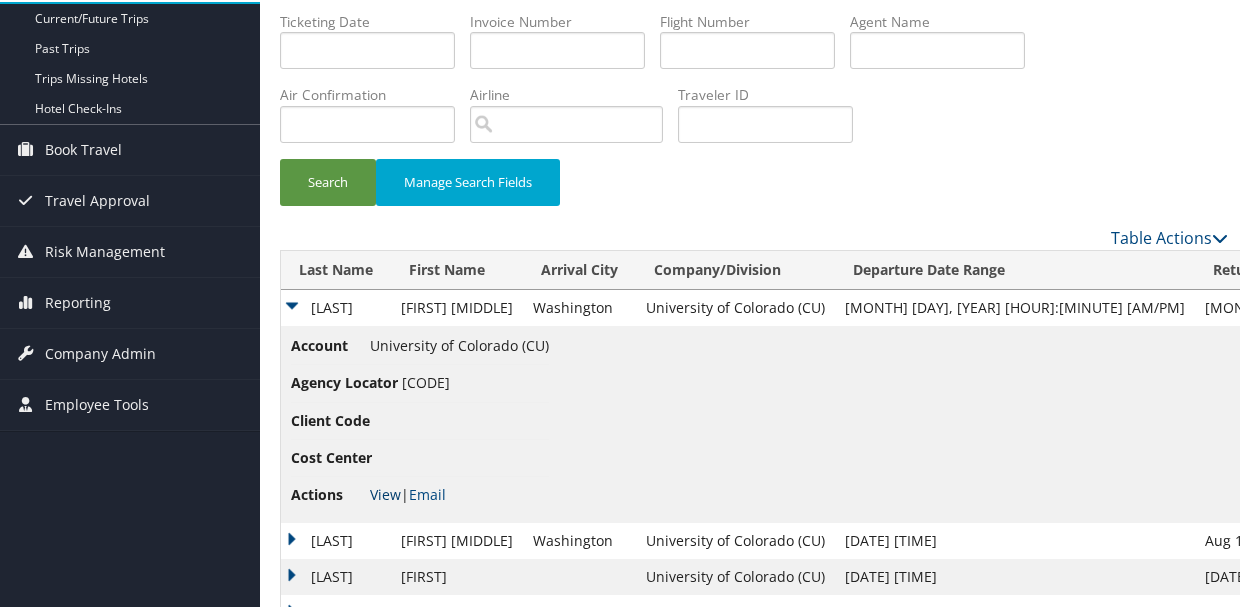click on "View" at bounding box center [385, 492] 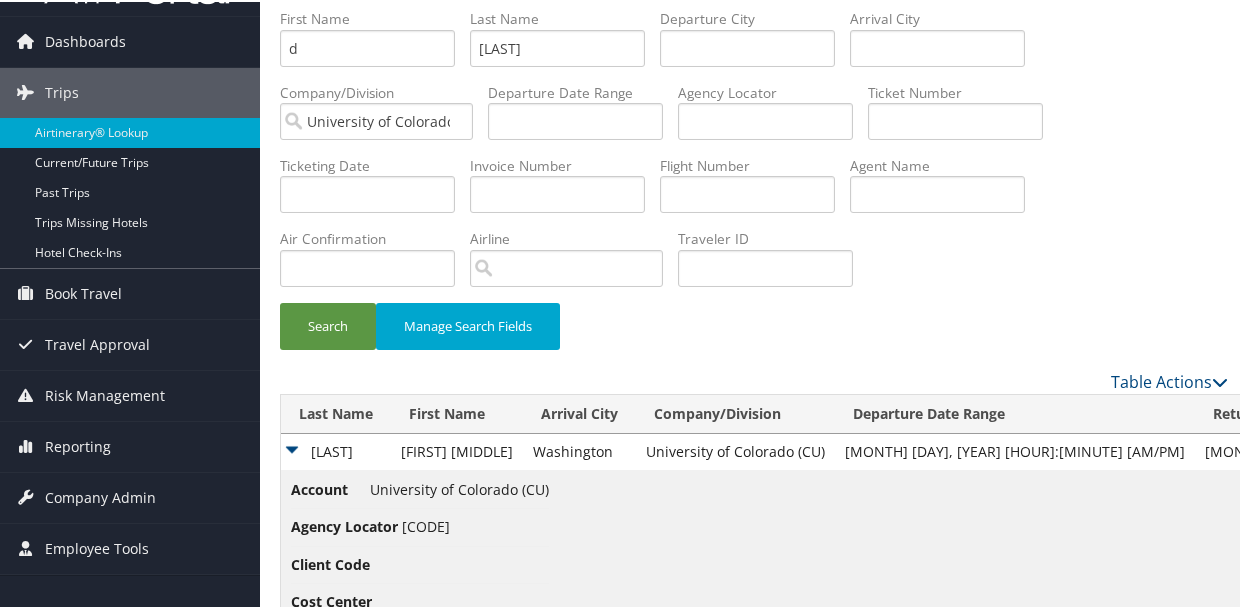 scroll, scrollTop: 0, scrollLeft: 0, axis: both 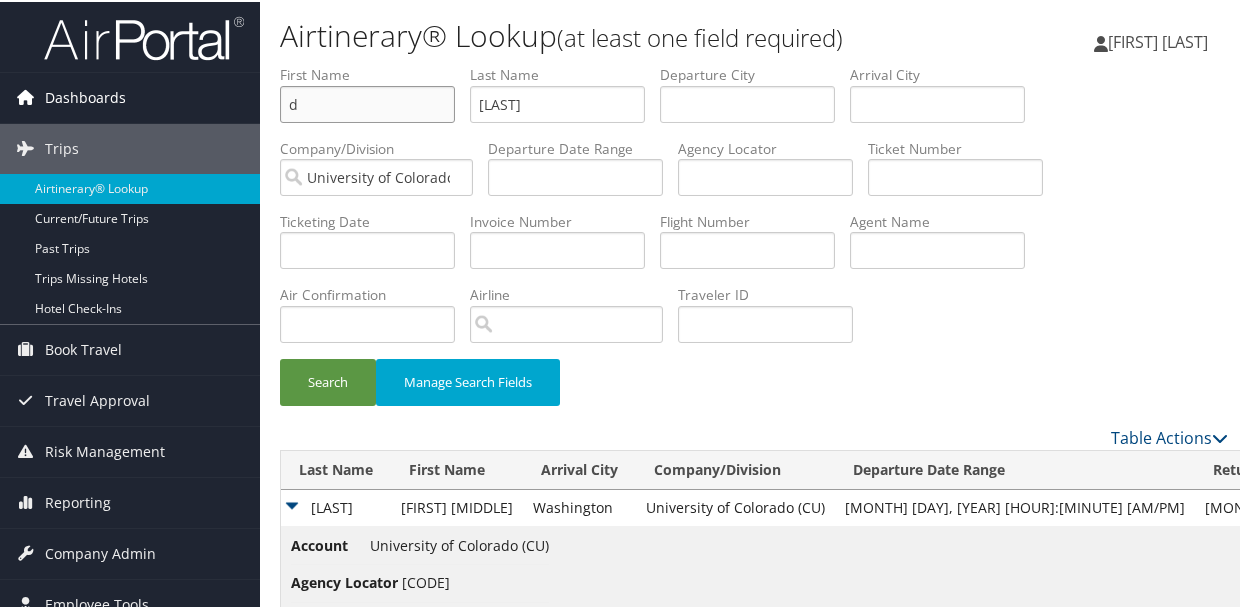 drag, startPoint x: 372, startPoint y: 98, endPoint x: 233, endPoint y: 77, distance: 140.57738 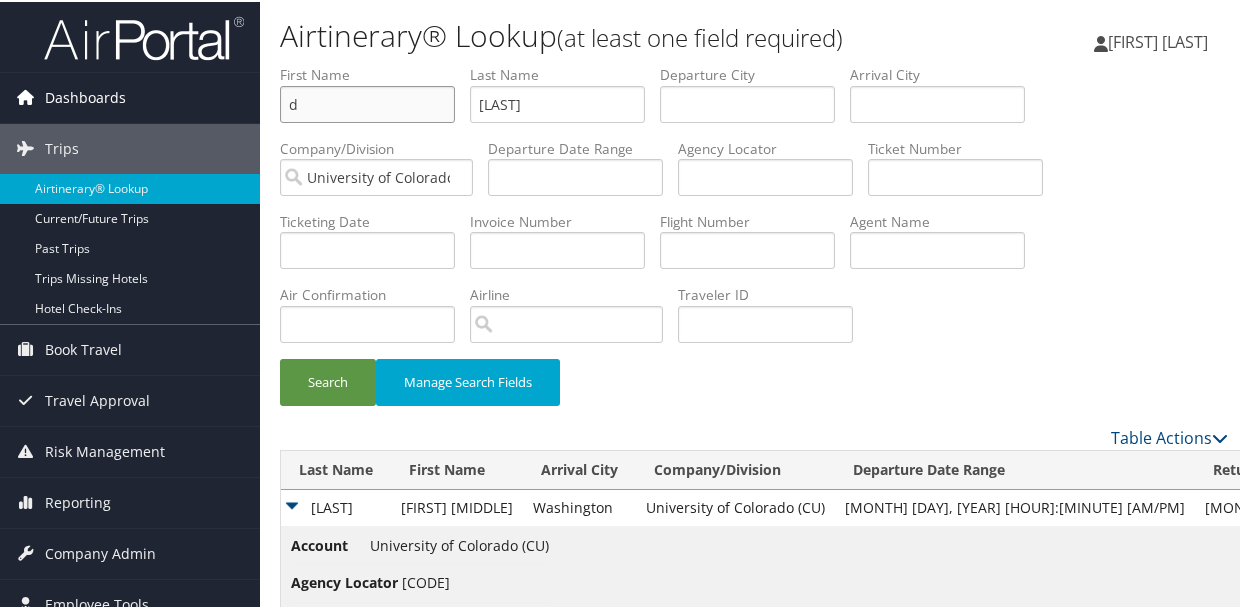 click on "Dashboards AirPortal 360™ (Manager) My Travel Dashboard   Trips Airtinerary® Lookup Current/Future Trips Past Trips Trips Missing Hotels Hotel Check-ins   Book Travel Agent Booking Request Approval Request (Beta) Book/Manage Online Trips   Travel Approval Pending Trip Approvals Approved Trips Canceled Trips Approvals (Beta)   Risk Management SecurityLogic® Map Assistance Requests Travel Alerts Notifications   Reporting Unused Tickets Savings Tracker Value Scorecard Virtual Pay Lookup Prime Analytics   Company Admin Company Information Configure Approval Types (Beta) People Users (Beta) Vendor Contracts Travel Policy Service Fees  Reporting Fields (Beta) Report Settings Virtual Pay Settings   Employee Tools Help Desk" at bounding box center [624, 540] 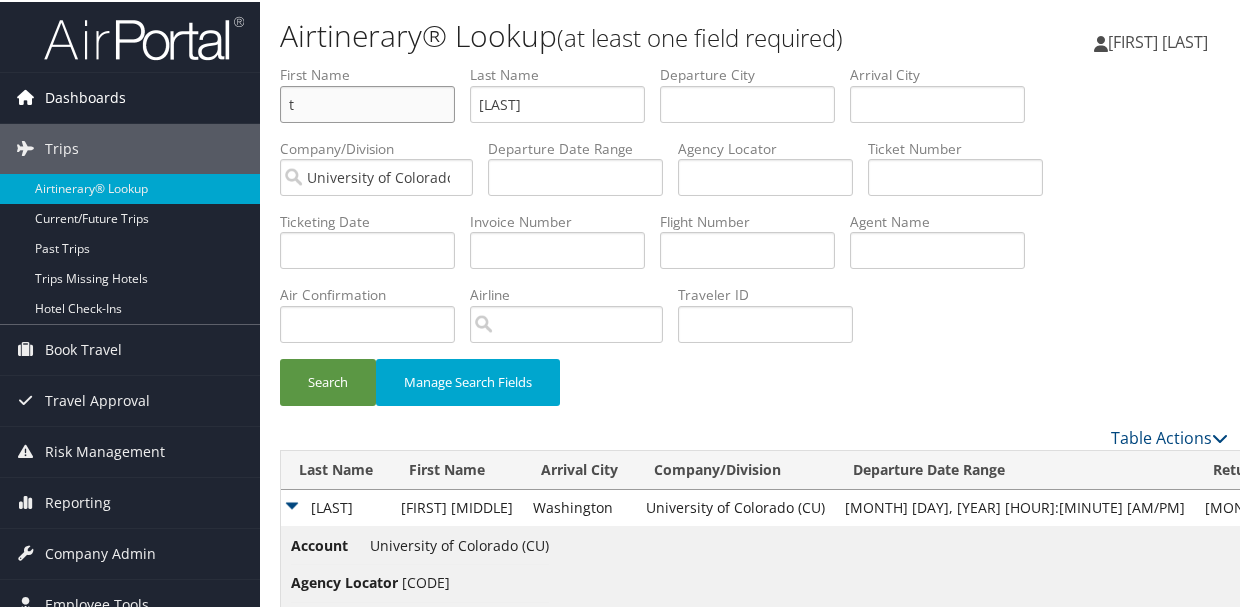 type on "t" 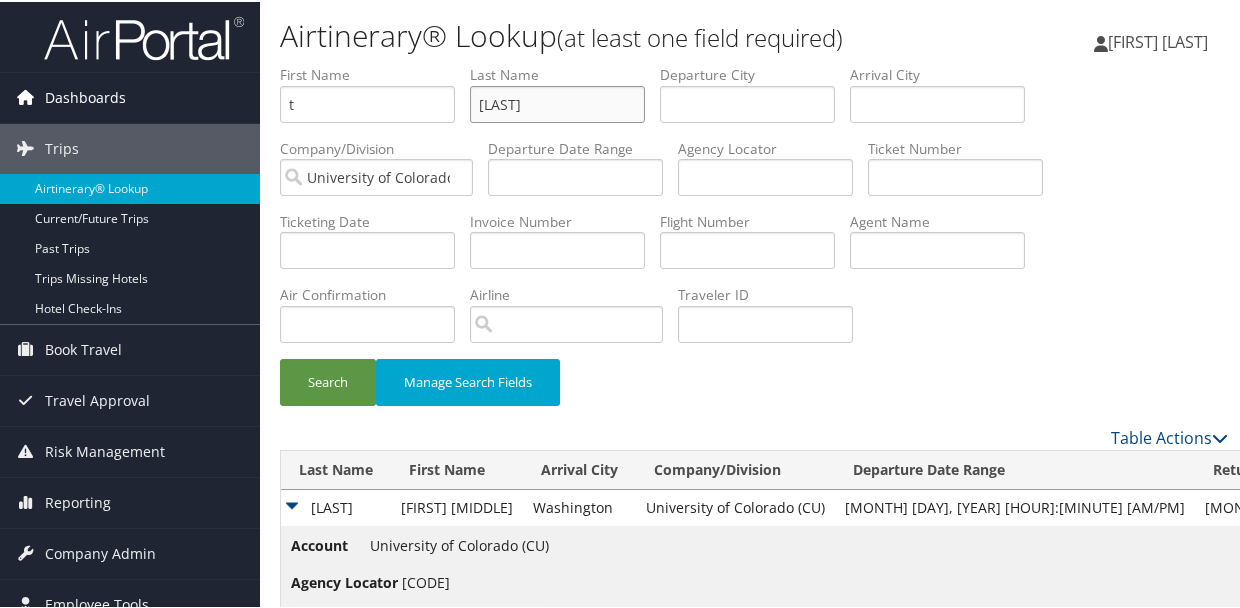 type on "barton" 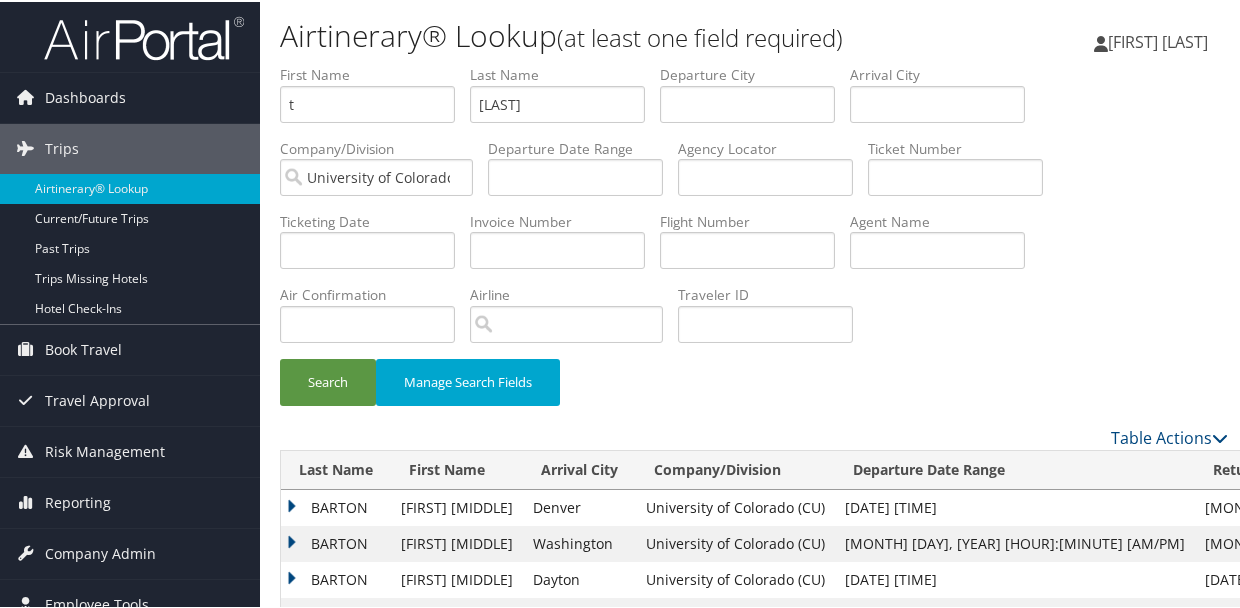 click on "BARTON" at bounding box center [336, 506] 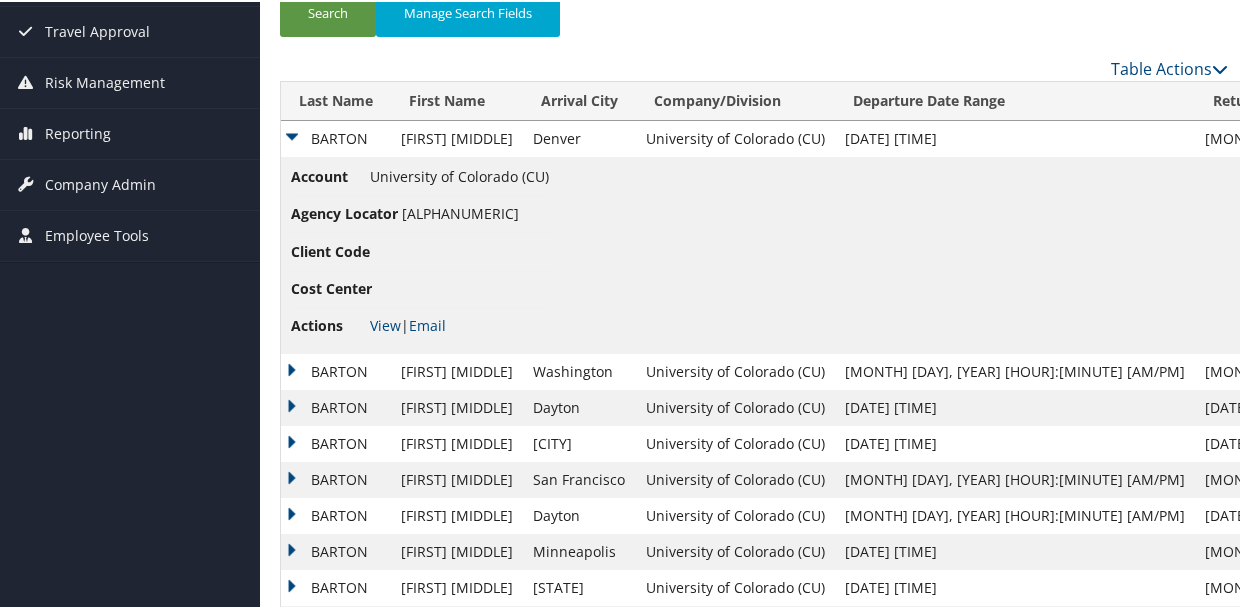 scroll, scrollTop: 400, scrollLeft: 0, axis: vertical 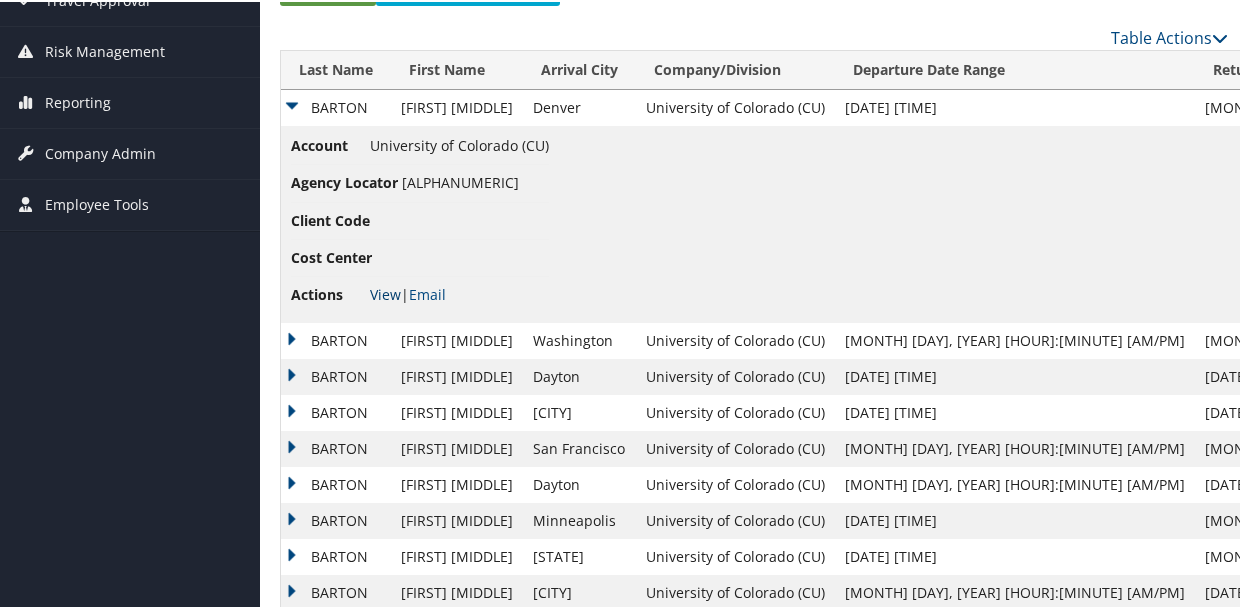 click on "View" at bounding box center [385, 292] 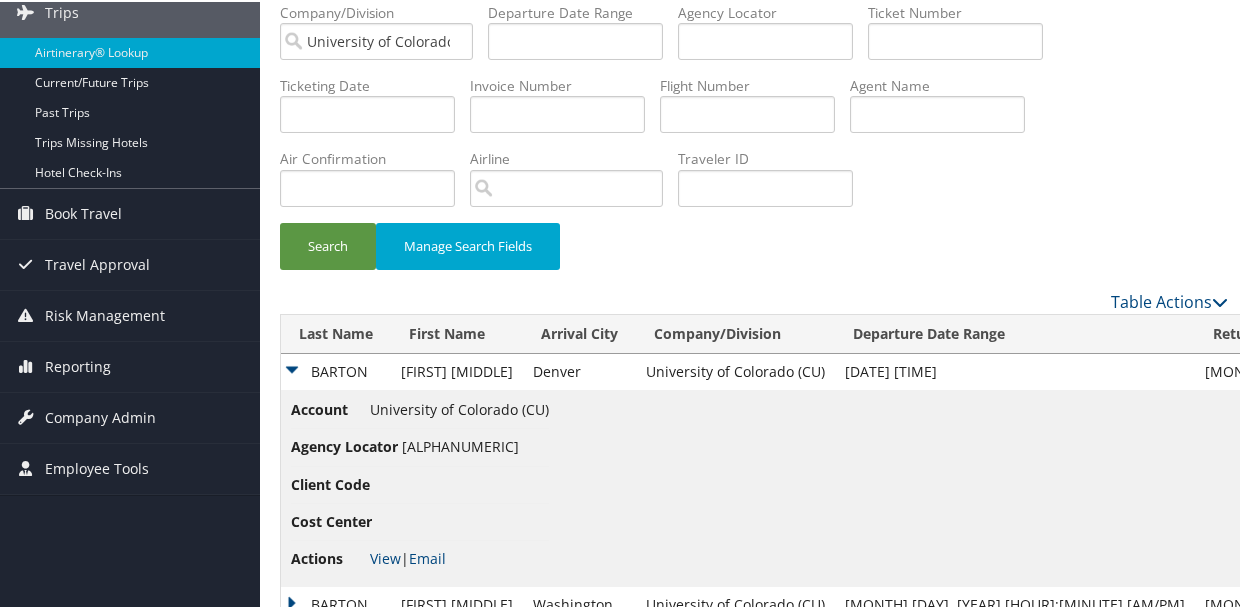 scroll, scrollTop: 0, scrollLeft: 0, axis: both 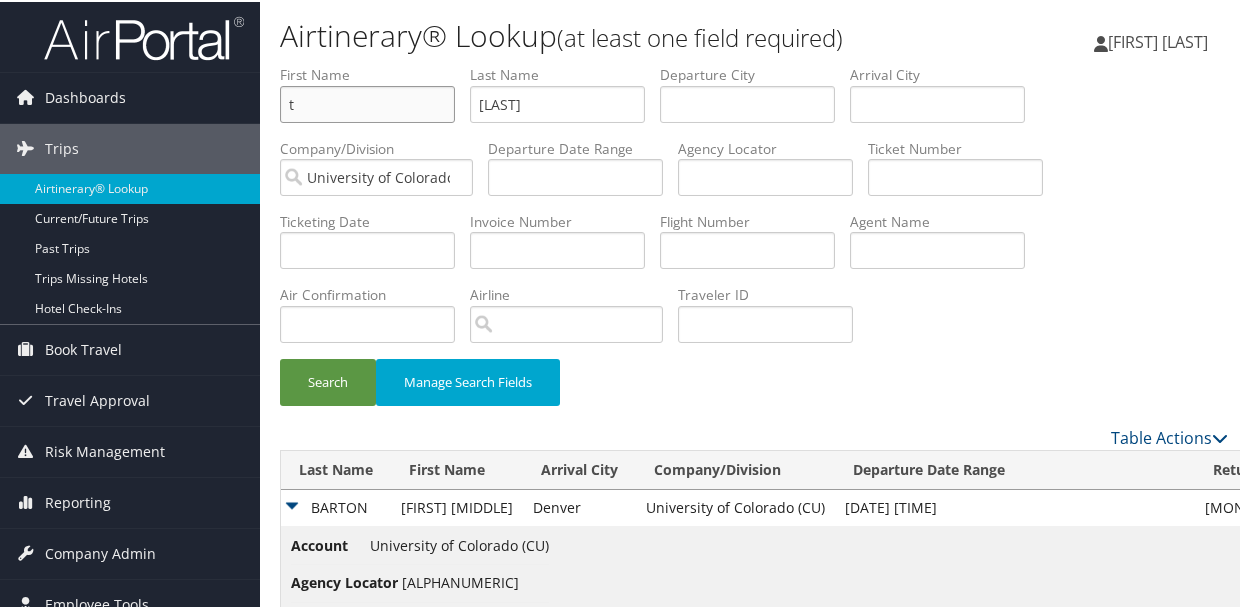 drag, startPoint x: 299, startPoint y: 85, endPoint x: 127, endPoint y: 49, distance: 175.72707 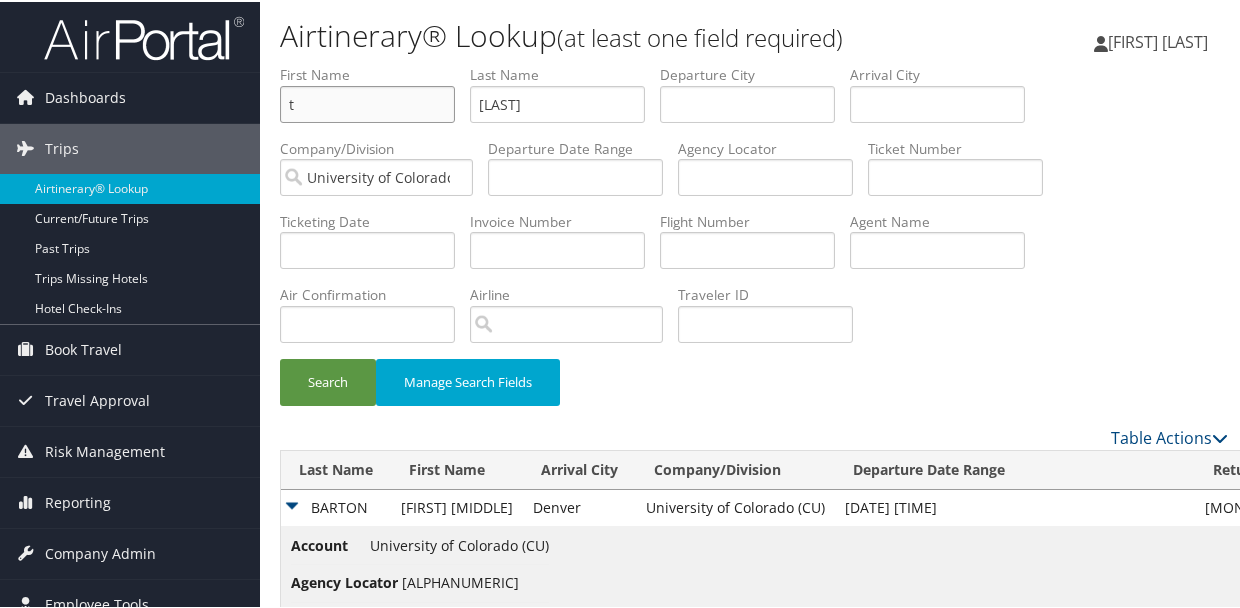 click on "Dashboards AirPortal 360™ (Manager) My Travel Dashboard   Trips Airtinerary® Lookup Current/Future Trips Past Trips Trips Missing Hotels Hotel Check-ins   Book Travel Agent Booking Request Approval Request (Beta) Book/Manage Online Trips   Travel Approval Pending Trip Approvals Approved Trips Canceled Trips Approvals (Beta)   Risk Management SecurityLogic® Map Assistance Requests Travel Alerts Notifications   Reporting Unused Tickets Savings Tracker Value Scorecard Virtual Pay Lookup Prime Analytics   Company Admin Company Information Configure Approval Types (Beta) People Users (Beta) Vendor Contracts Travel Policy Service Fees  Reporting Fields (Beta) Report Settings Virtual Pay Settings   Employee Tools Help Desk" at bounding box center (624, 540) 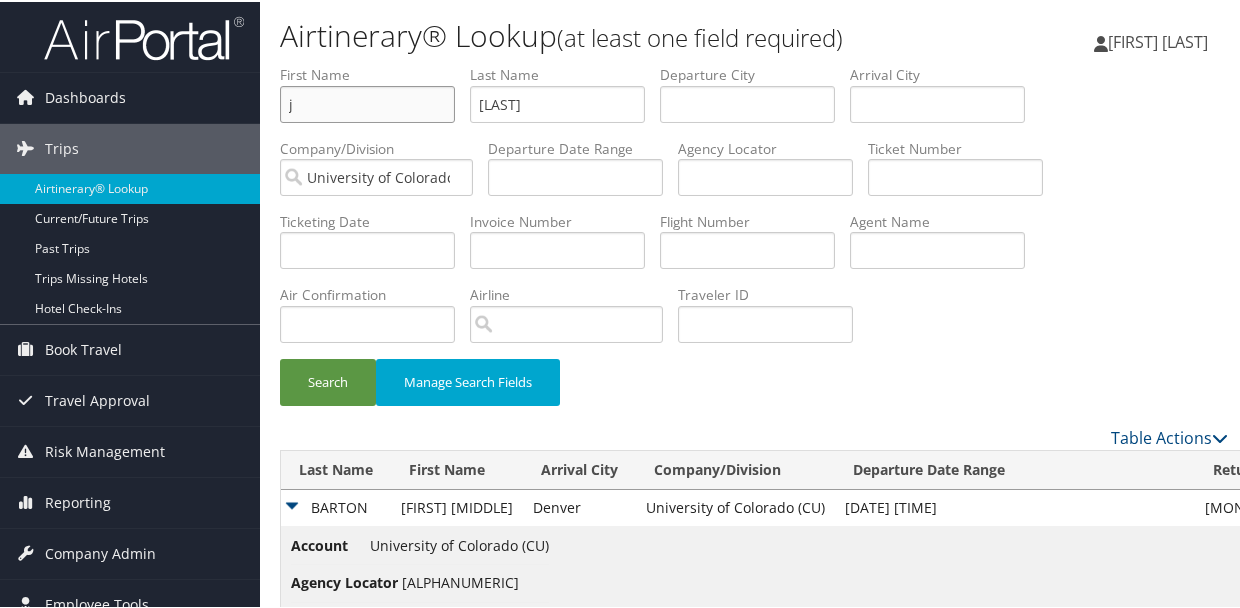 type on "j" 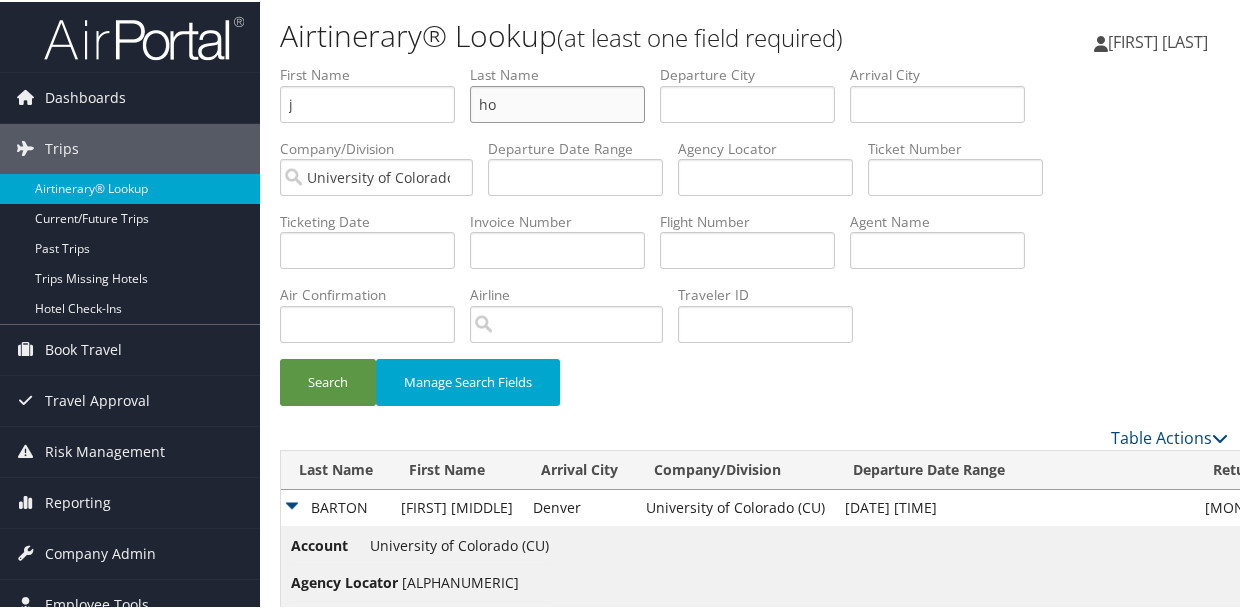 type on "h" 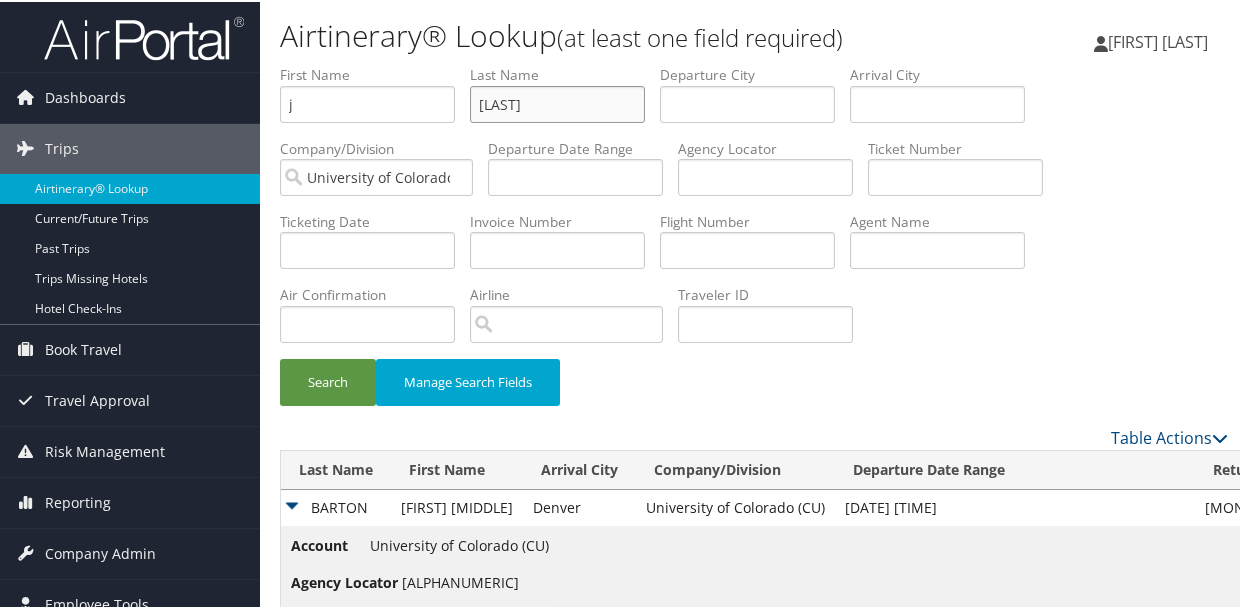 type on "johnson" 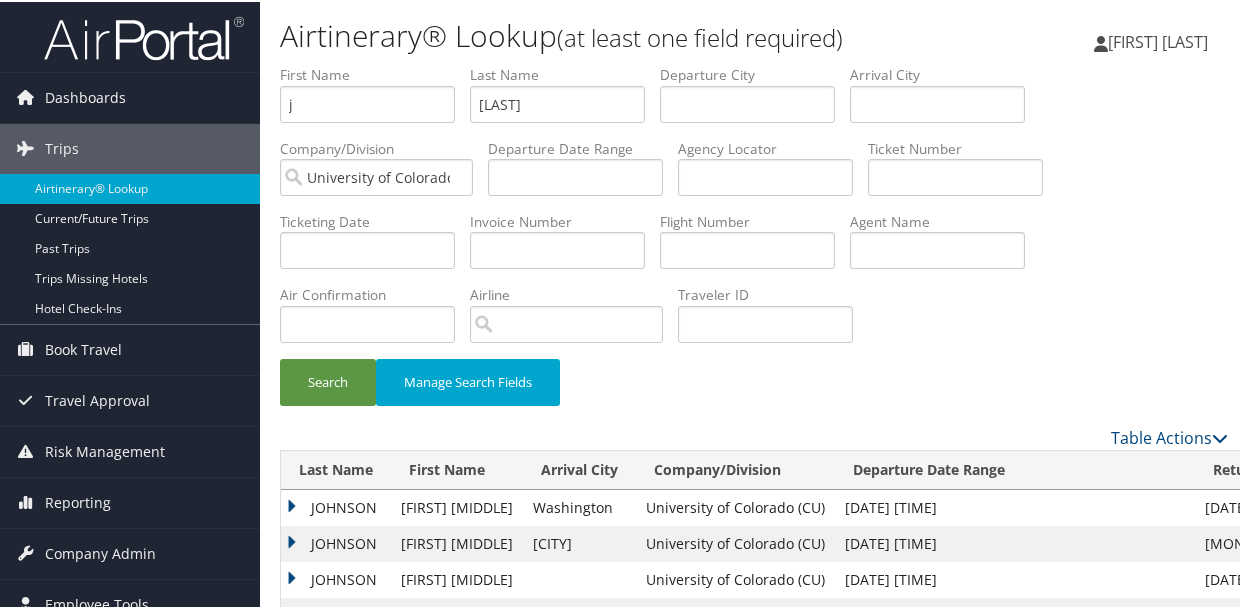 click on "JOHNSON" at bounding box center [336, 506] 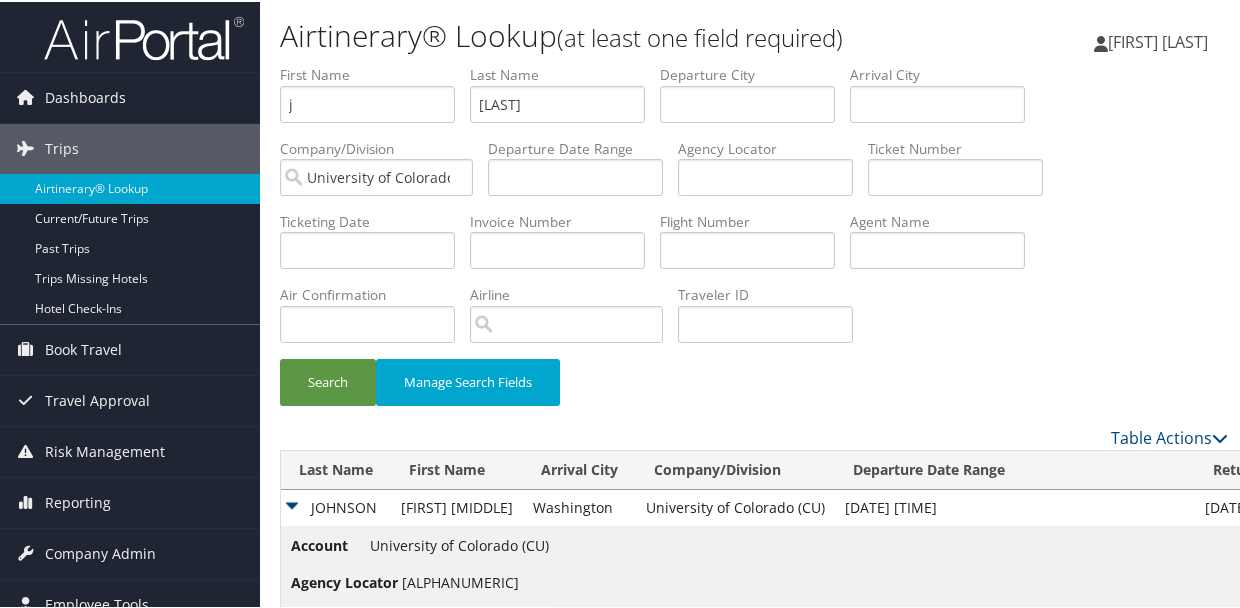 scroll, scrollTop: 400, scrollLeft: 0, axis: vertical 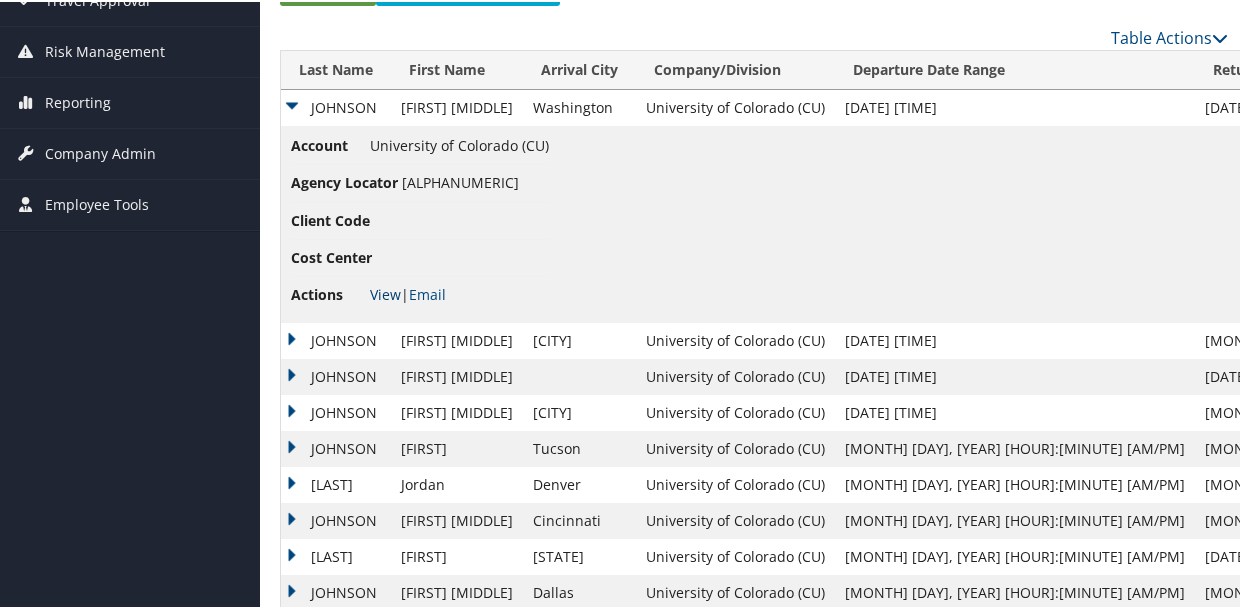 click on "View" at bounding box center (385, 292) 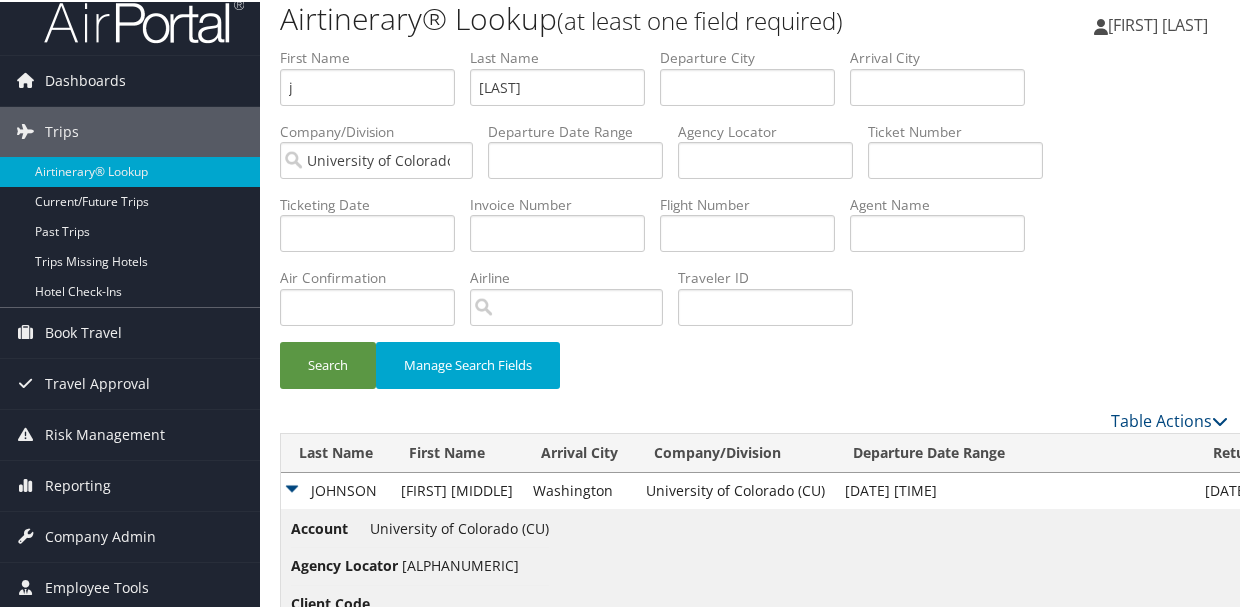 scroll, scrollTop: 0, scrollLeft: 0, axis: both 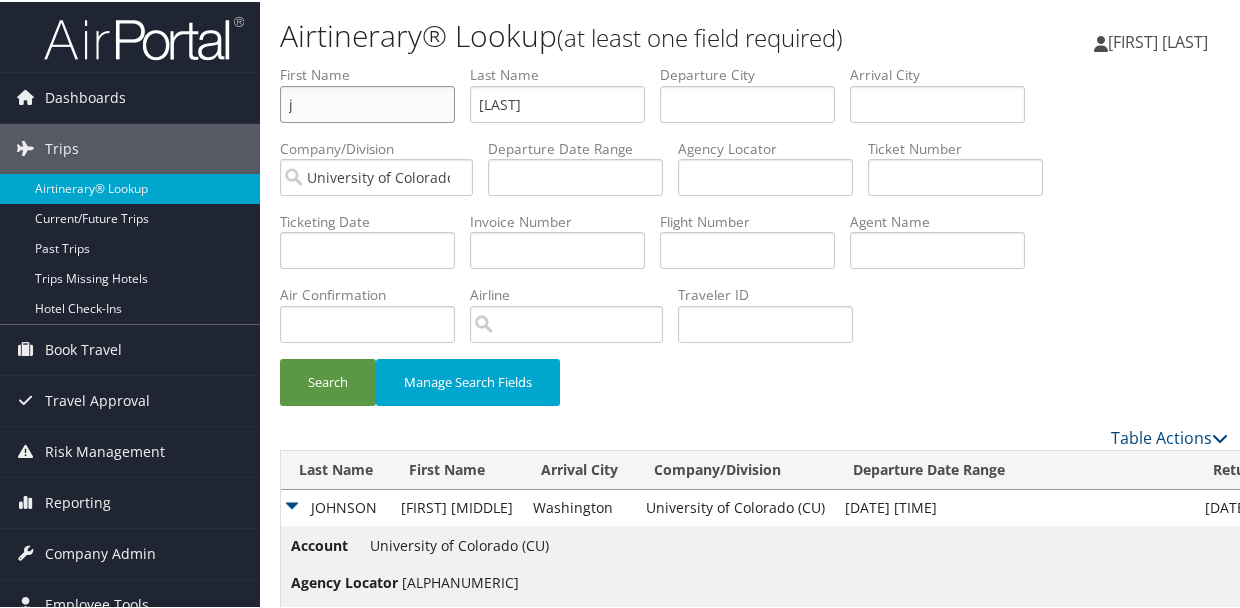 drag, startPoint x: 368, startPoint y: 101, endPoint x: 22, endPoint y: 16, distance: 356.2878 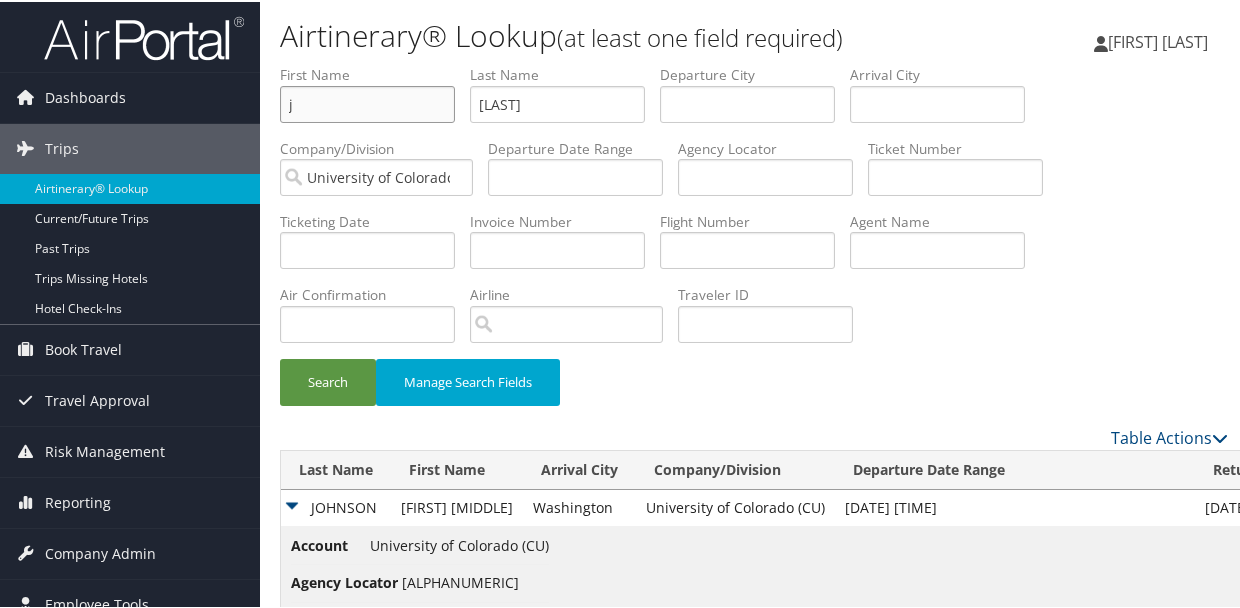 click on "Dashboards AirPortal 360™ (Manager) My Travel Dashboard   Trips Airtinerary® Lookup Current/Future Trips Past Trips Trips Missing Hotels Hotel Check-ins   Book Travel Agent Booking Request Approval Request (Beta) Book/Manage Online Trips   Travel Approval Pending Trip Approvals Approved Trips Canceled Trips Approvals (Beta)   Risk Management SecurityLogic® Map Assistance Requests Travel Alerts Notifications   Reporting Unused Tickets Savings Tracker Value Scorecard Virtual Pay Lookup Prime Analytics   Company Admin Company Information Configure Approval Types (Beta) People Users (Beta) Vendor Contracts Travel Policy Service Fees  Reporting Fields (Beta) Report Settings Virtual Pay Settings   Employee Tools Help Desk" at bounding box center (624, 540) 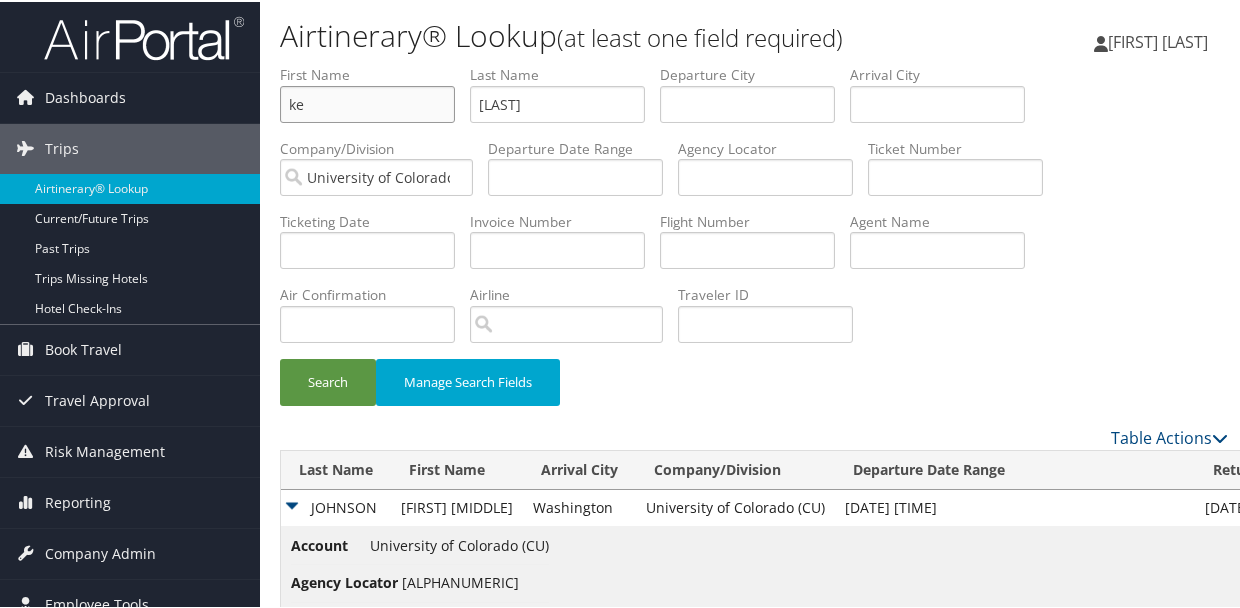 type on "ke" 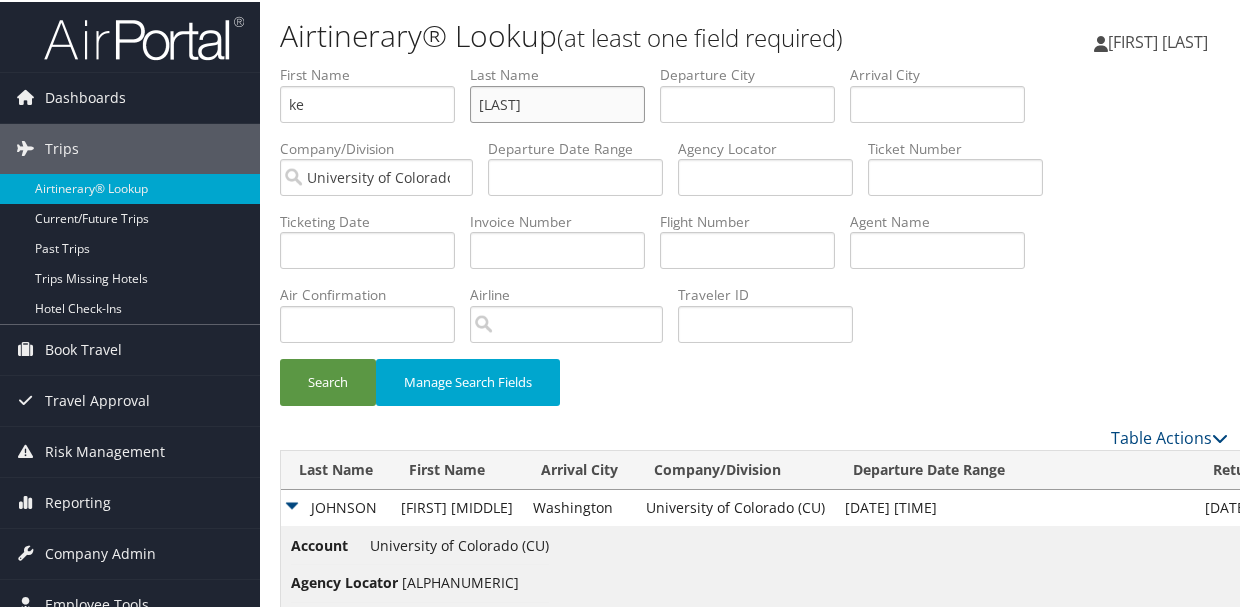 type on "lancaster" 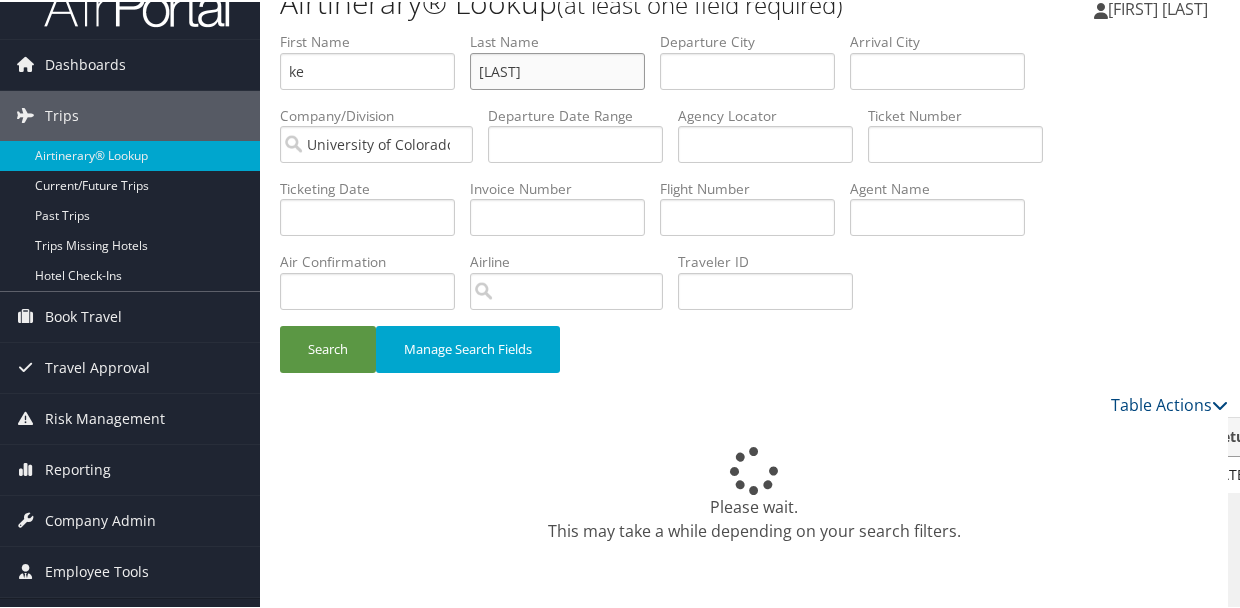 scroll, scrollTop: 0, scrollLeft: 0, axis: both 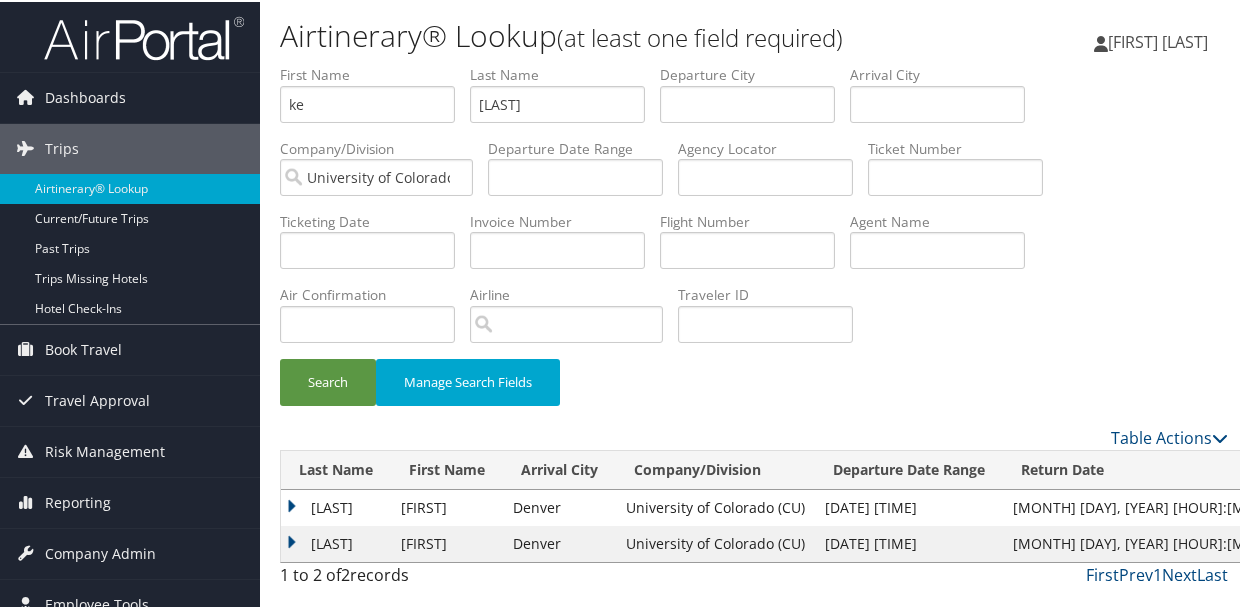drag, startPoint x: 339, startPoint y: 499, endPoint x: 348, endPoint y: 493, distance: 10.816654 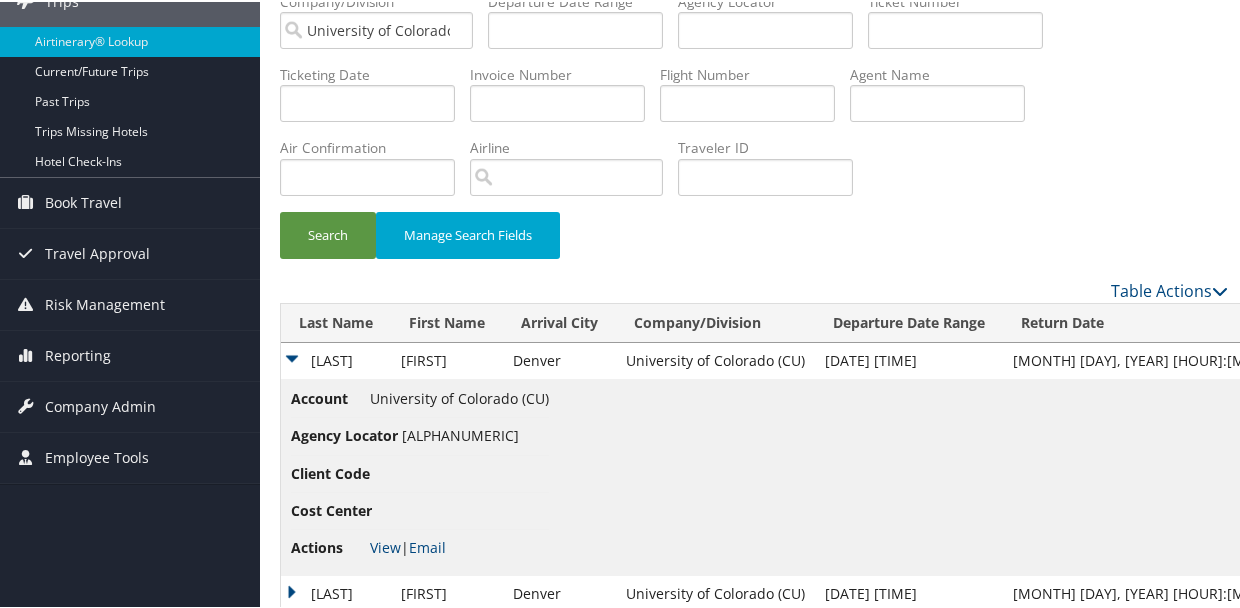 scroll, scrollTop: 182, scrollLeft: 0, axis: vertical 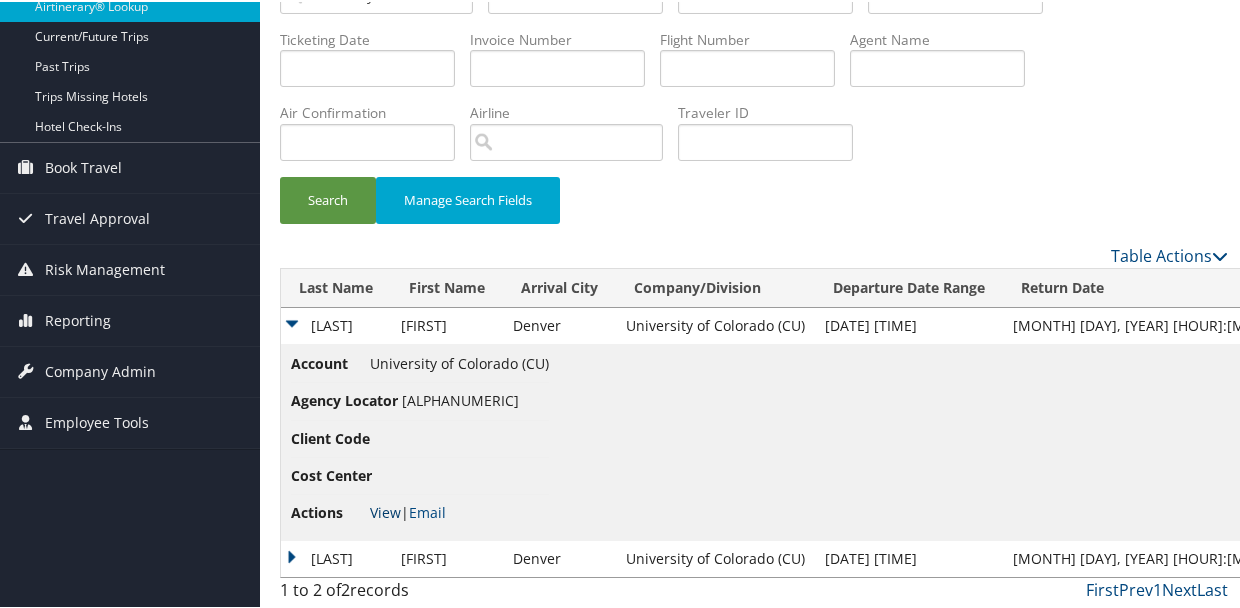 click on "View" at bounding box center (385, 510) 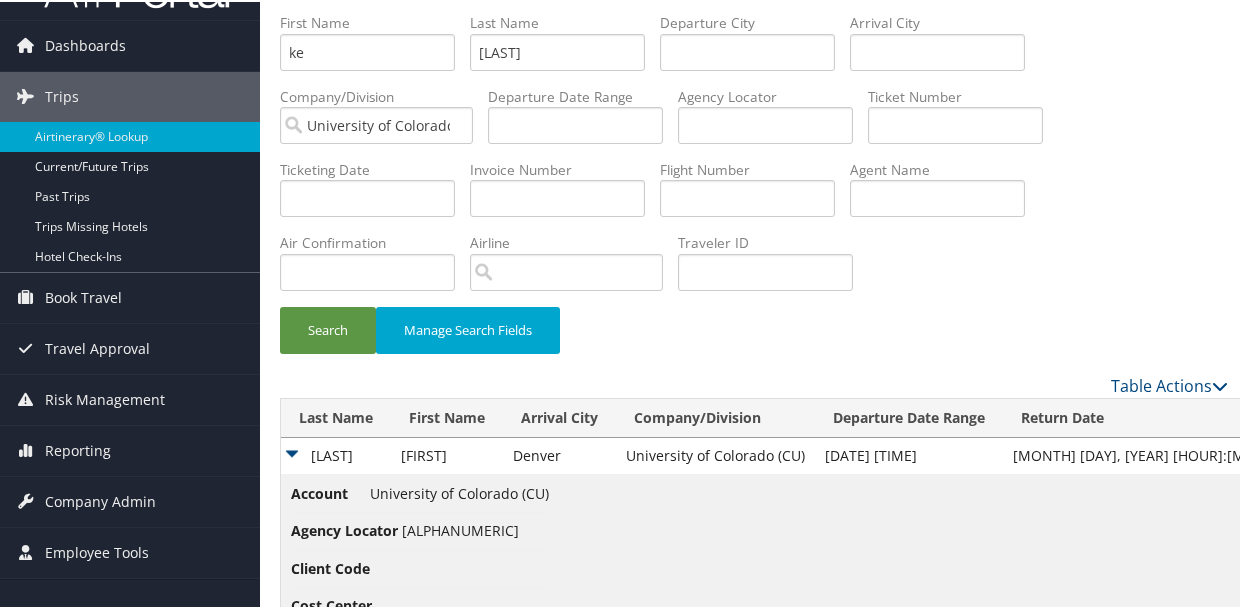 scroll, scrollTop: 0, scrollLeft: 0, axis: both 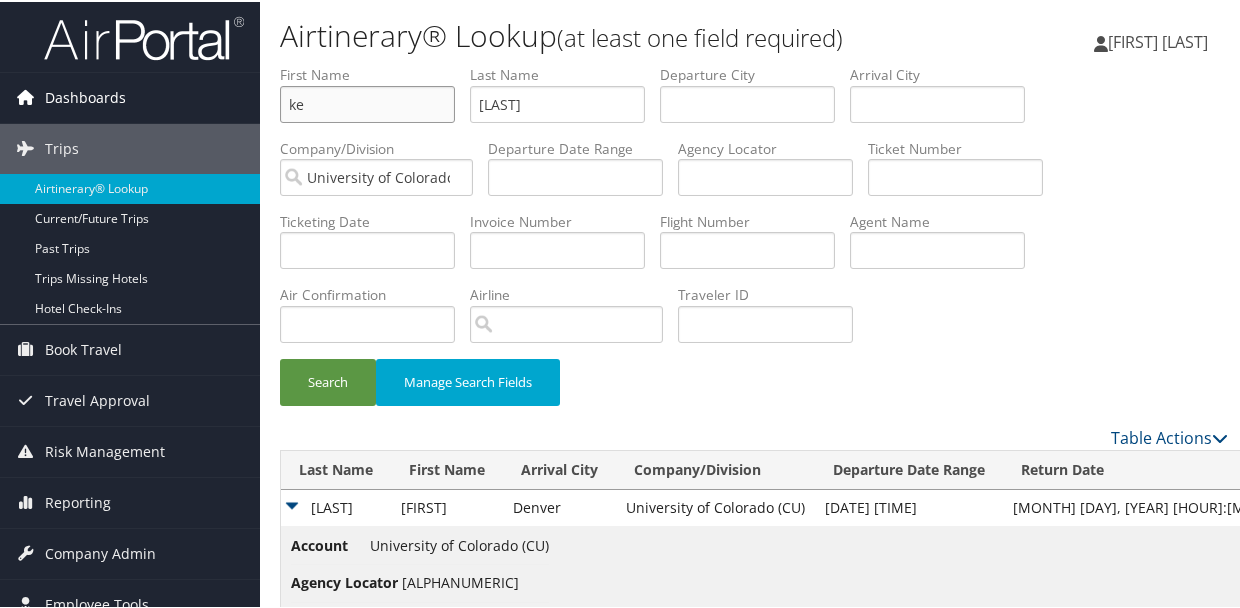 drag, startPoint x: 272, startPoint y: 100, endPoint x: 156, endPoint y: 91, distance: 116.34862 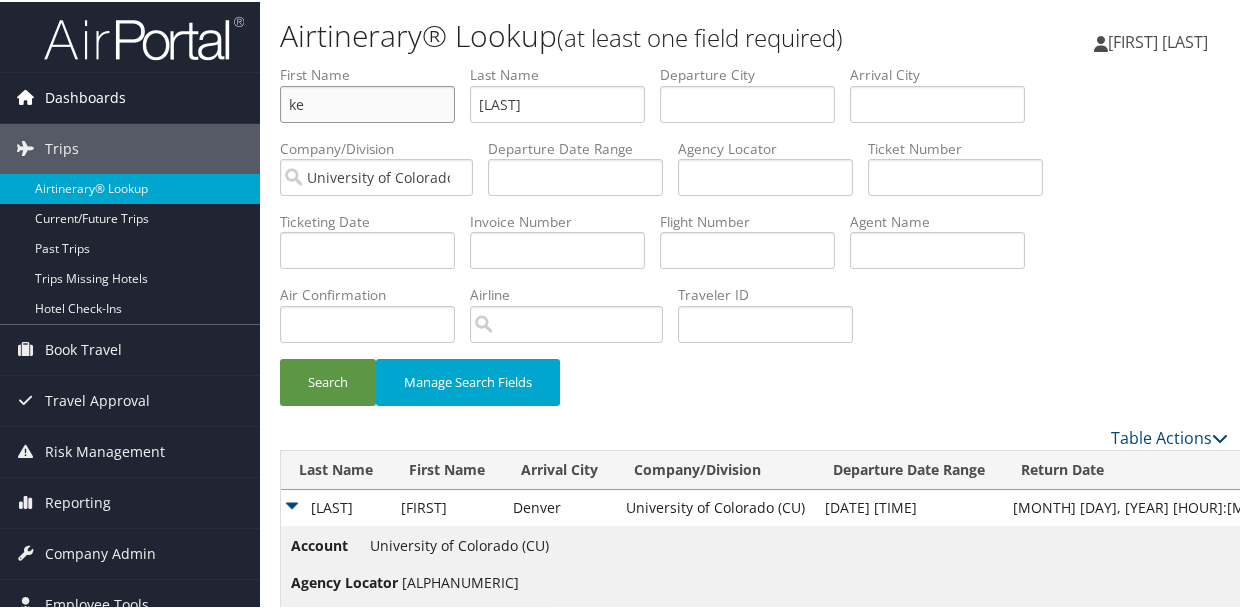click on "Dashboards AirPortal 360™ (Manager) My Travel Dashboard   Trips Airtinerary® Lookup Current/Future Trips Past Trips Trips Missing Hotels Hotel Check-ins   Book Travel Agent Booking Request Approval Request (Beta) Book/Manage Online Trips   Travel Approval Pending Trip Approvals Approved Trips Canceled Trips Approvals (Beta)   Risk Management SecurityLogic® Map Assistance Requests Travel Alerts Notifications   Reporting Unused Tickets Savings Tracker Value Scorecard Virtual Pay Lookup Prime Analytics   Company Admin Company Information Configure Approval Types (Beta) People Users (Beta) Vendor Contracts Travel Policy Service Fees  Reporting Fields (Beta) Report Settings Virtual Pay Settings   Employee Tools Help Desk" at bounding box center (624, 396) 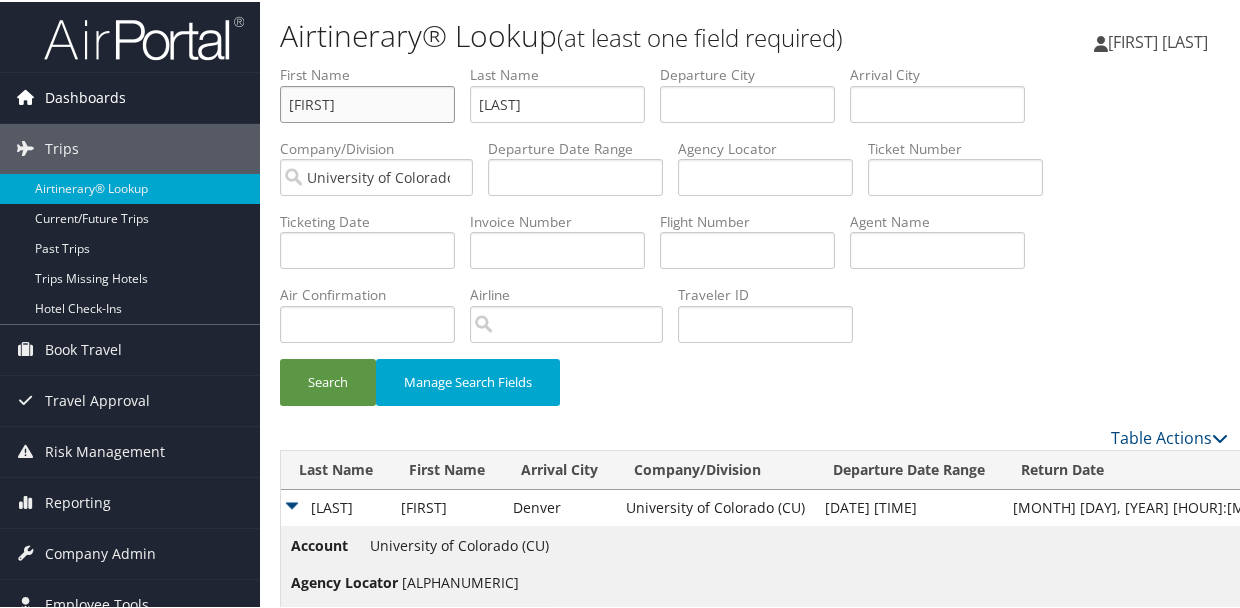 type on "giff" 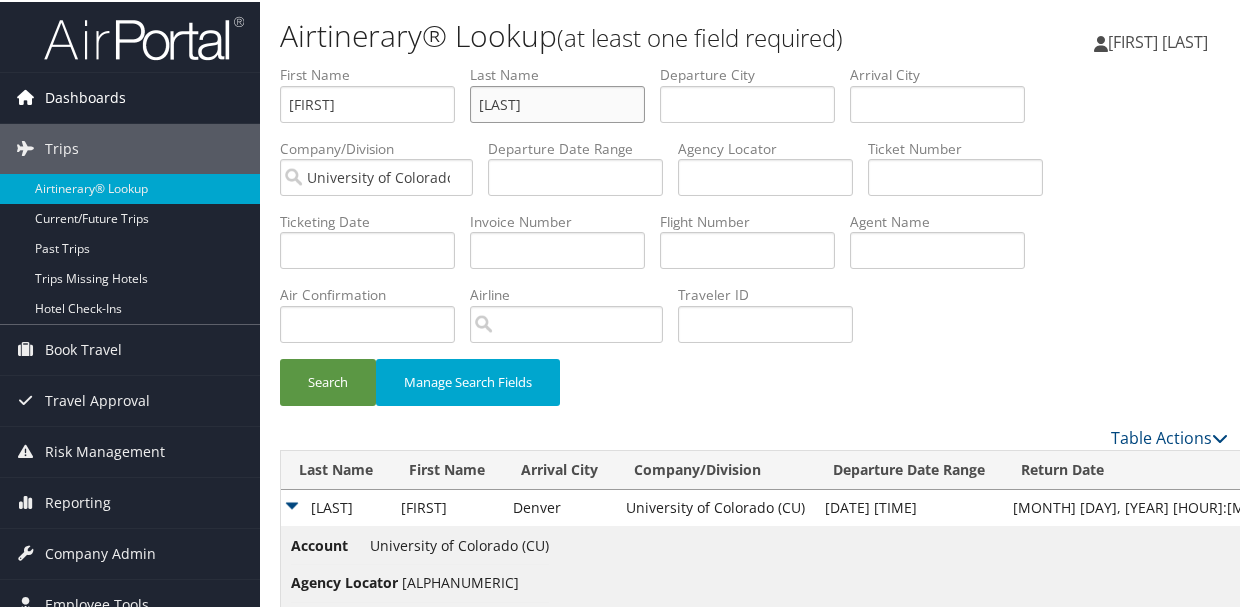 type on "miller" 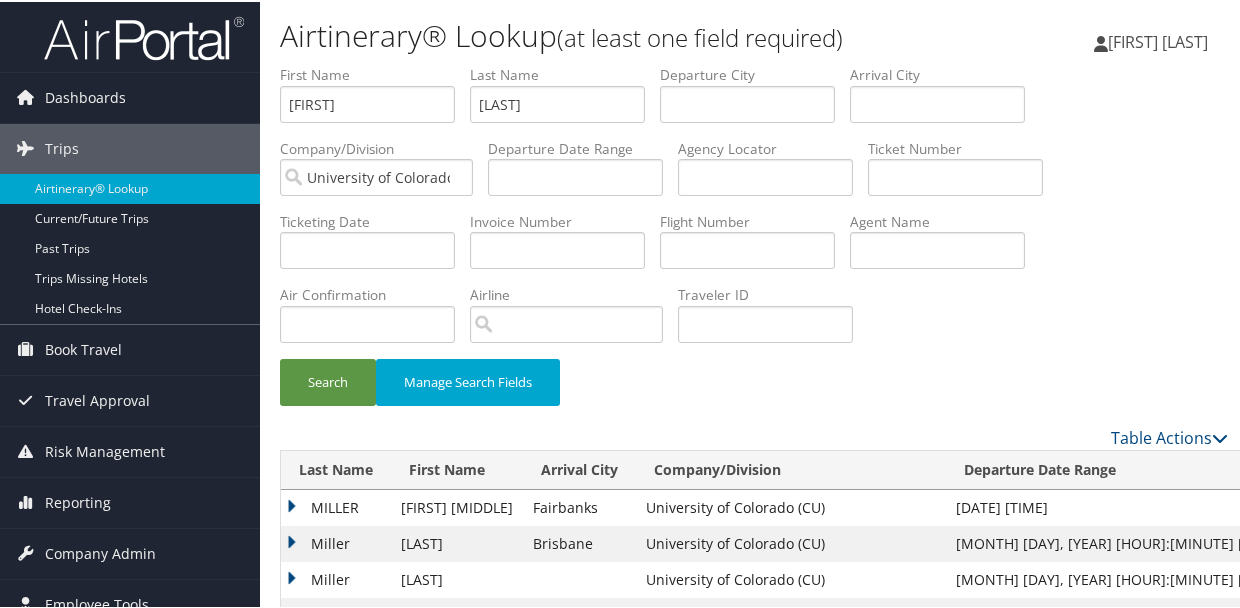 click on "MILLER" at bounding box center (336, 506) 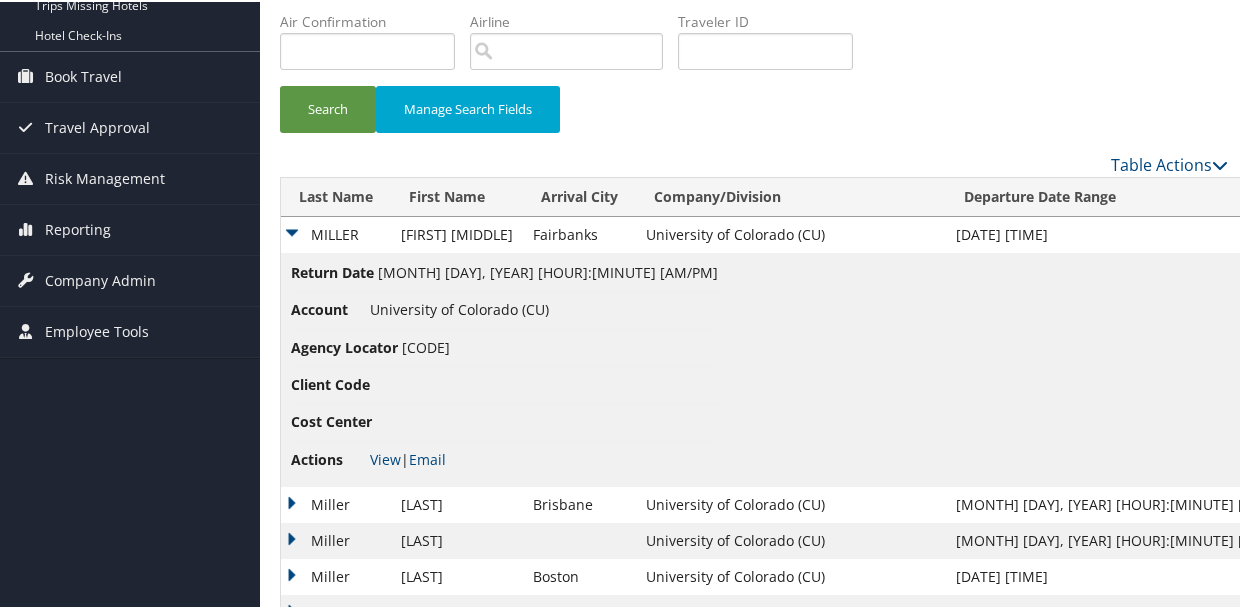 scroll, scrollTop: 400, scrollLeft: 0, axis: vertical 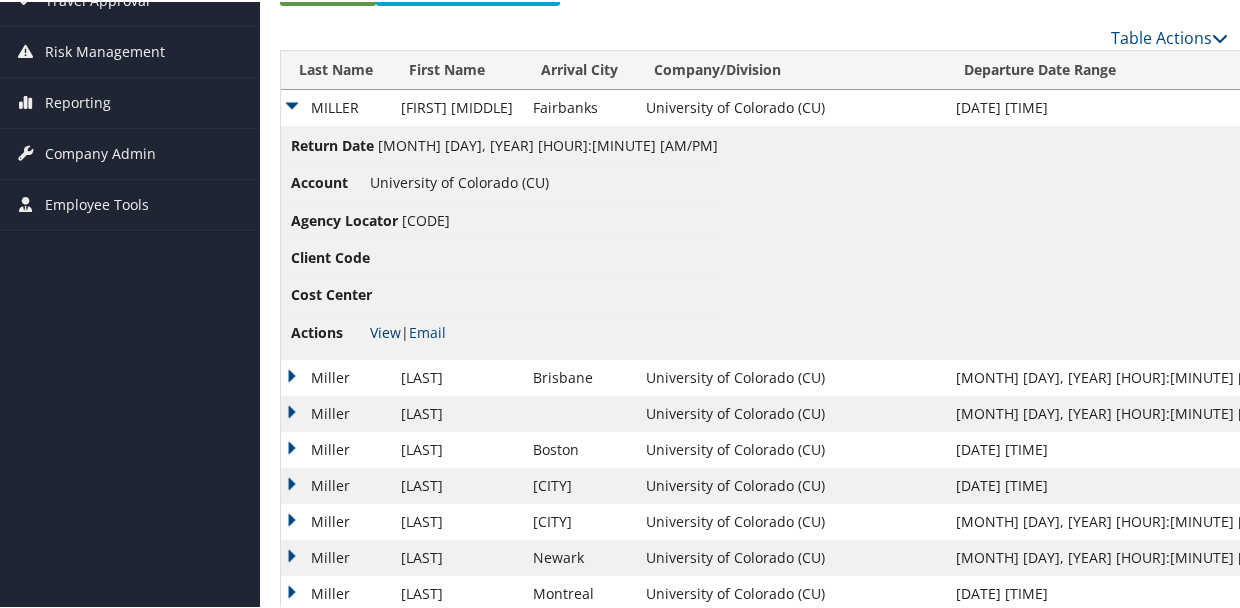 click on "View" at bounding box center [385, 330] 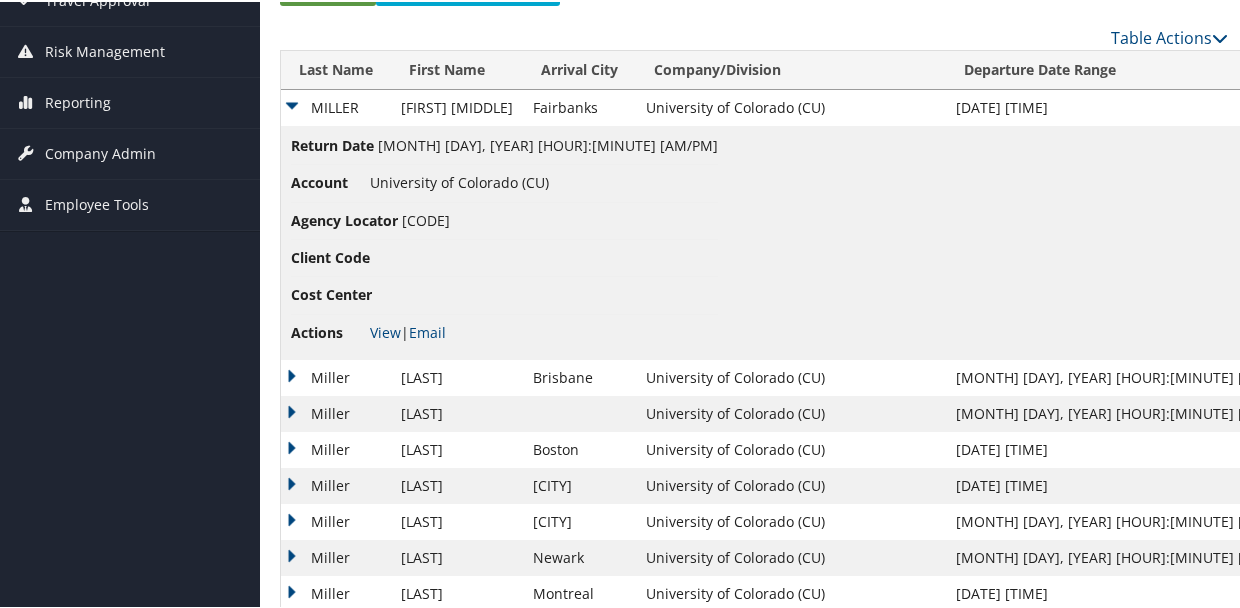 click on "Miller" at bounding box center (336, 376) 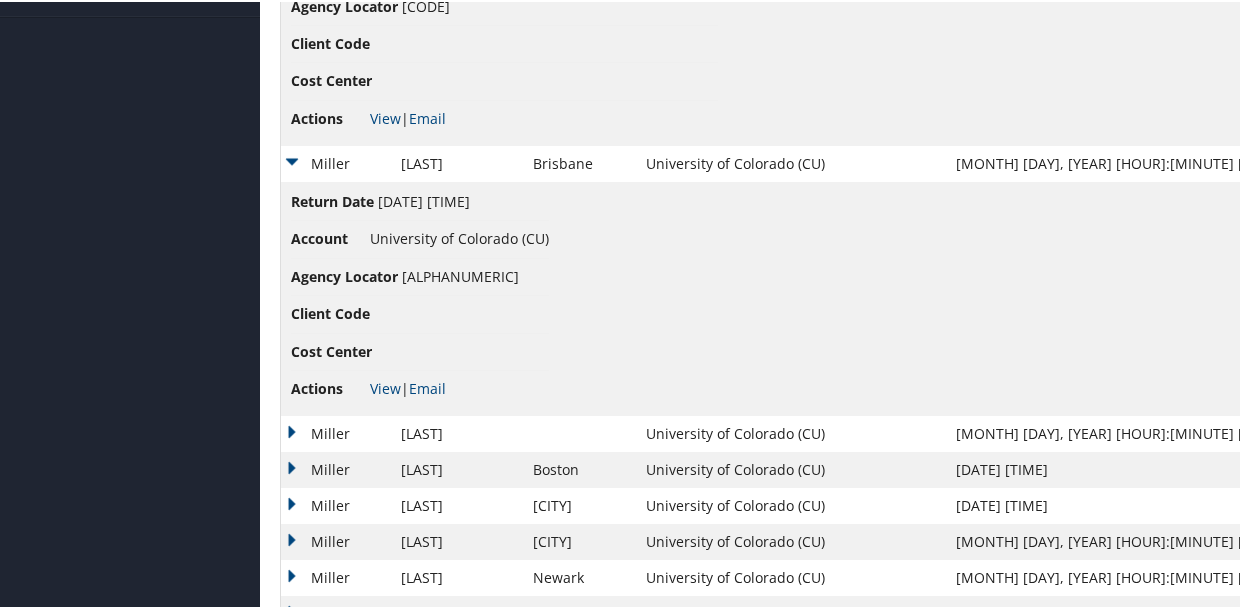 scroll, scrollTop: 740, scrollLeft: 0, axis: vertical 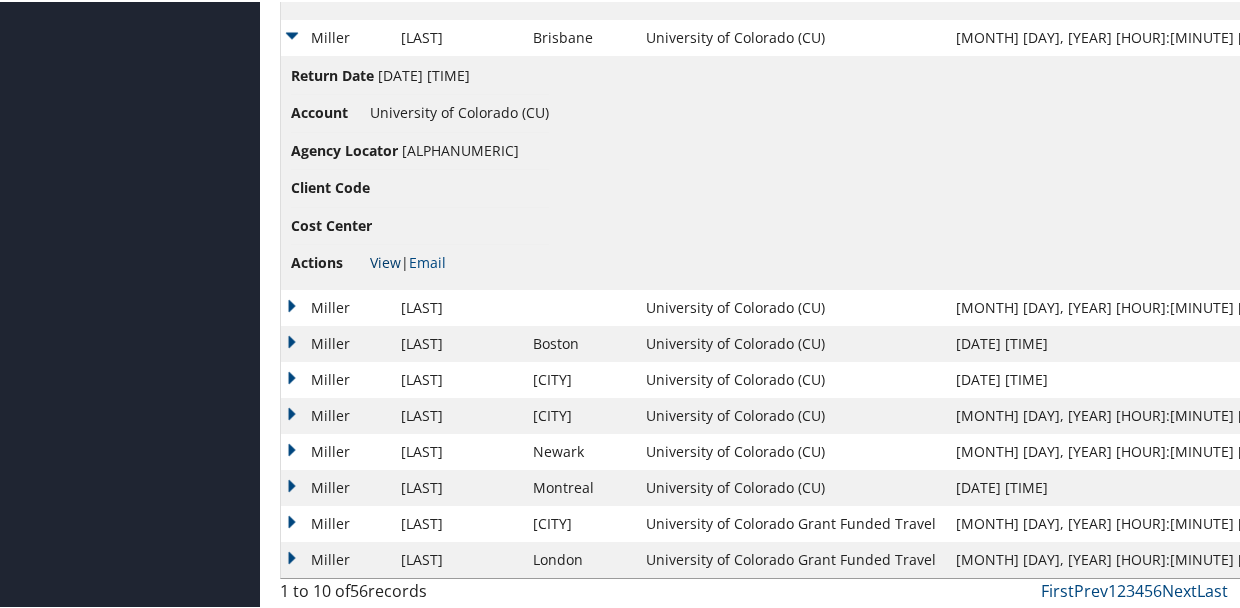 click on "View" at bounding box center [385, 260] 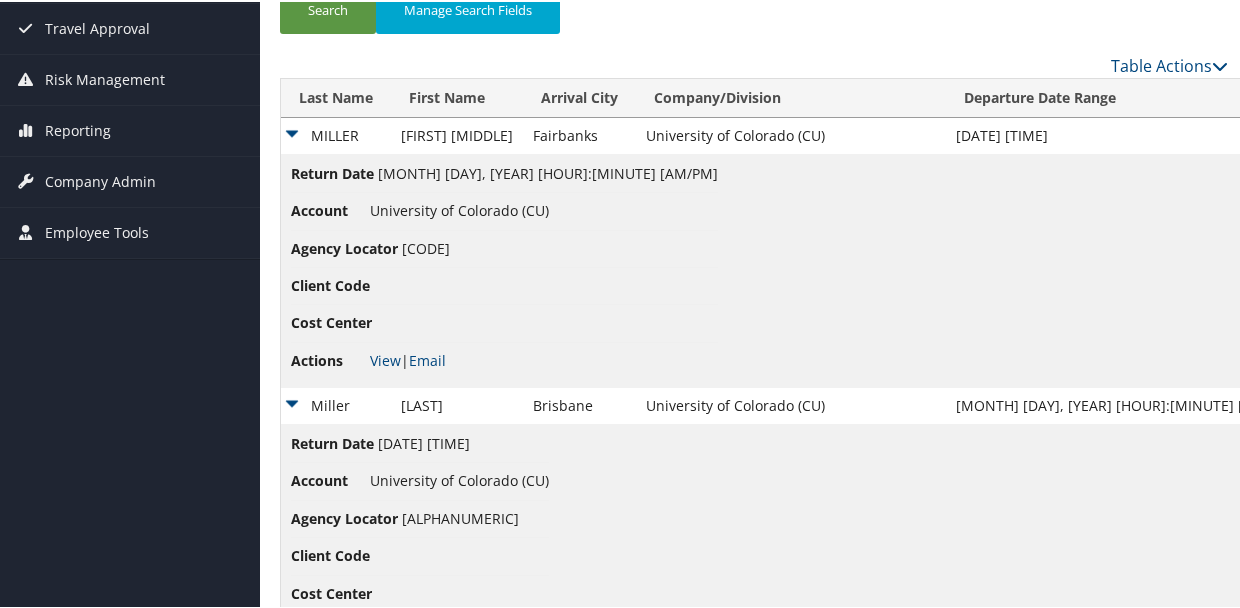 scroll, scrollTop: 340, scrollLeft: 0, axis: vertical 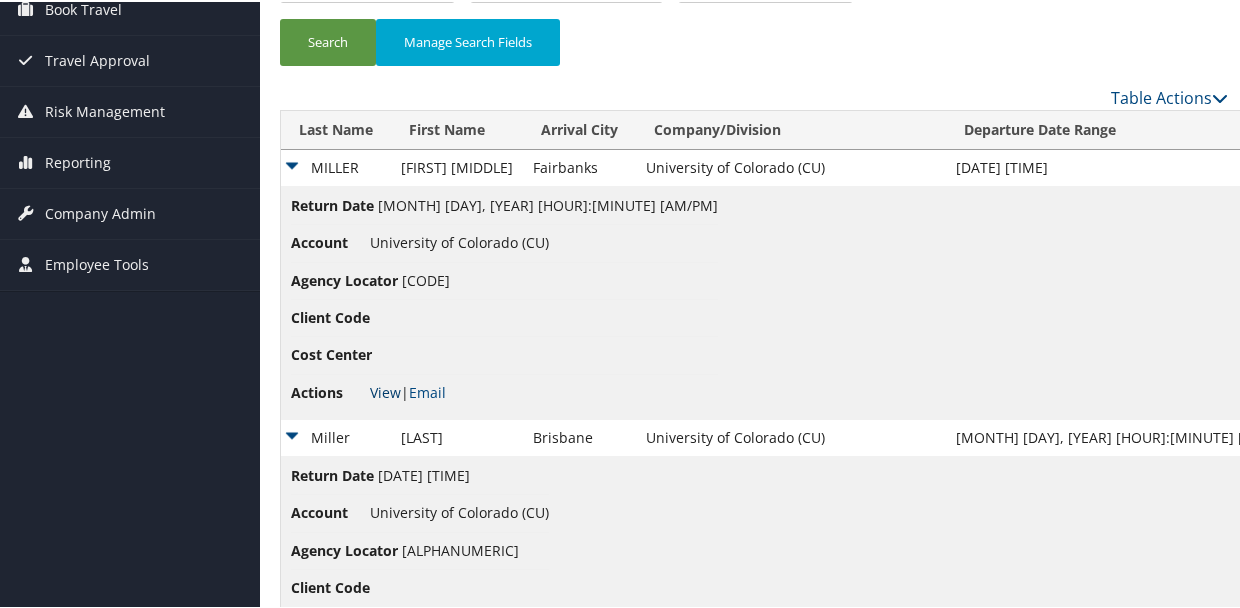 click on "View" at bounding box center (385, 390) 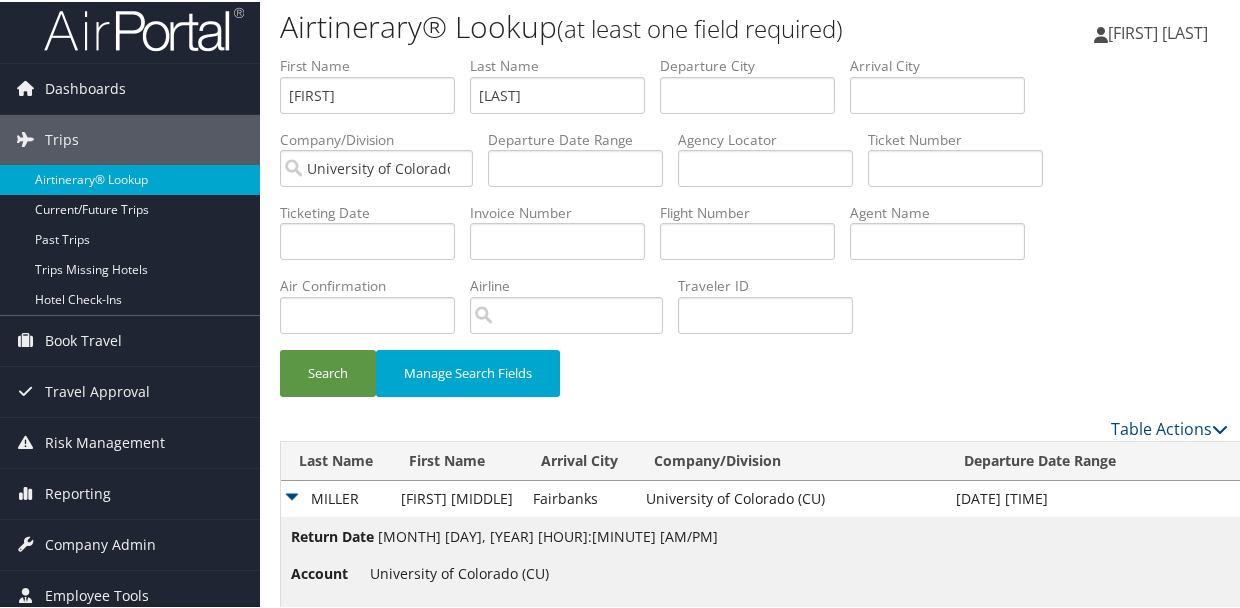 scroll, scrollTop: 0, scrollLeft: 0, axis: both 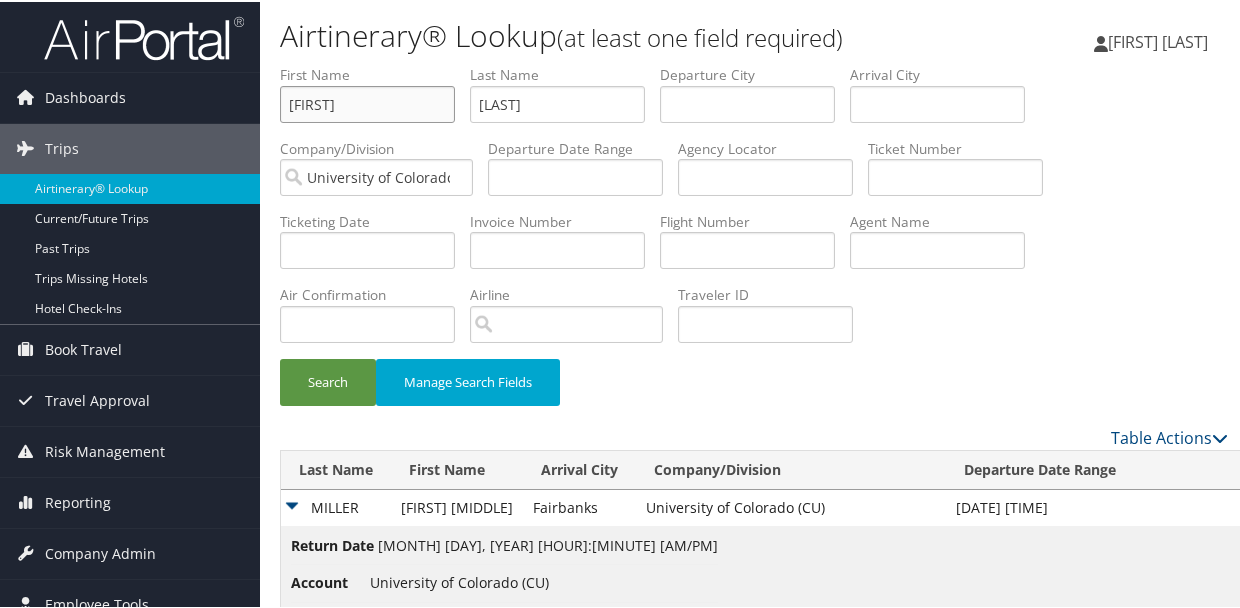 drag, startPoint x: 388, startPoint y: 97, endPoint x: 111, endPoint y: 62, distance: 279.20242 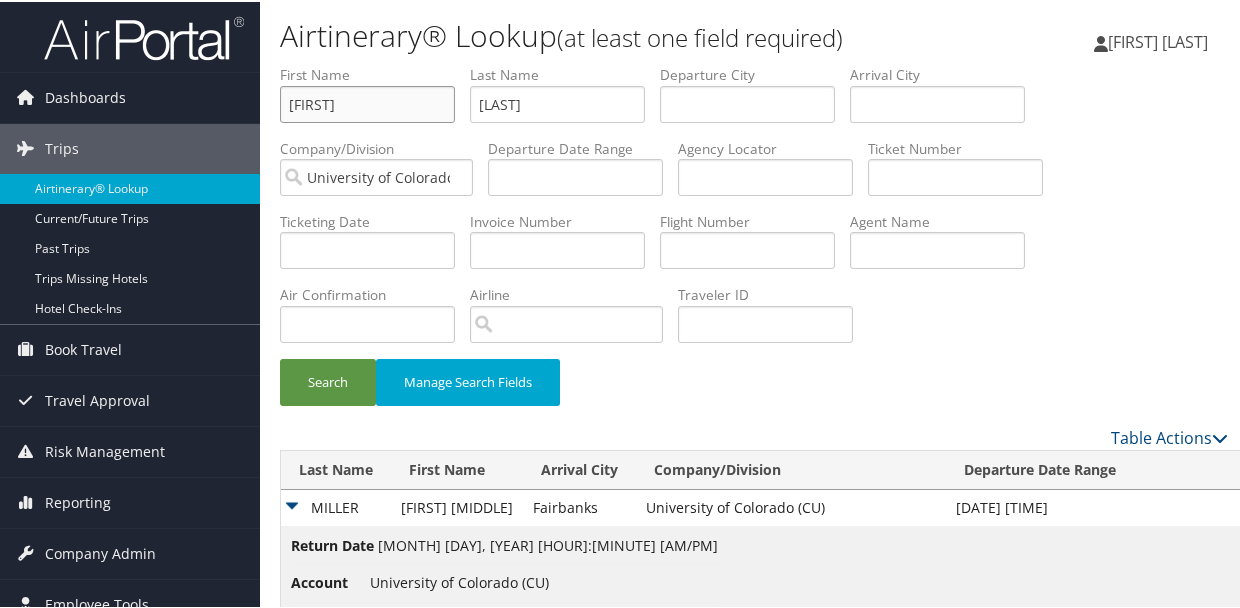 click on "Dashboards AirPortal 360™ (Manager) My Travel Dashboard   Trips Airtinerary® Lookup Current/Future Trips Past Trips Trips Missing Hotels Hotel Check-ins   Book Travel Agent Booking Request Approval Request (Beta) Book/Manage Online Trips   Travel Approval Pending Trip Approvals Approved Trips Canceled Trips Approvals (Beta)   Risk Management SecurityLogic® Map Assistance Requests Travel Alerts Notifications   Reporting Unused Tickets Savings Tracker Value Scorecard Virtual Pay Lookup Prime Analytics   Company Admin Company Information Configure Approval Types (Beta) People Users (Beta) Vendor Contracts Travel Policy Service Fees  Reporting Fields (Beta) Report Settings Virtual Pay Settings   Employee Tools Help Desk" at bounding box center [624, 675] 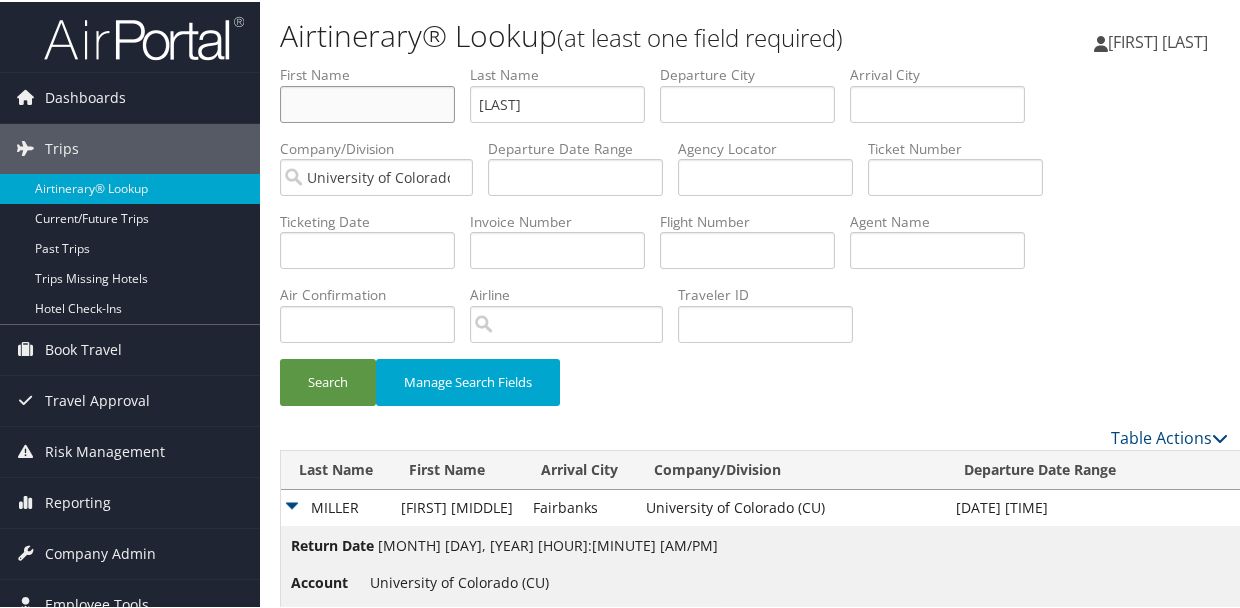 type 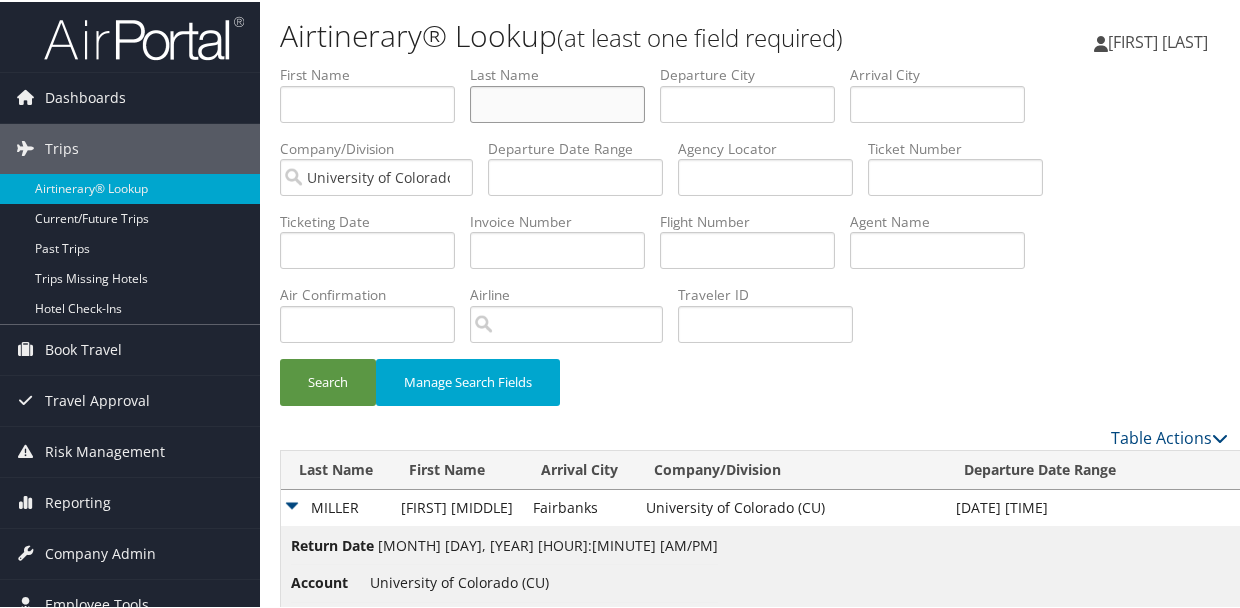 drag, startPoint x: 475, startPoint y: 93, endPoint x: 350, endPoint y: 80, distance: 125.67418 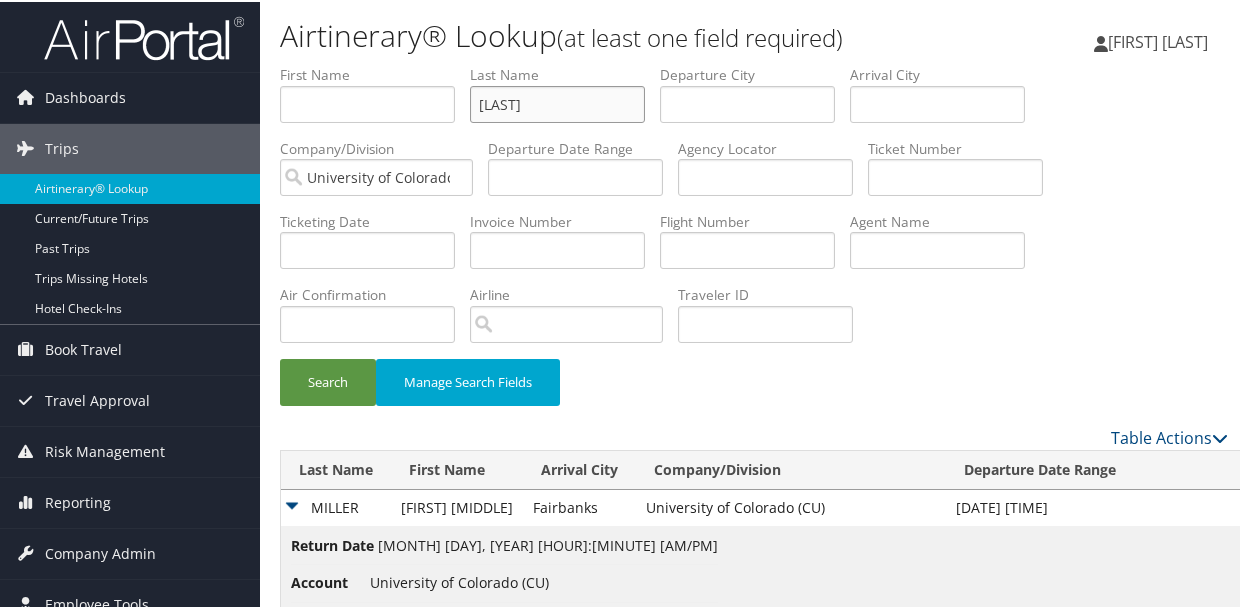 click on "Search" at bounding box center [328, 380] 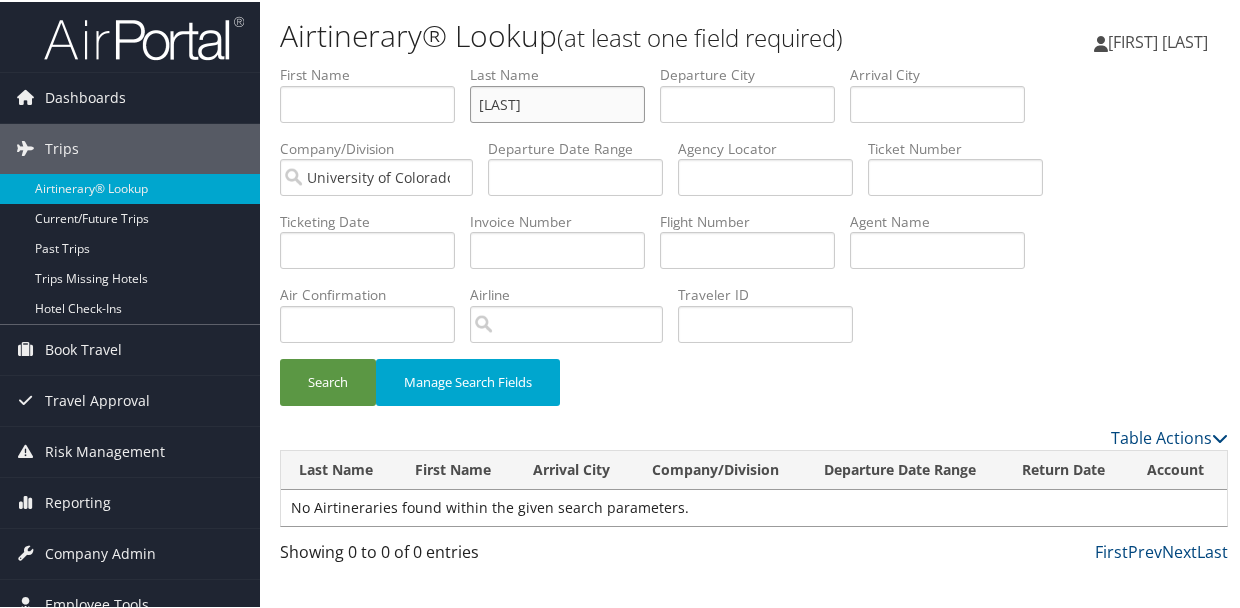 click on "Search" at bounding box center [328, 380] 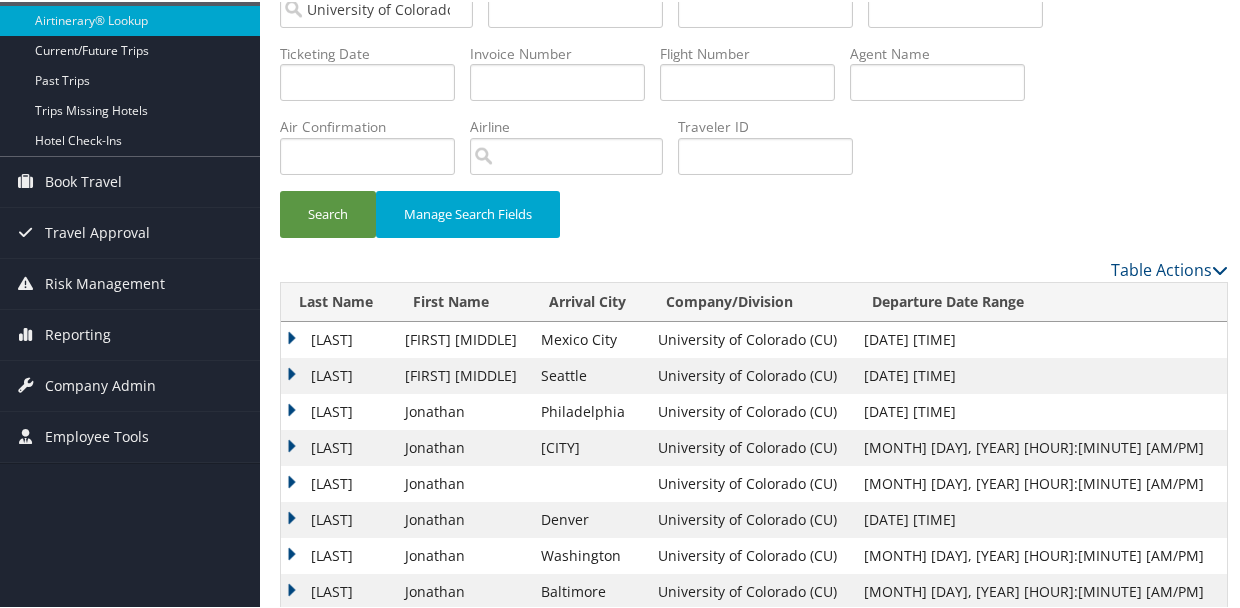 scroll, scrollTop: 200, scrollLeft: 0, axis: vertical 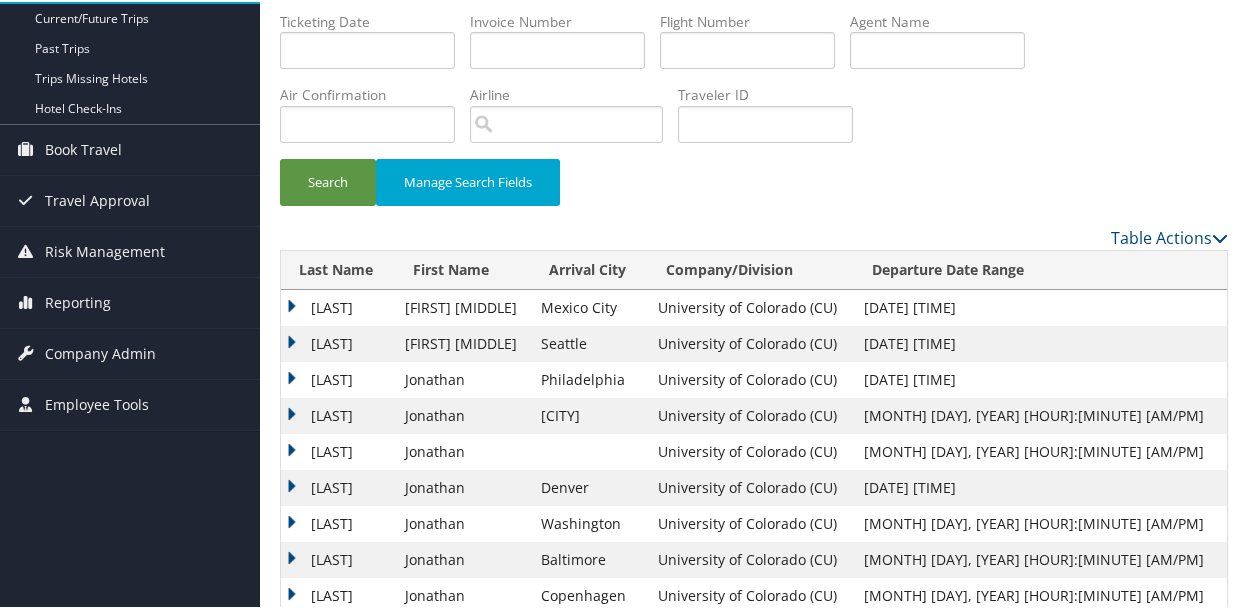 click on "SAFERLICHTENSTEIN" at bounding box center [338, 306] 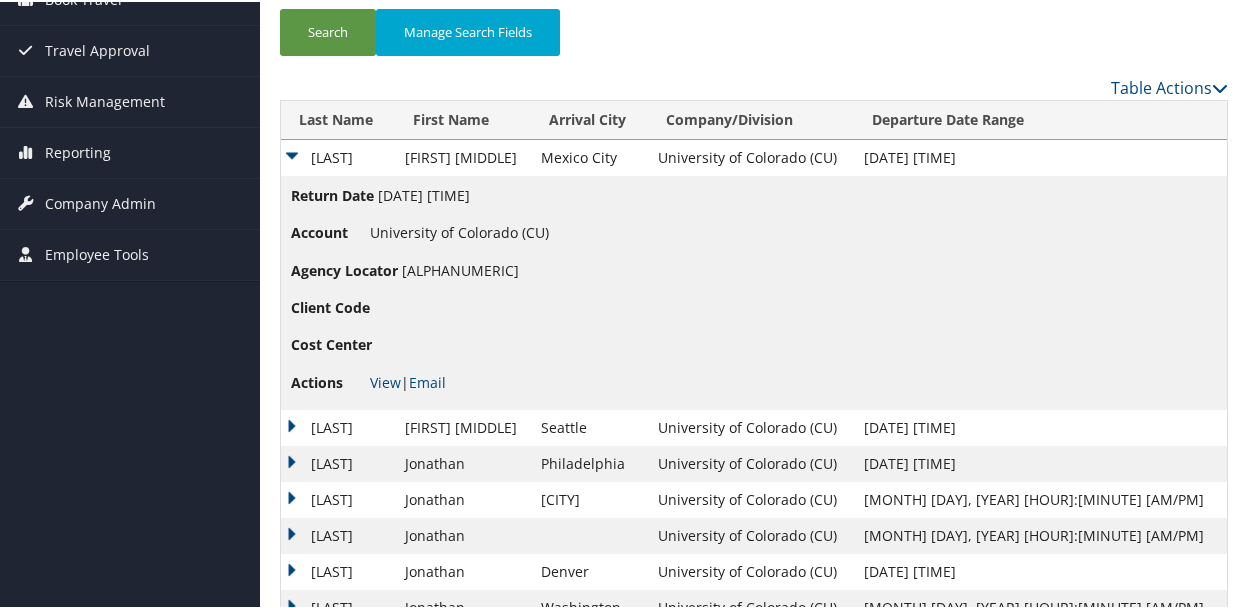 scroll, scrollTop: 400, scrollLeft: 0, axis: vertical 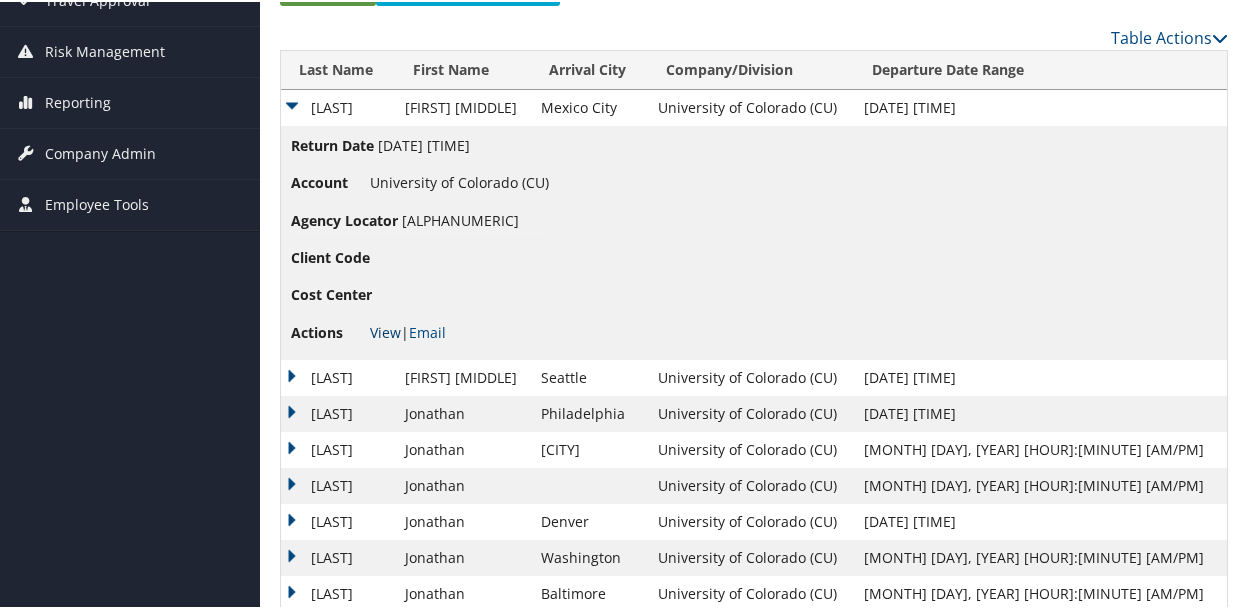 click on "View" at bounding box center (385, 330) 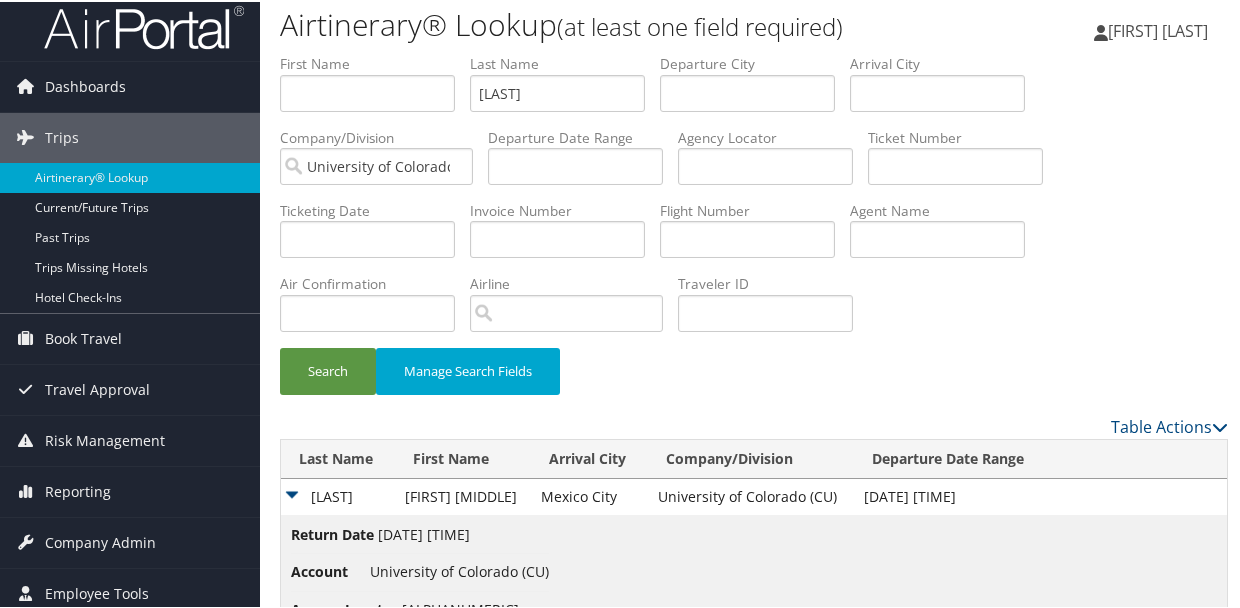 scroll, scrollTop: 0, scrollLeft: 0, axis: both 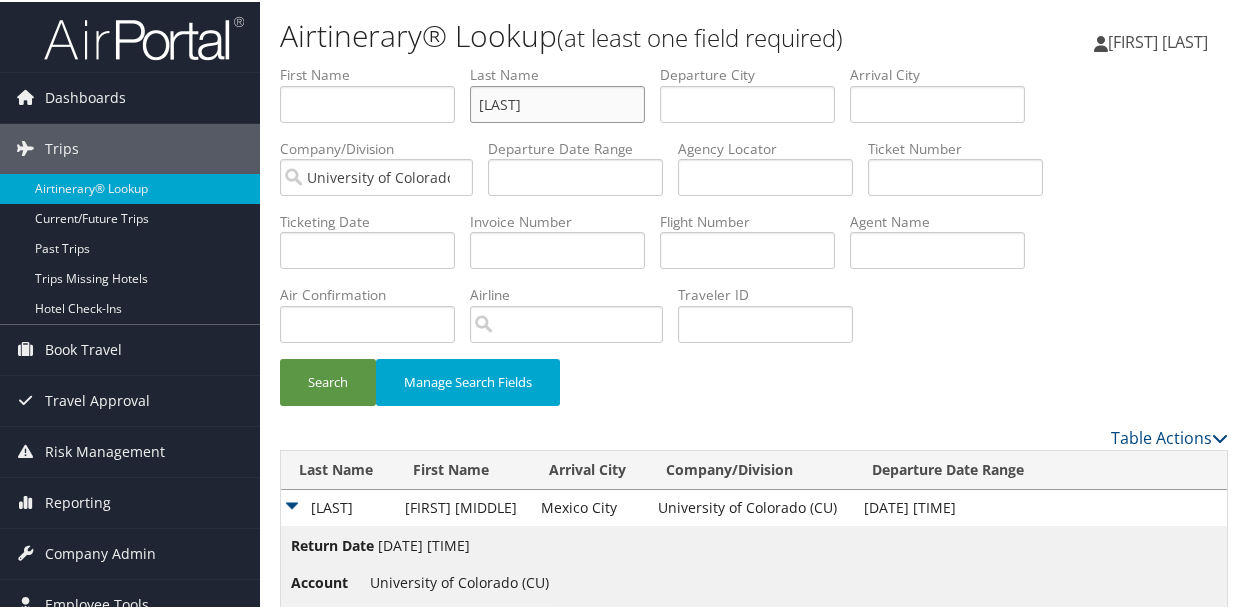drag, startPoint x: 580, startPoint y: 99, endPoint x: 390, endPoint y: 84, distance: 190.59119 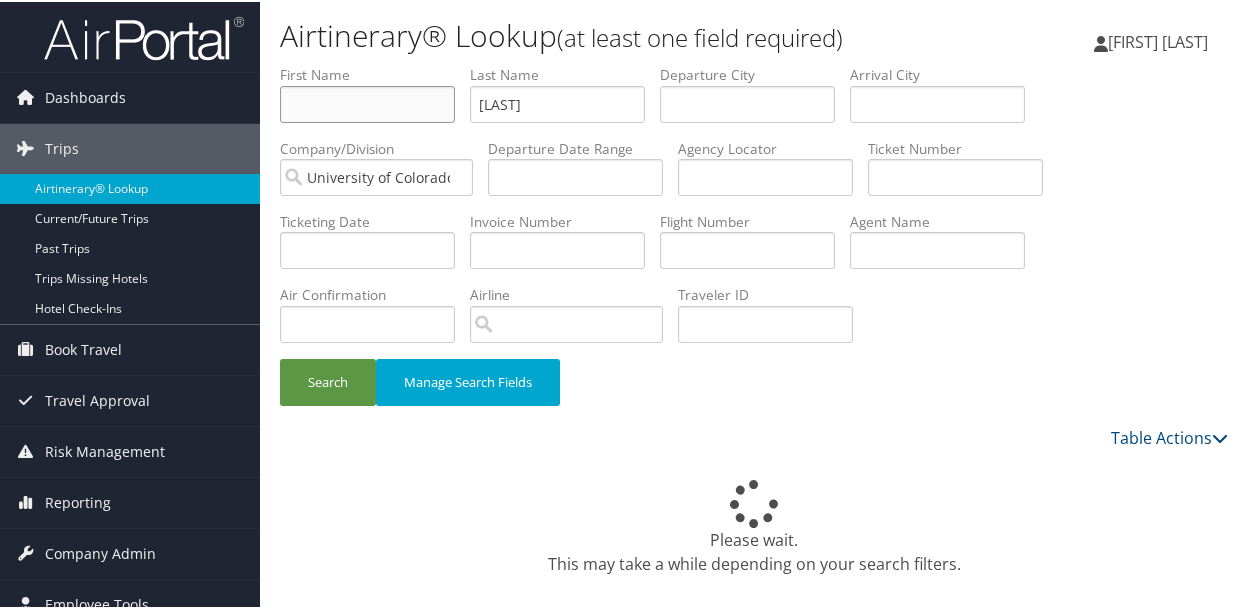 click at bounding box center [367, 102] 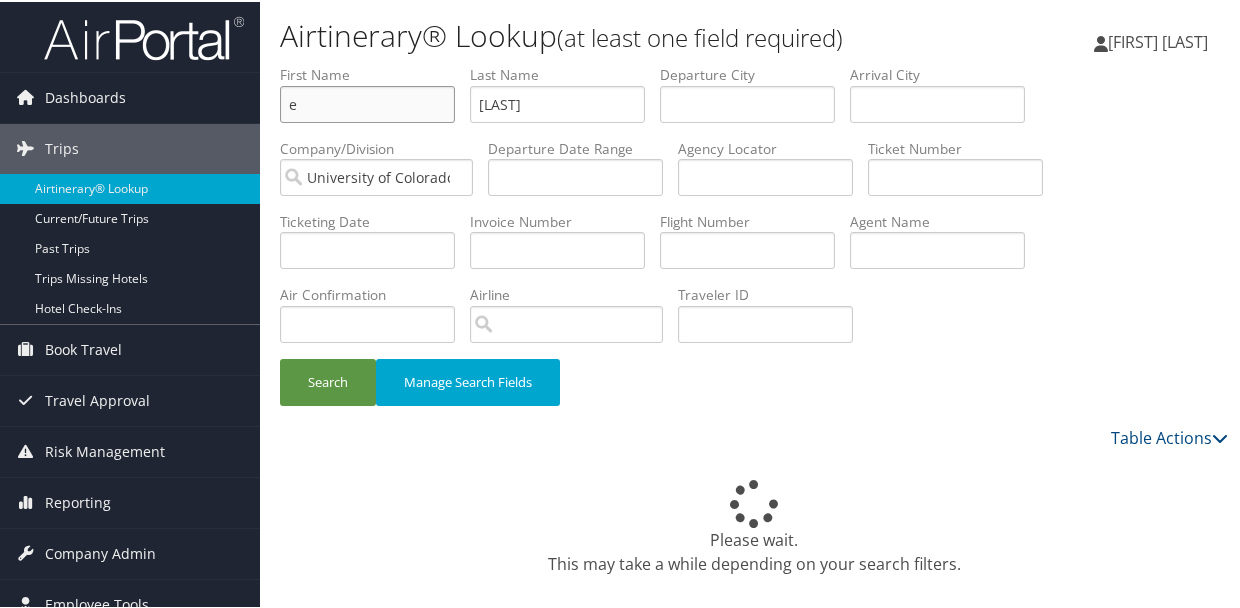 click on "Search" at bounding box center [328, 380] 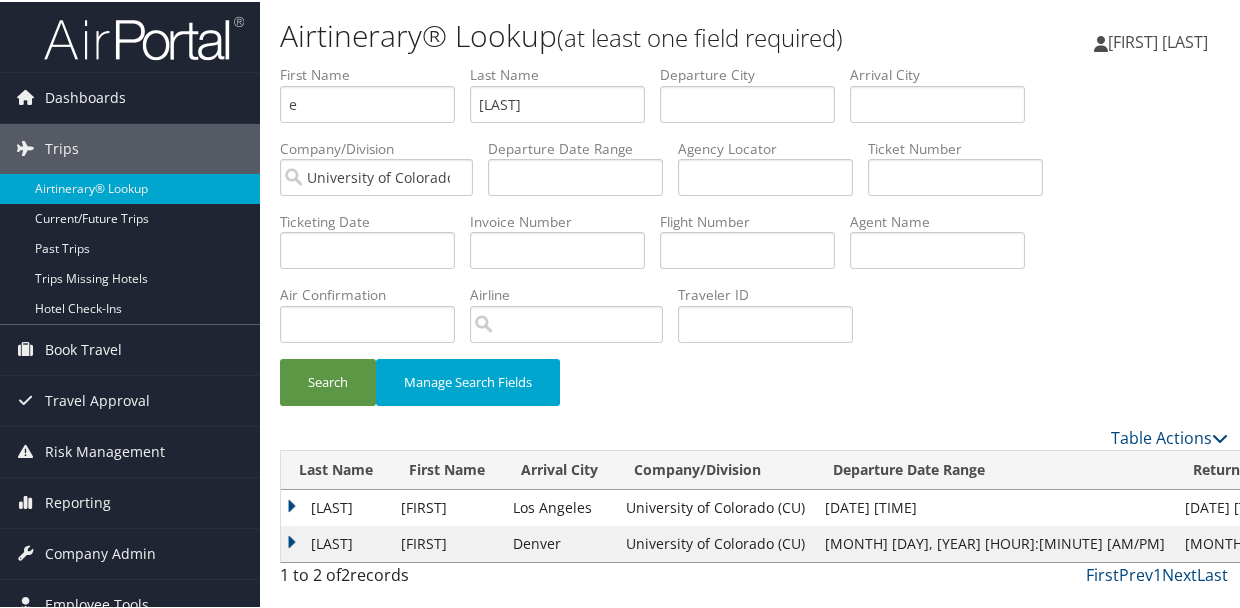 click on "TSUI" at bounding box center (336, 506) 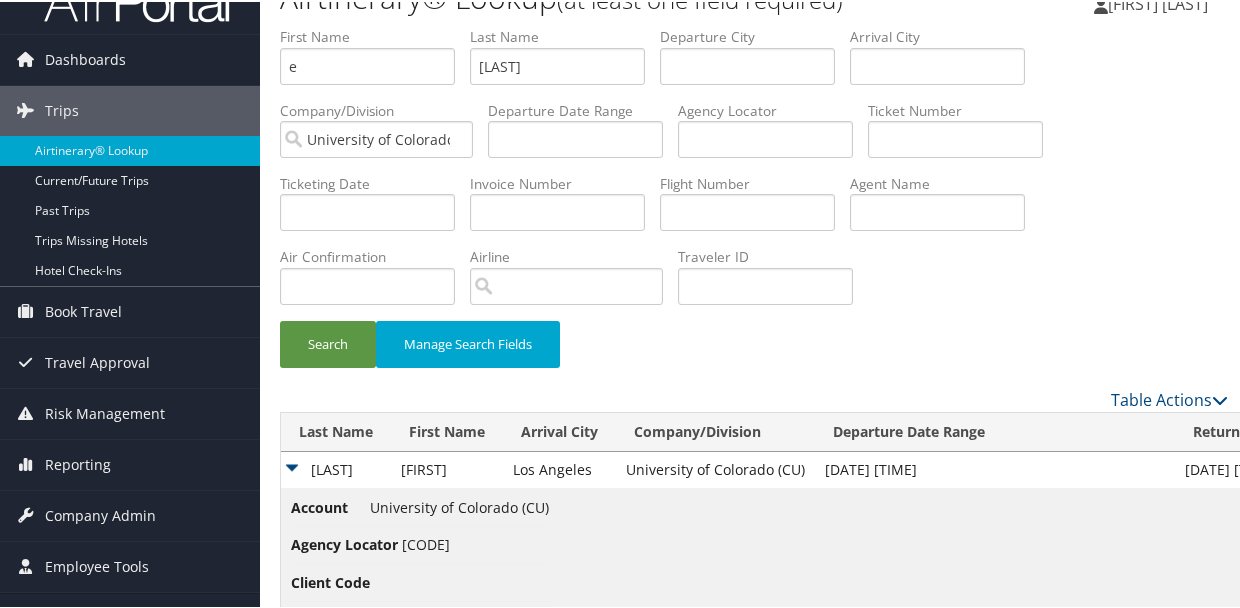 scroll, scrollTop: 182, scrollLeft: 0, axis: vertical 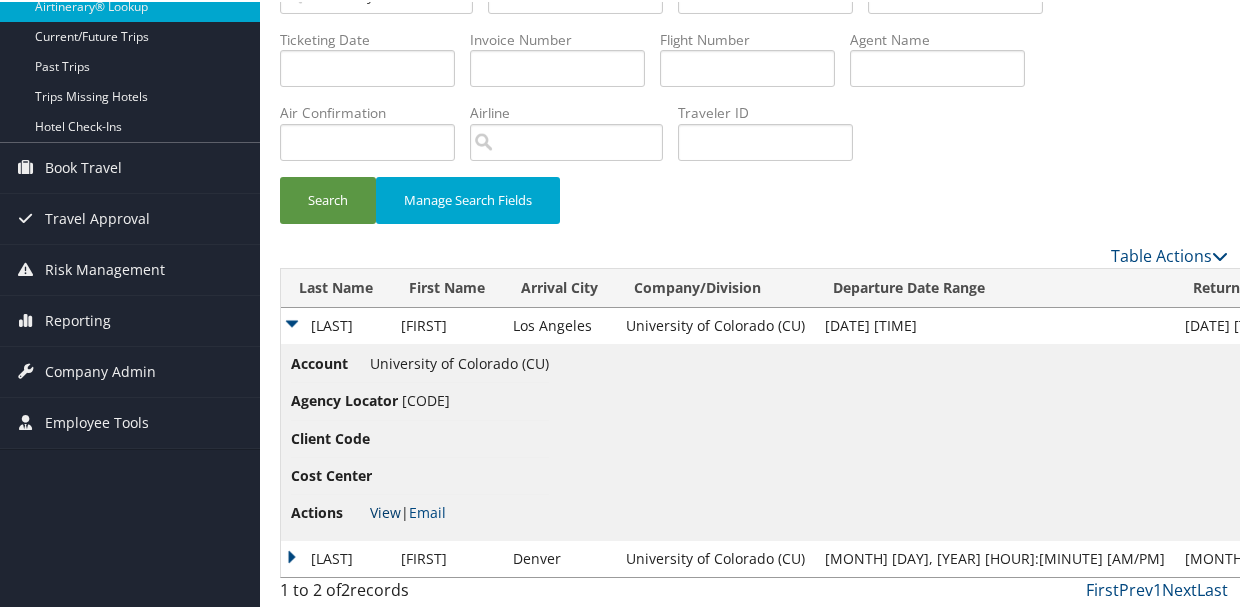 click on "View" at bounding box center (385, 510) 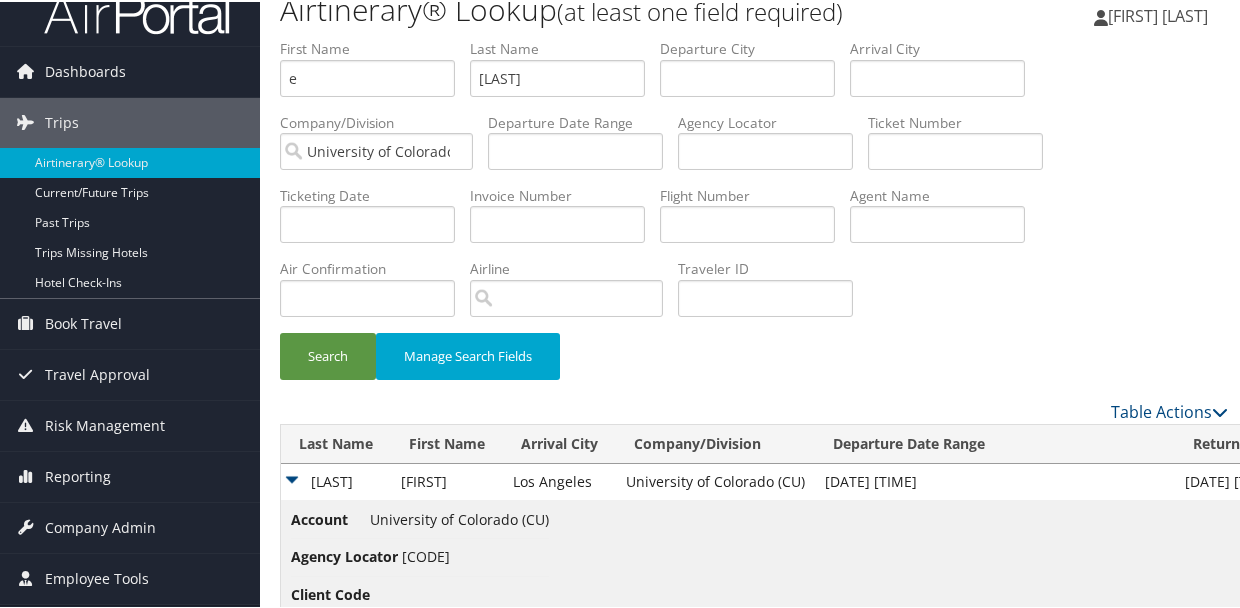 scroll, scrollTop: 0, scrollLeft: 0, axis: both 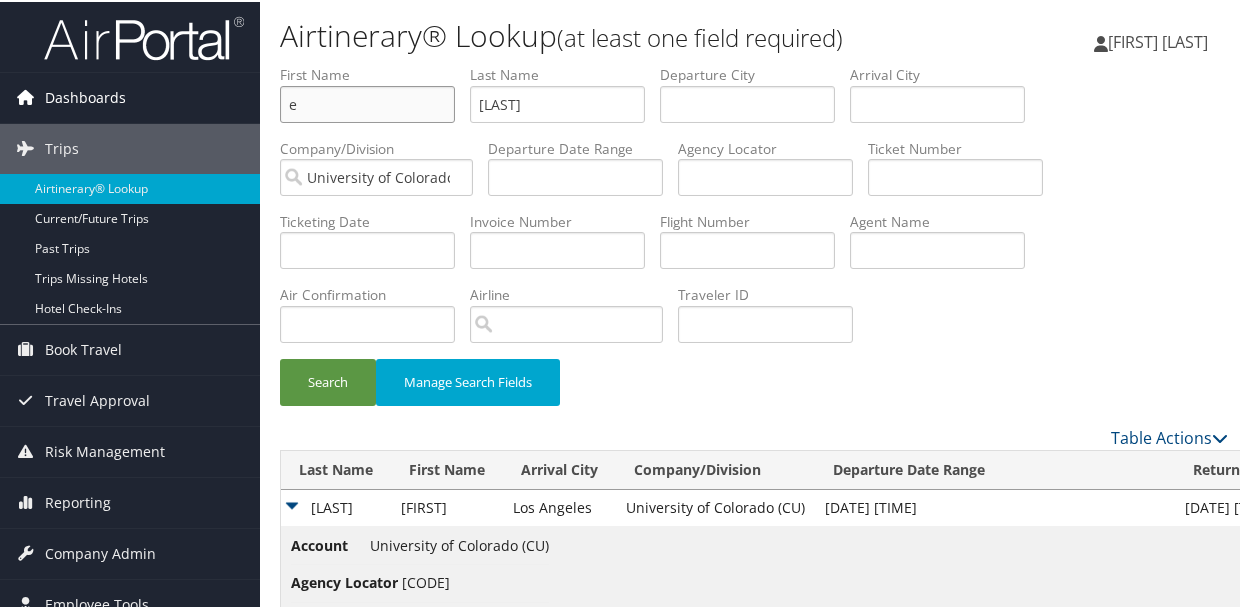 drag, startPoint x: 364, startPoint y: 105, endPoint x: 241, endPoint y: 88, distance: 124.16924 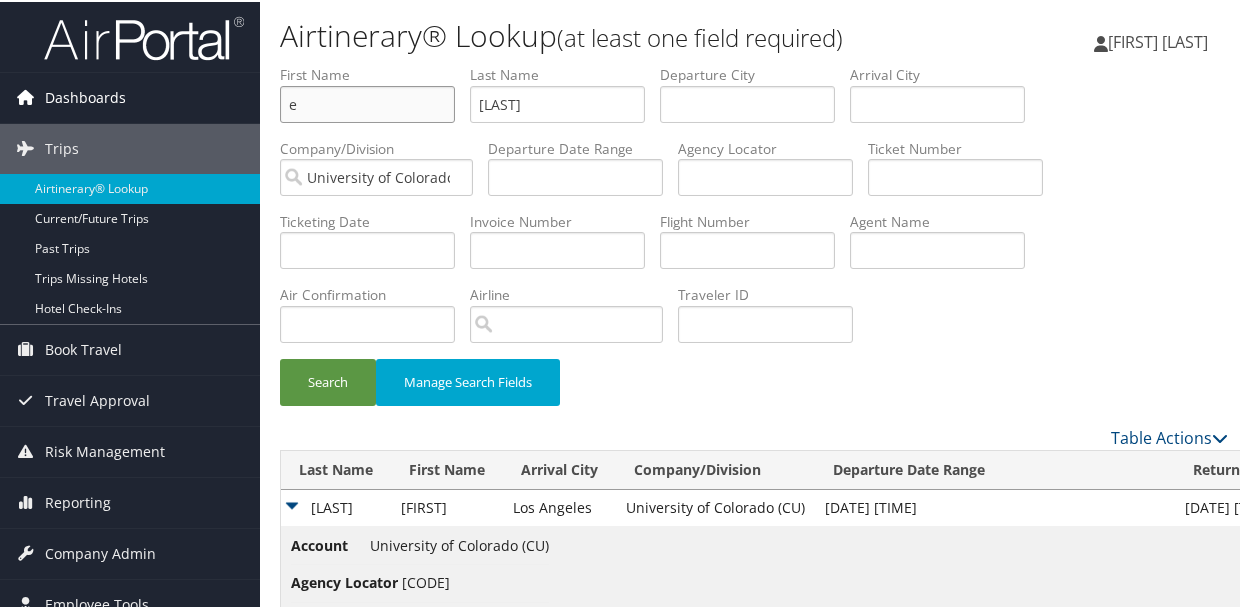 click on "Dashboards AirPortal 360™ (Manager) My Travel Dashboard   Trips Airtinerary® Lookup Current/Future Trips Past Trips Trips Missing Hotels Hotel Check-ins   Book Travel Agent Booking Request Approval Request (Beta) Book/Manage Online Trips   Travel Approval Pending Trip Approvals Approved Trips Canceled Trips Approvals (Beta)   Risk Management SecurityLogic® Map Assistance Requests Travel Alerts Notifications   Reporting Unused Tickets Savings Tracker Value Scorecard Virtual Pay Lookup Prime Analytics   Company Admin Company Information Configure Approval Types (Beta) People Users (Beta) Vendor Contracts Travel Policy Service Fees  Reporting Fields (Beta) Report Settings Virtual Pay Settings   Employee Tools Help Desk" at bounding box center (624, 396) 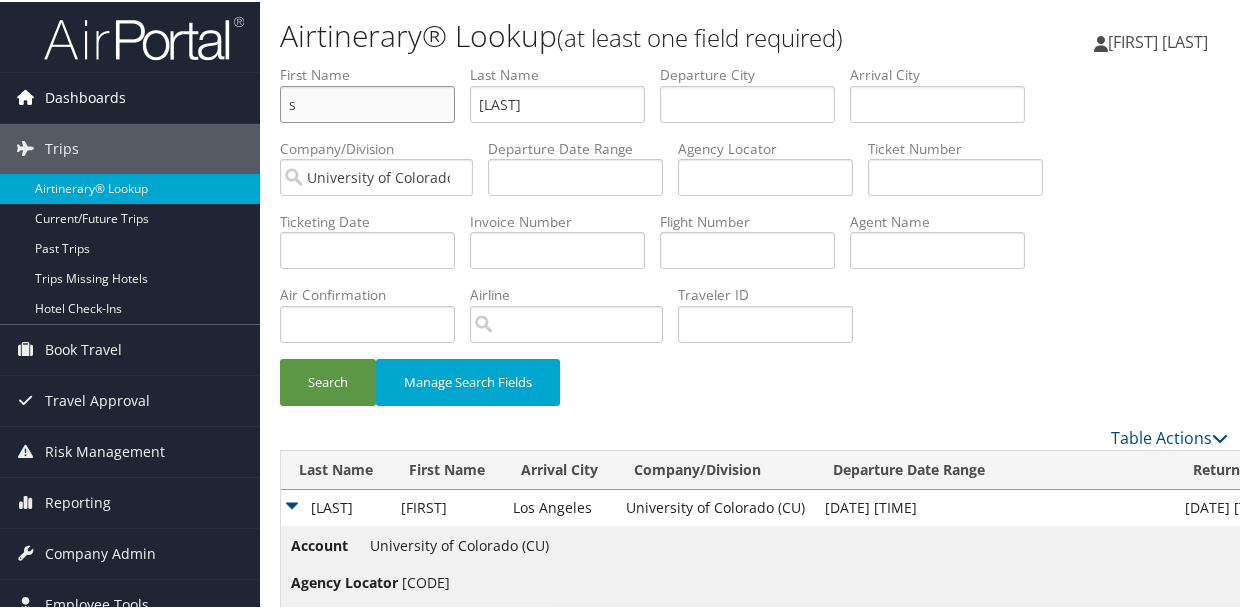 type on "s" 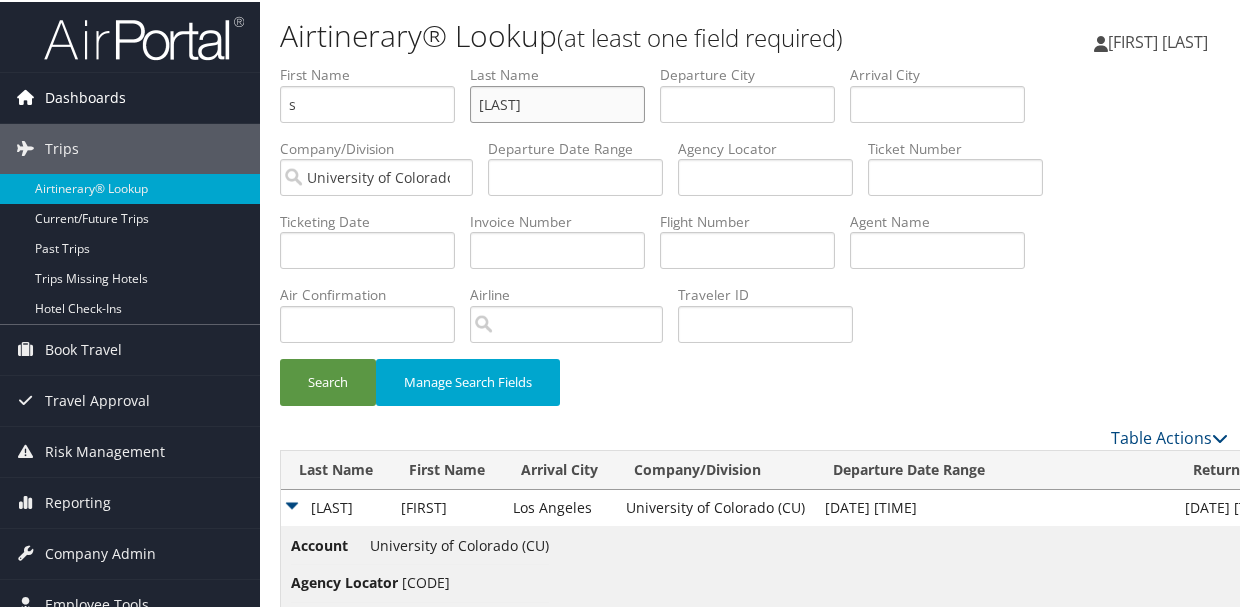 type on "albertin" 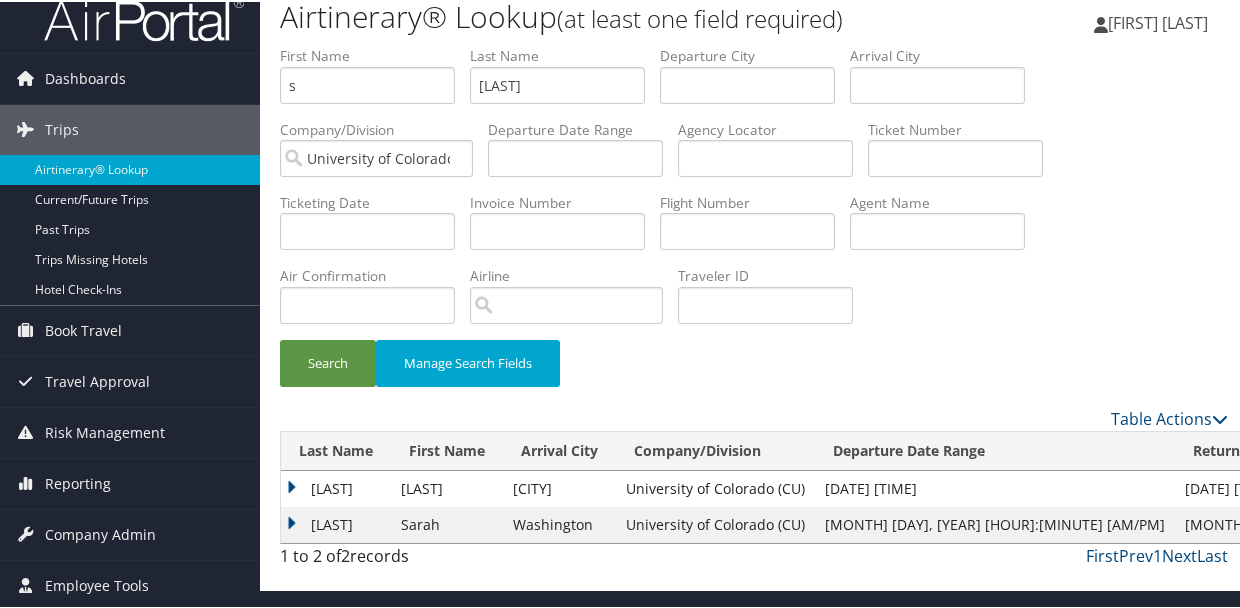 click on "ALBERTIN" at bounding box center [336, 487] 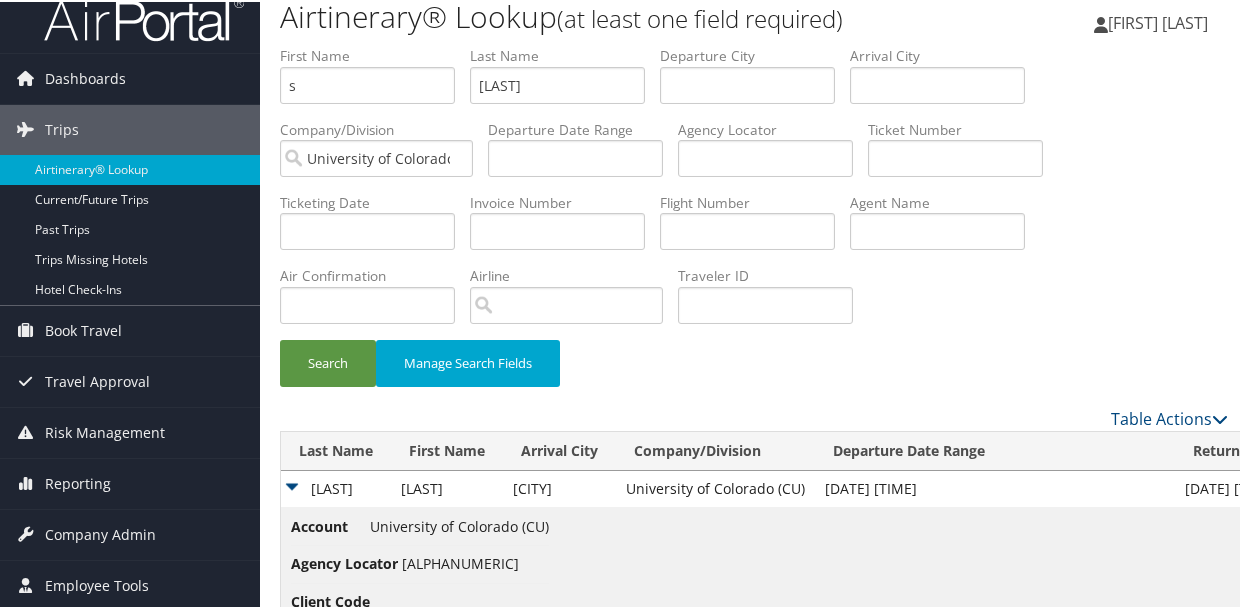 scroll, scrollTop: 182, scrollLeft: 0, axis: vertical 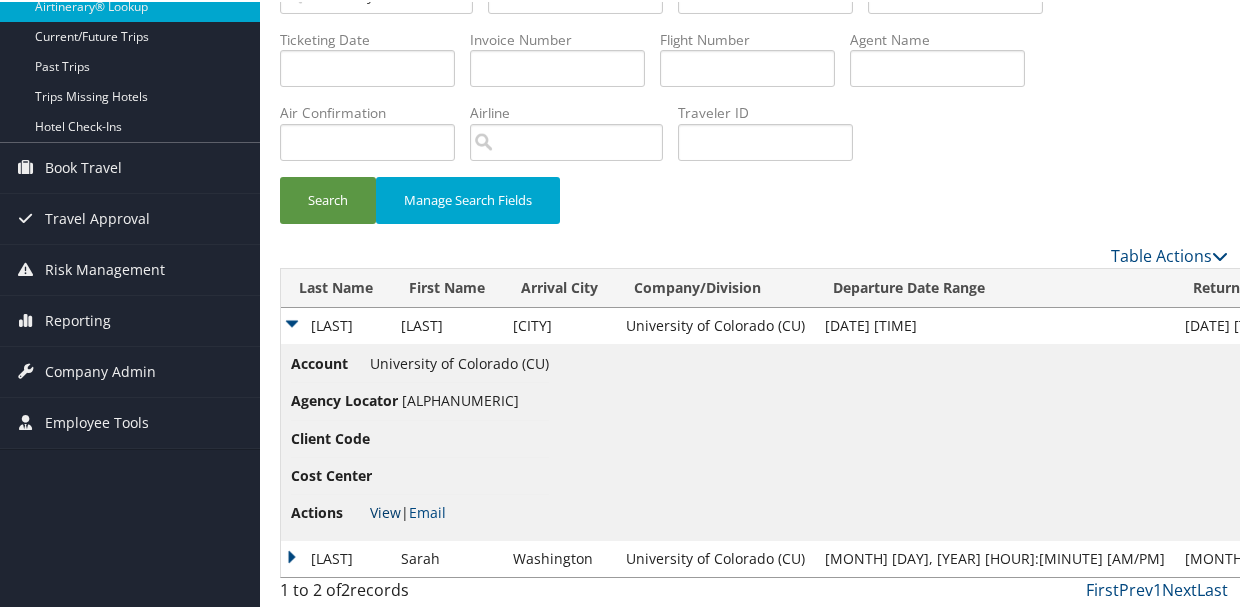 click on "View" at bounding box center [385, 510] 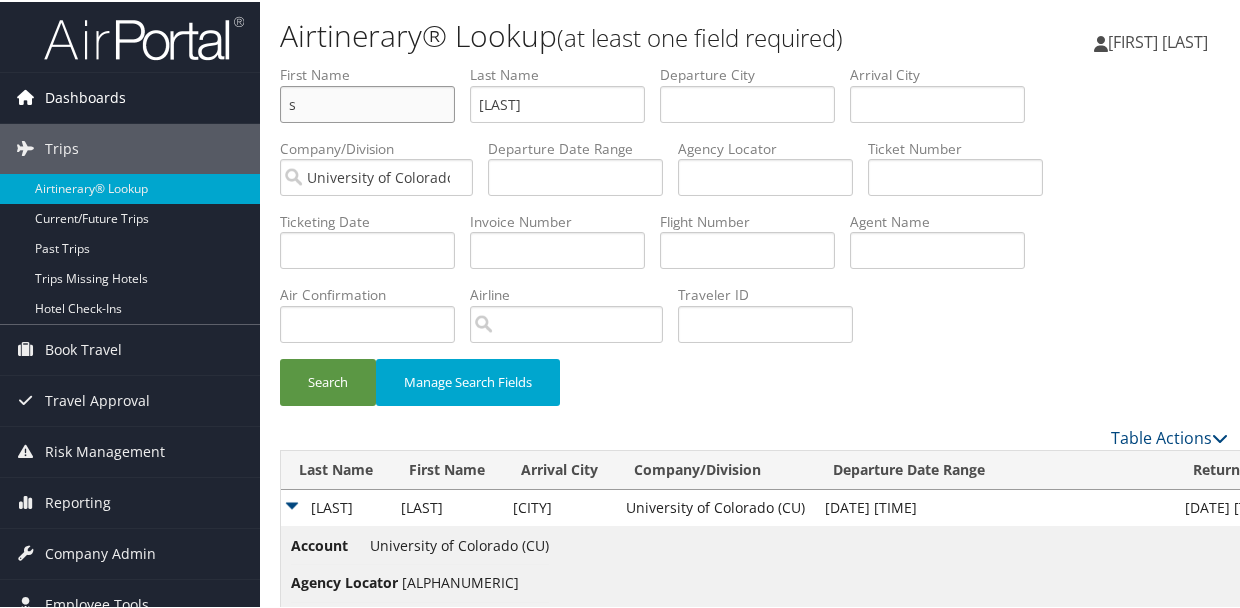 drag, startPoint x: 364, startPoint y: 109, endPoint x: 116, endPoint y: 85, distance: 249.15858 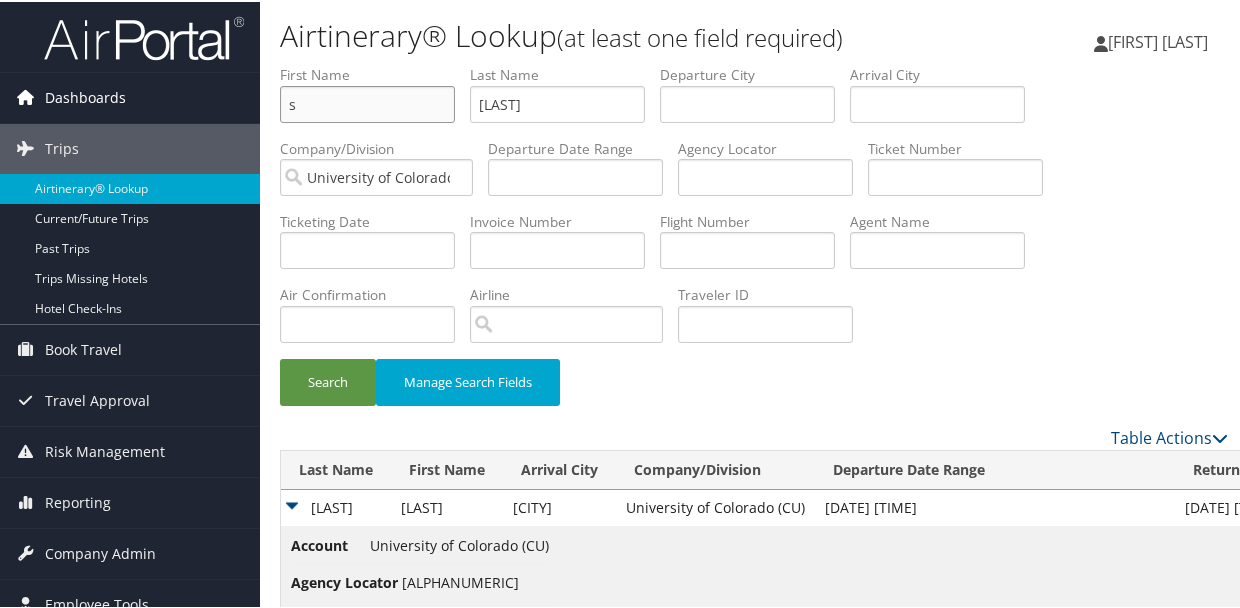 click on "Dashboards AirPortal 360™ (Manager) My Travel Dashboard   Trips Airtinerary® Lookup Current/Future Trips Past Trips Trips Missing Hotels Hotel Check-ins   Book Travel Agent Booking Request Approval Request (Beta) Book/Manage Online Trips   Travel Approval Pending Trip Approvals Approved Trips Canceled Trips Approvals (Beta)   Risk Management SecurityLogic® Map Assistance Requests Travel Alerts Notifications   Reporting Unused Tickets Savings Tracker Value Scorecard Virtual Pay Lookup Prime Analytics   Company Admin Company Information Configure Approval Types (Beta) People Users (Beta) Vendor Contracts Travel Policy Service Fees  Reporting Fields (Beta) Report Settings Virtual Pay Settings   Employee Tools Help Desk" at bounding box center (624, 396) 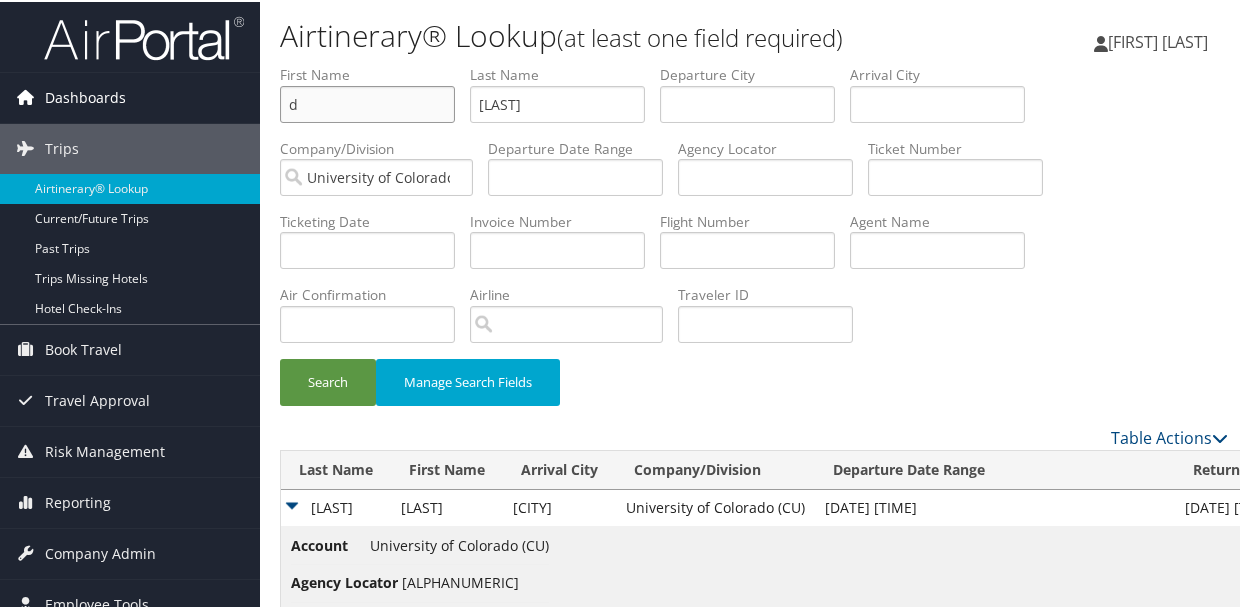 type on "d" 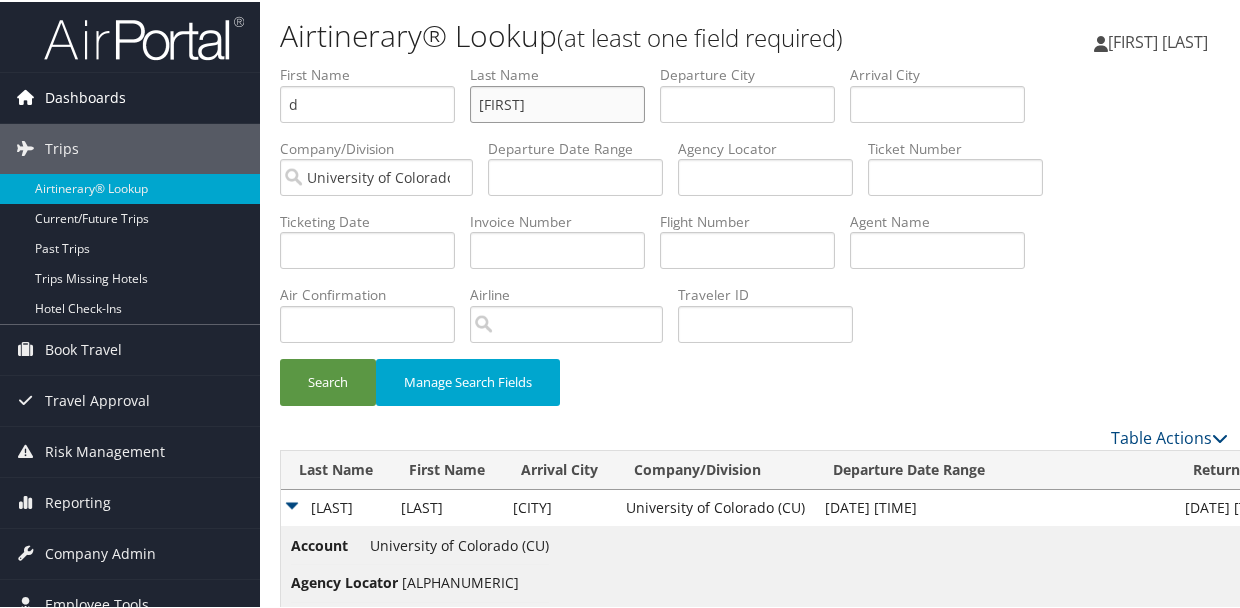 type on "willis" 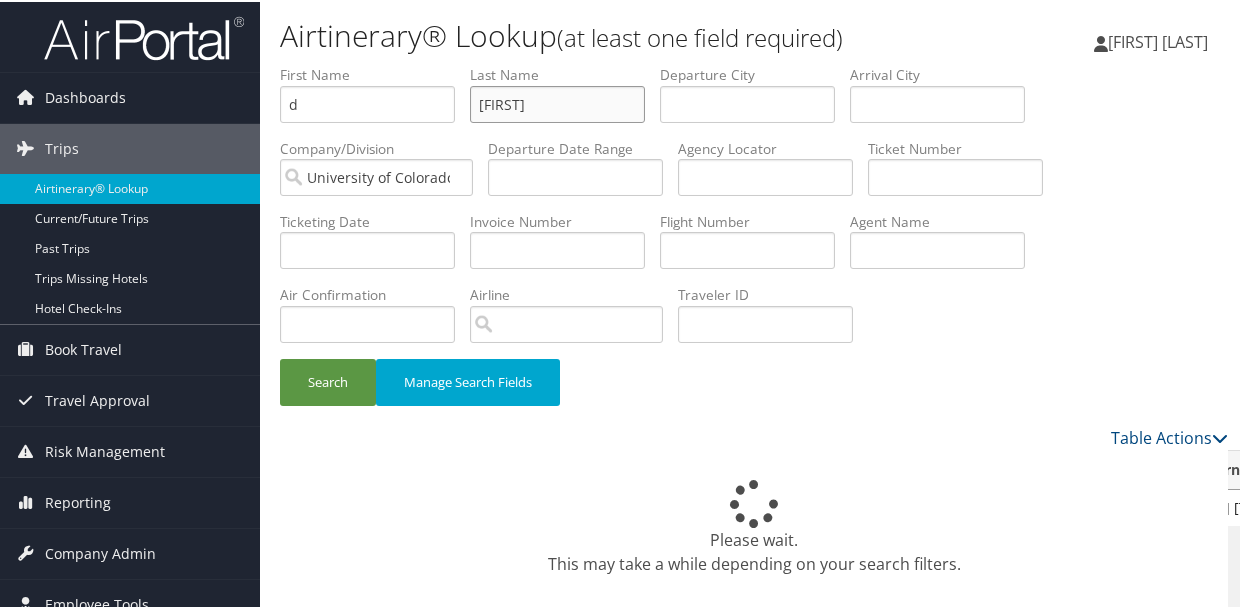 drag, startPoint x: 532, startPoint y: 101, endPoint x: 426, endPoint y: 93, distance: 106.30146 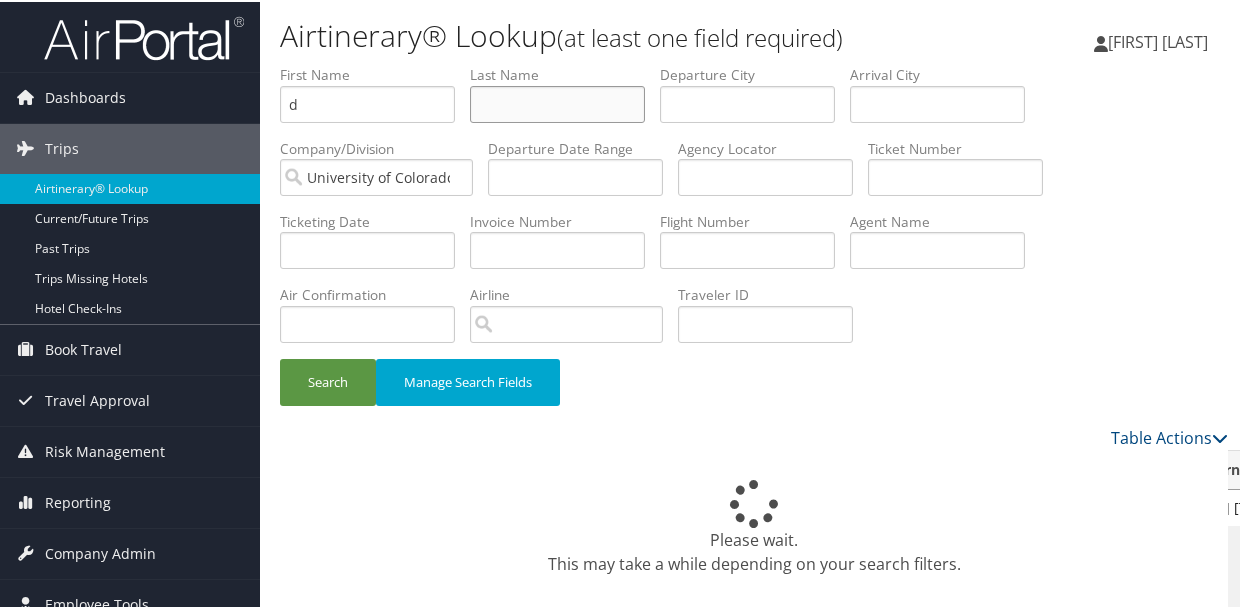 type 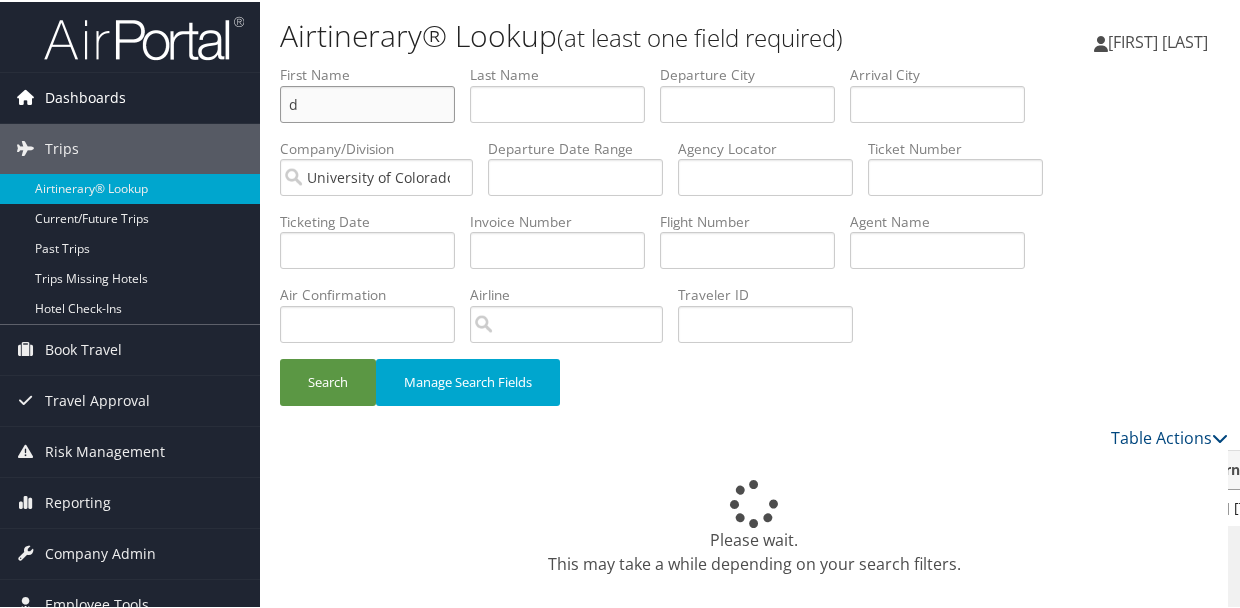 drag, startPoint x: 385, startPoint y: 98, endPoint x: 243, endPoint y: 96, distance: 142.01408 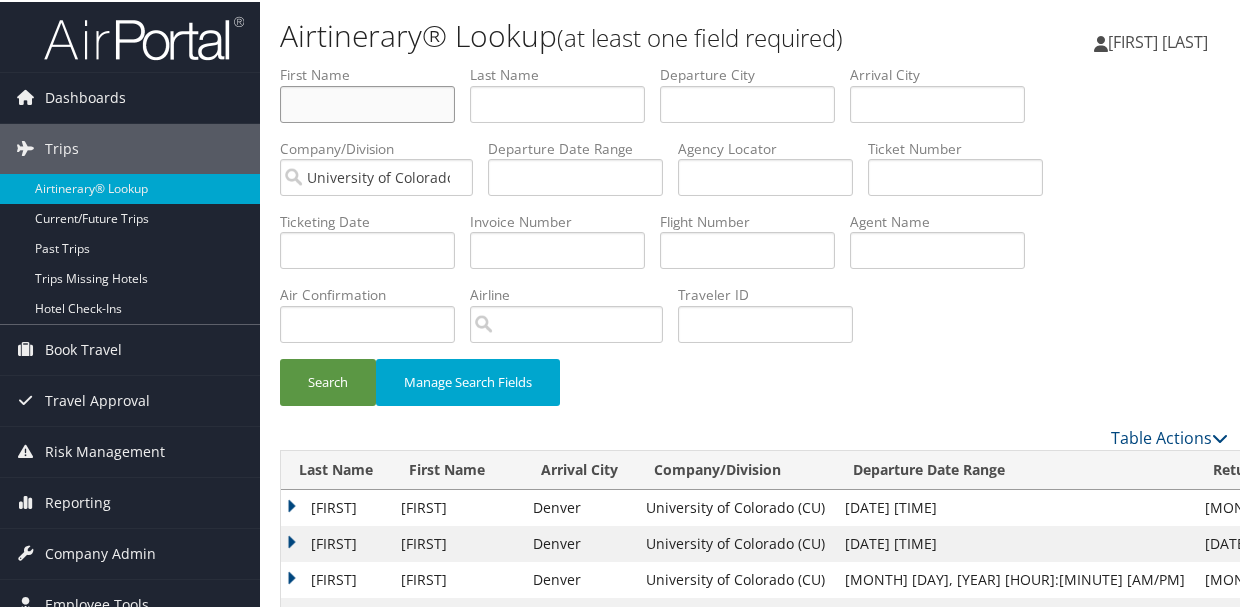 type 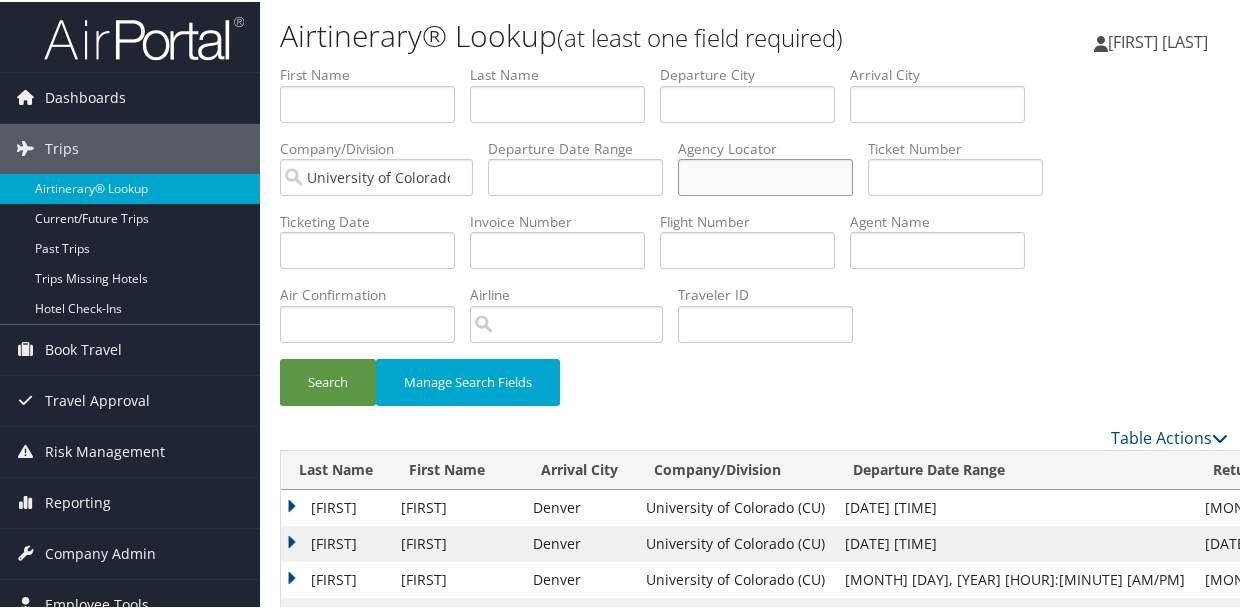 click at bounding box center (765, 175) 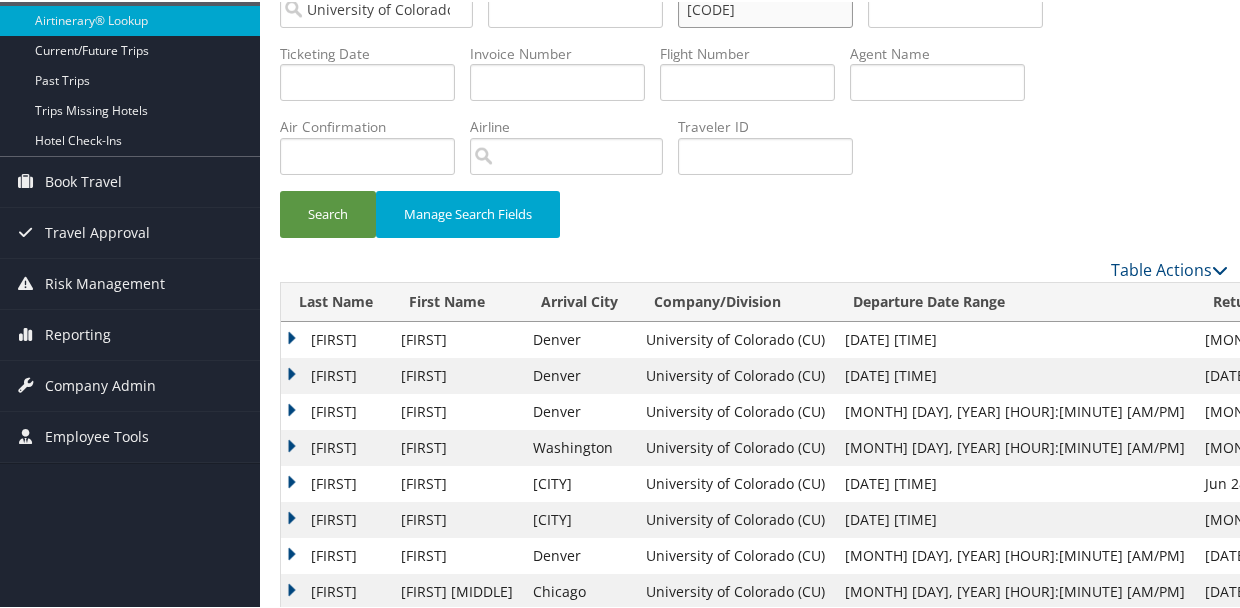 scroll, scrollTop: 200, scrollLeft: 0, axis: vertical 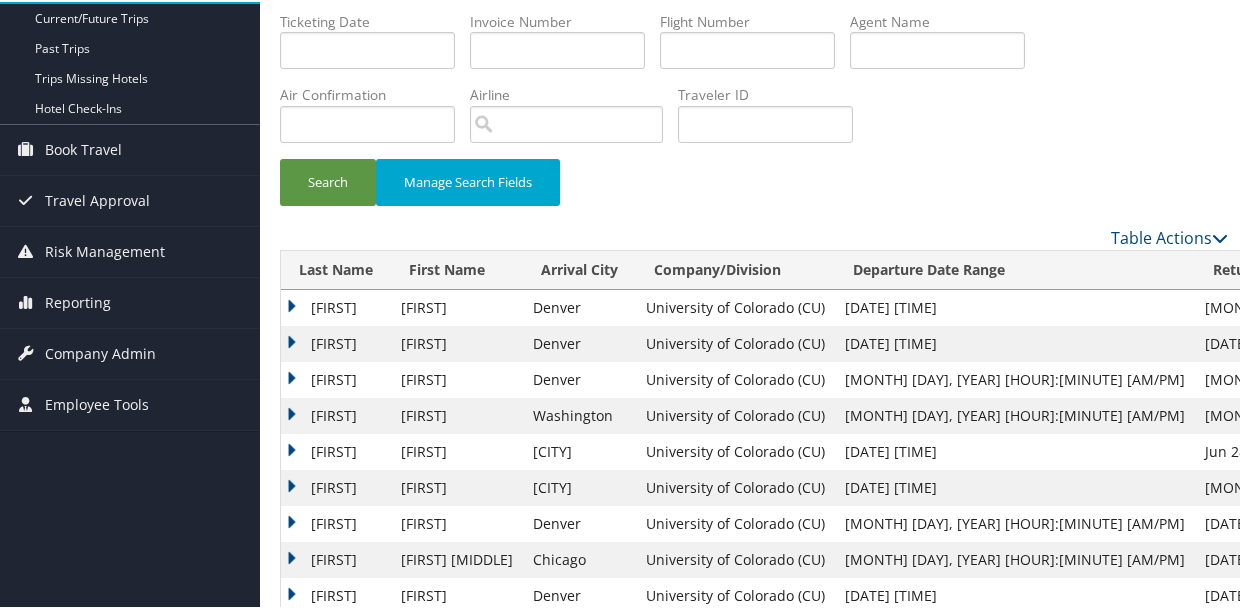 type on "AYJL8F" 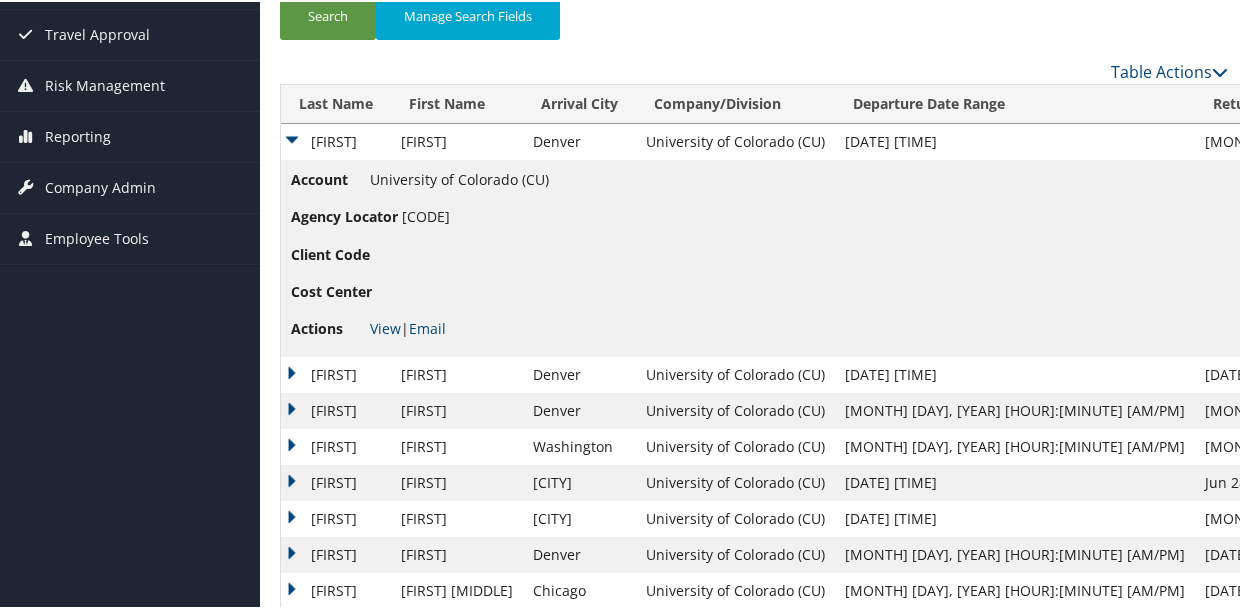 scroll, scrollTop: 400, scrollLeft: 0, axis: vertical 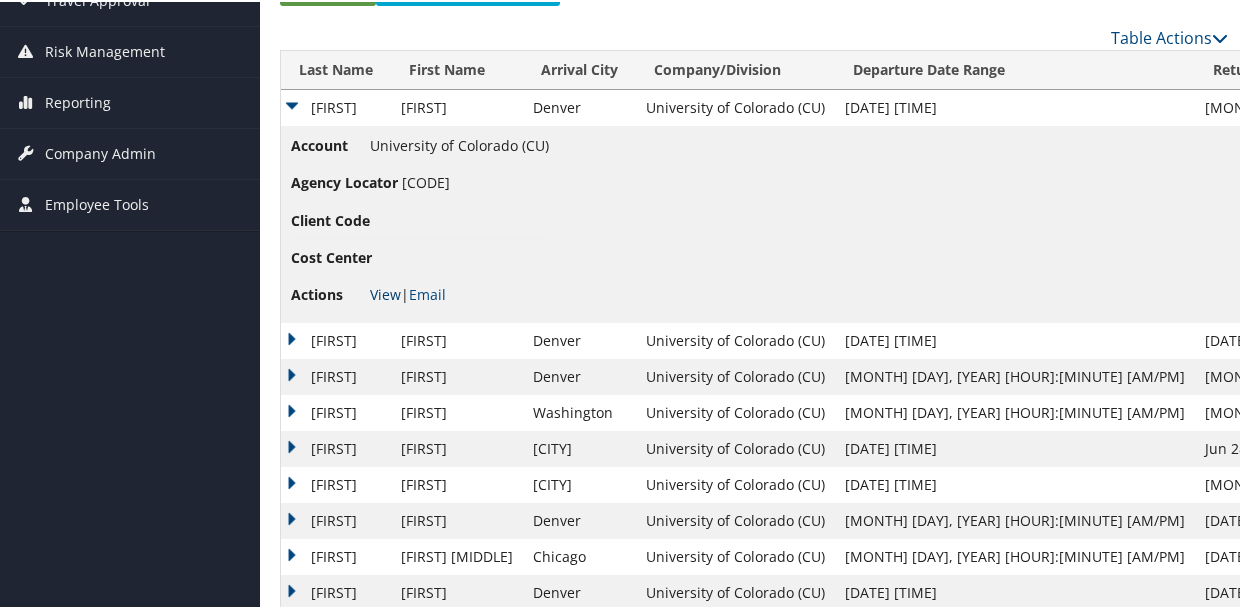 click on "View" at bounding box center [385, 292] 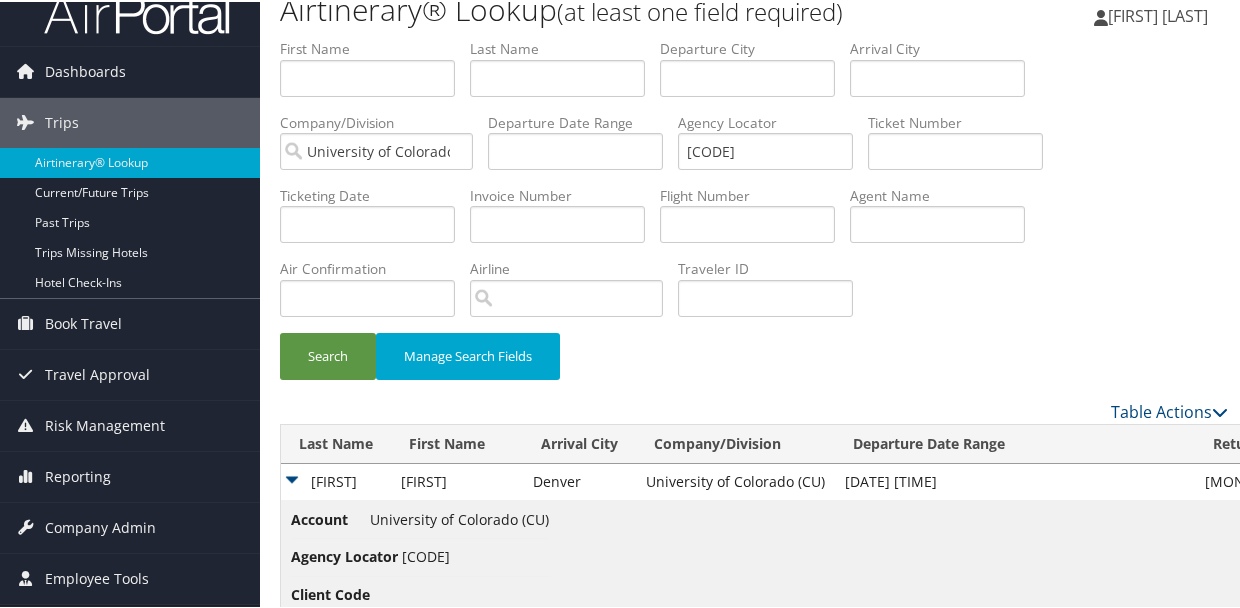 scroll, scrollTop: 0, scrollLeft: 0, axis: both 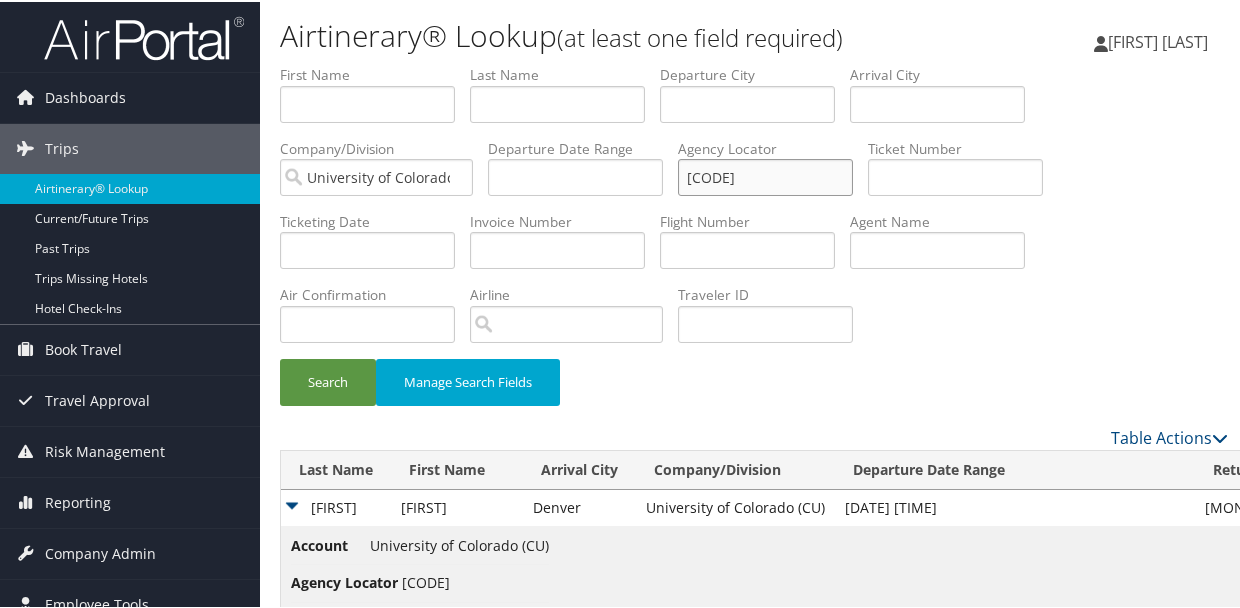 drag, startPoint x: 749, startPoint y: 174, endPoint x: 516, endPoint y: 154, distance: 233.8568 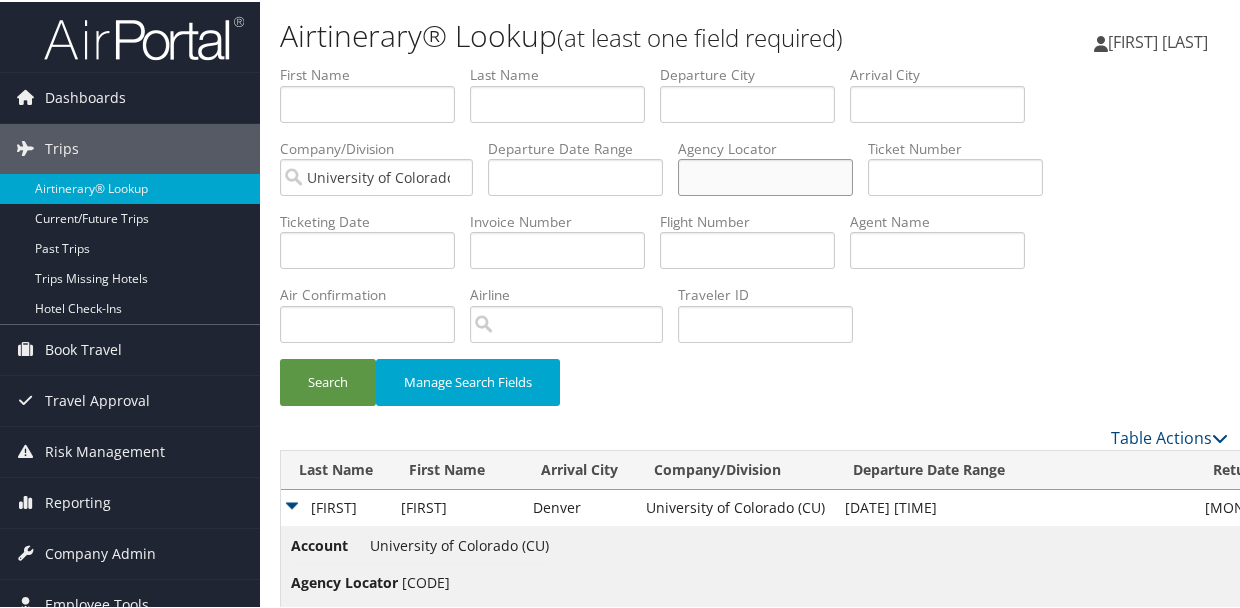 type 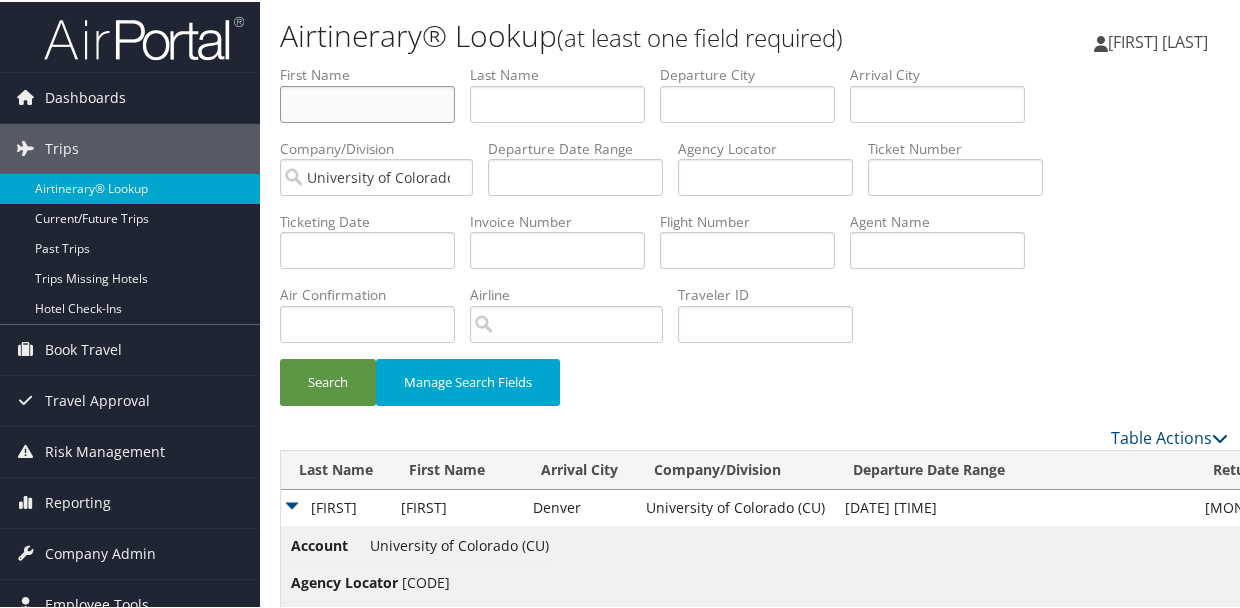 click at bounding box center [367, 102] 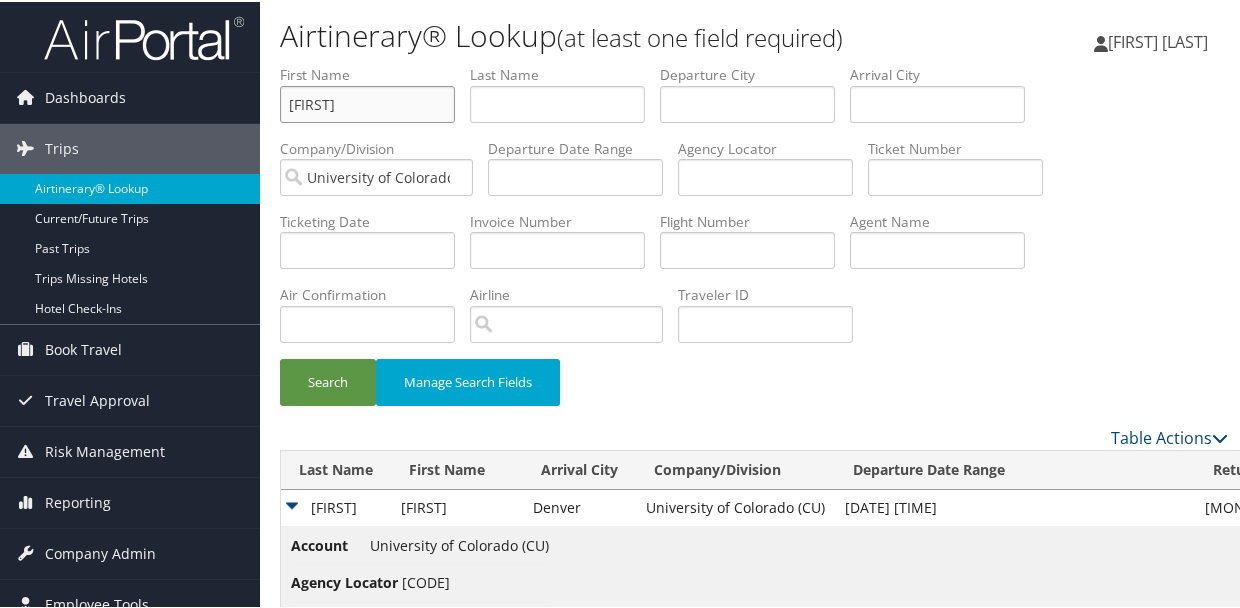 type on "jona" 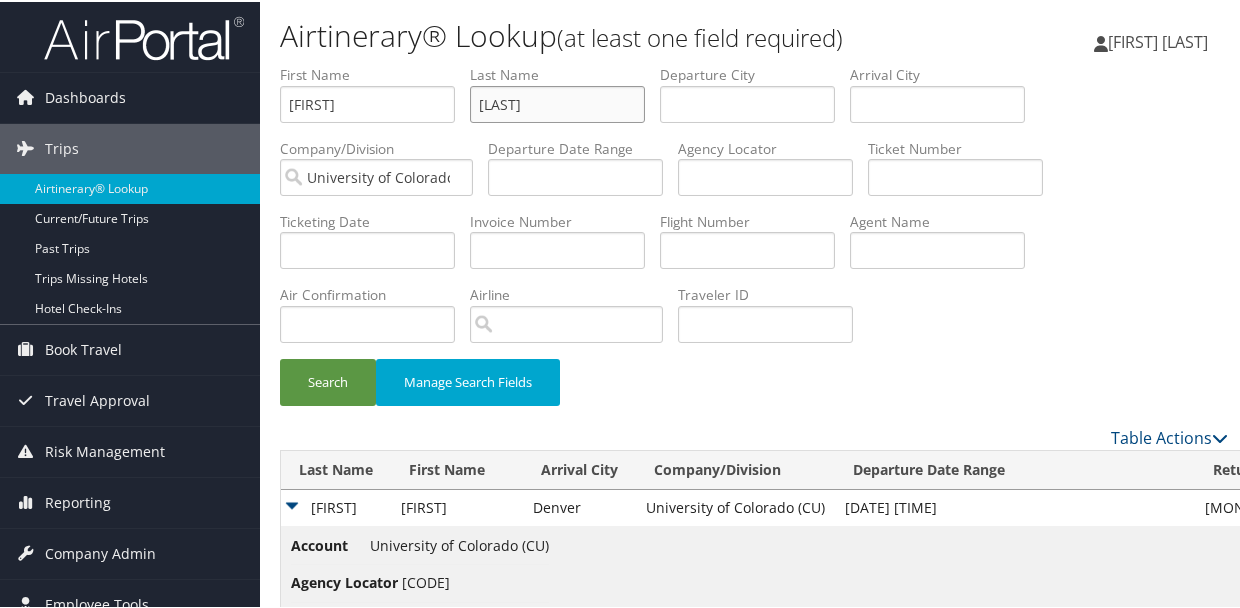 type on "broyles" 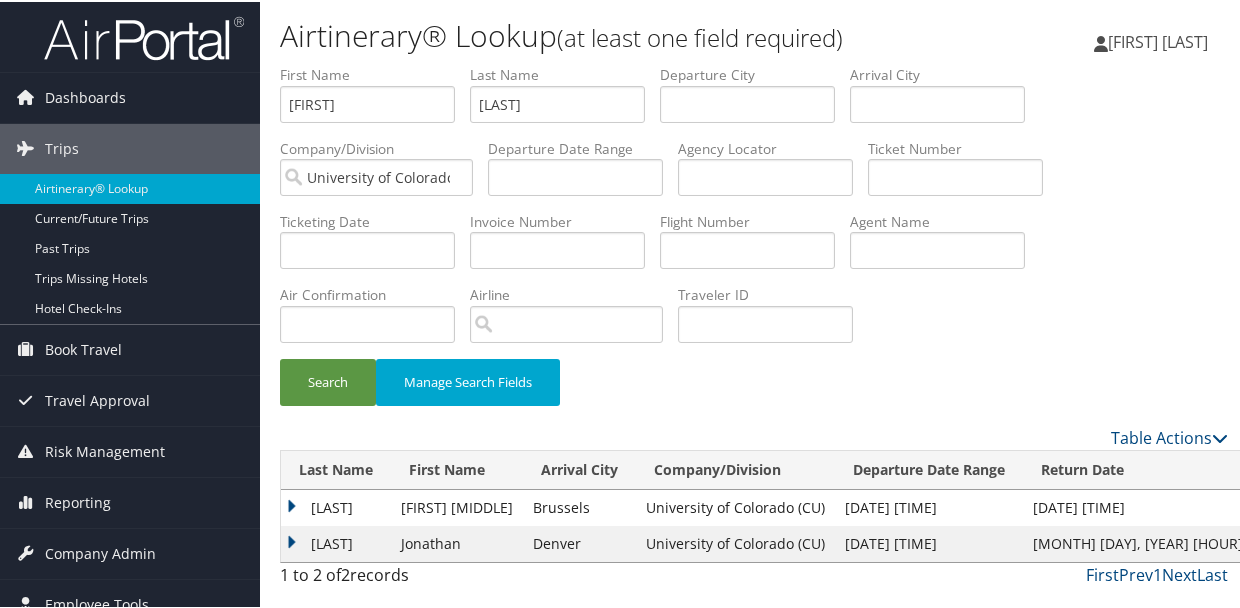 click on "BROYLES" at bounding box center (336, 506) 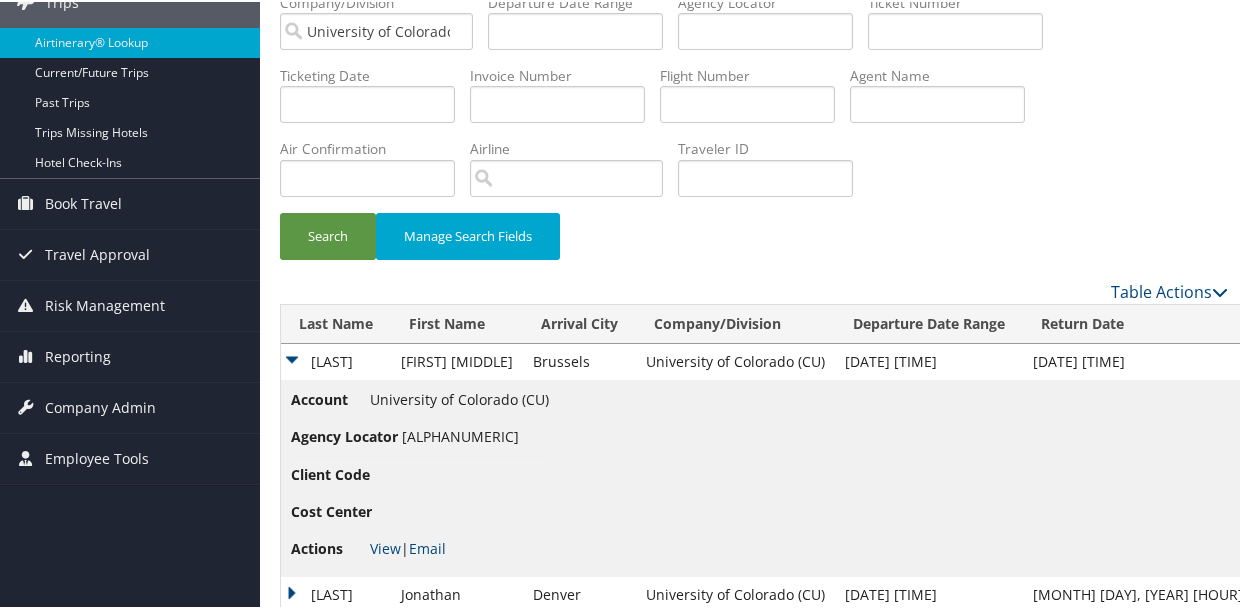 scroll, scrollTop: 182, scrollLeft: 0, axis: vertical 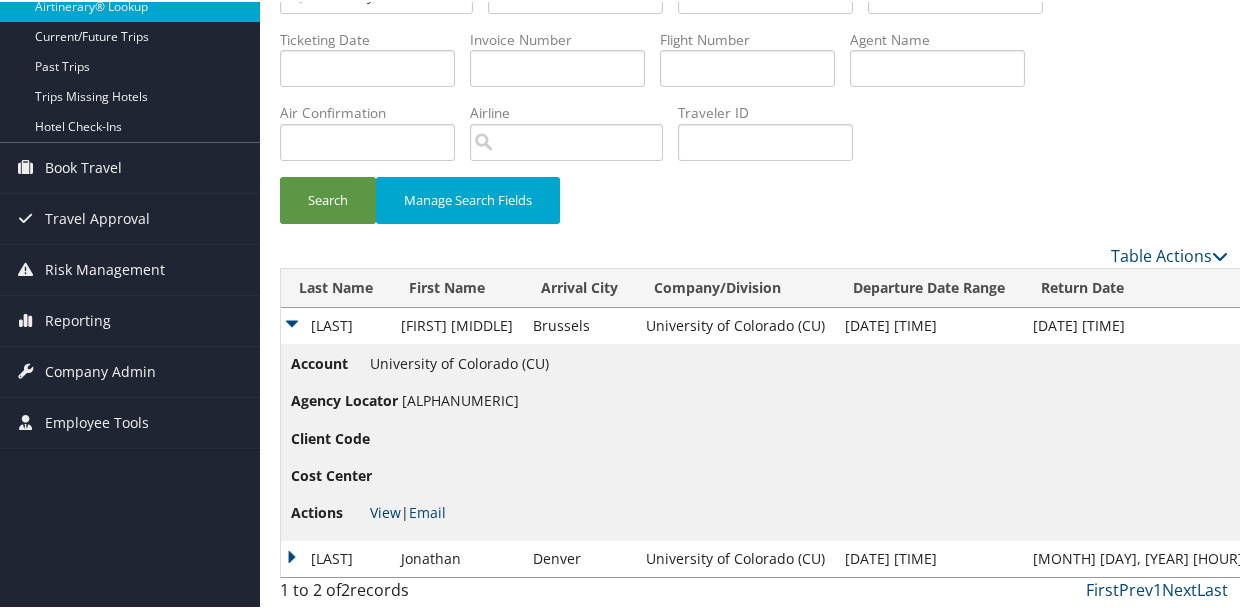 click on "View" at bounding box center (385, 510) 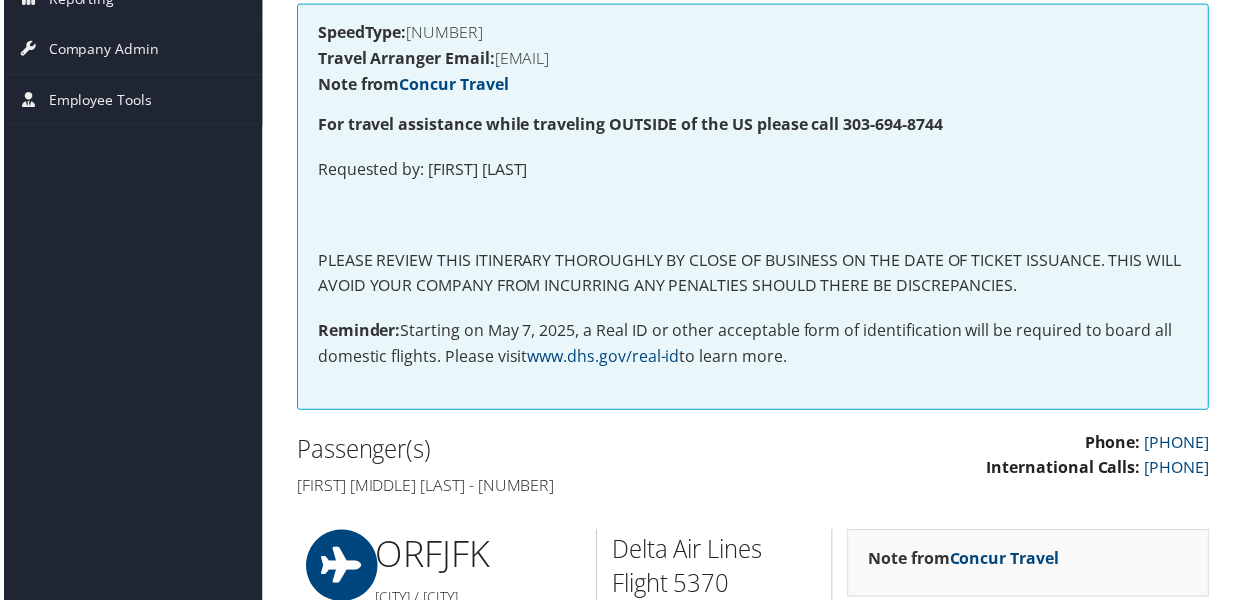 scroll, scrollTop: 336, scrollLeft: 0, axis: vertical 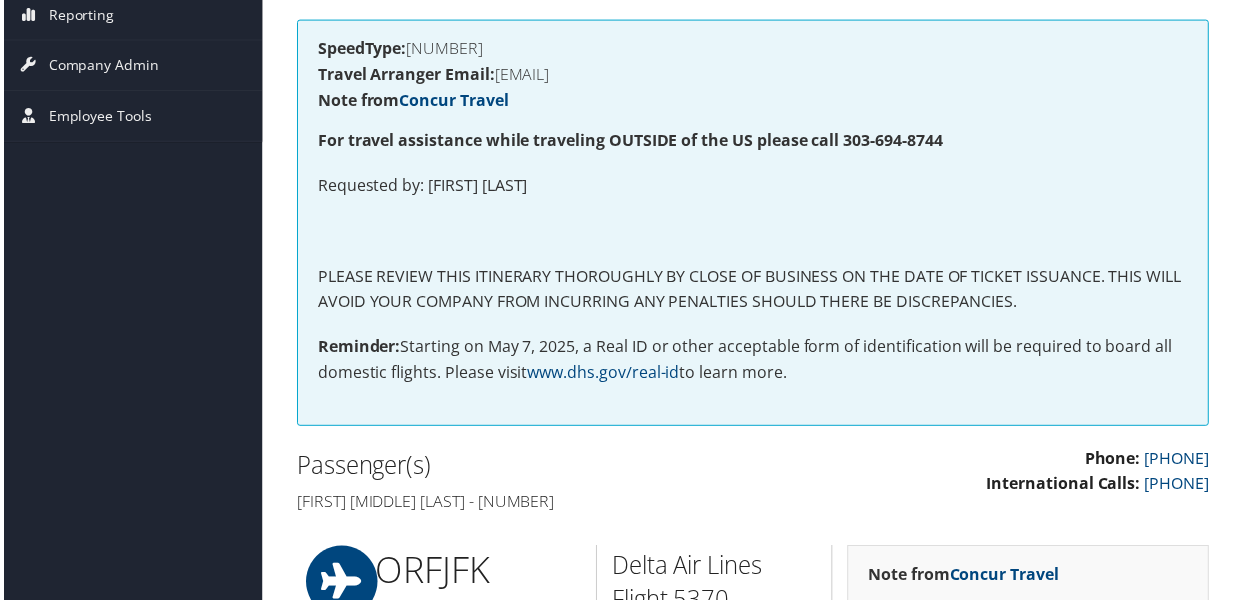 click on "[FIRST] [MIDDLE] [LAST] - [NUMBER]" at bounding box center [517, 505] 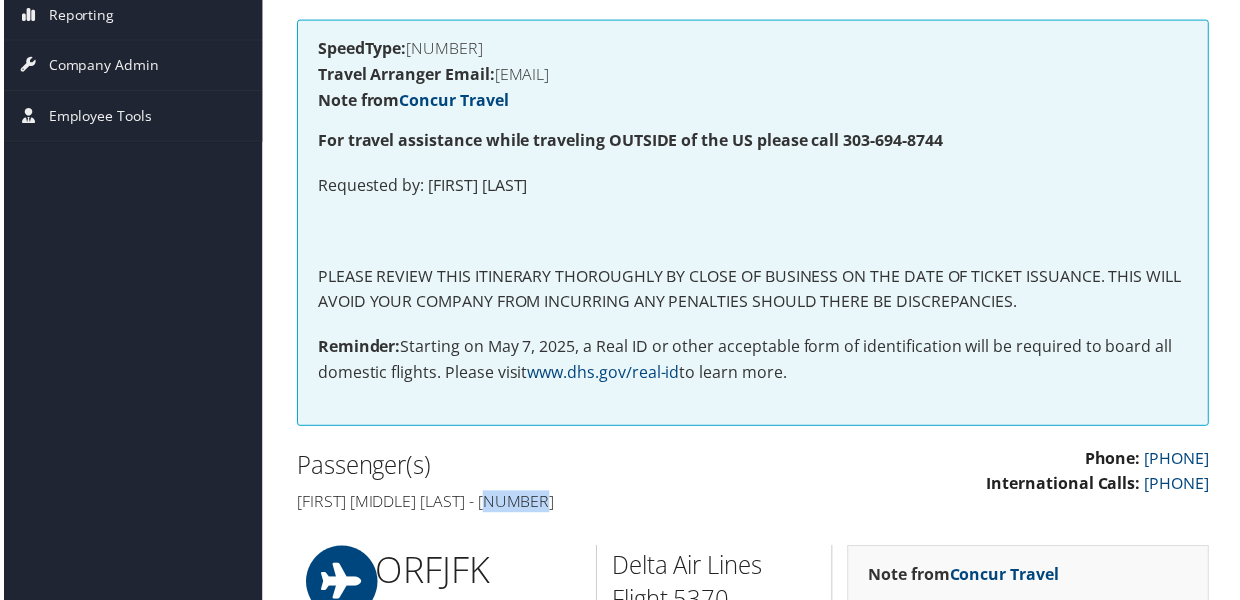 click on "Jonathan michael Broyles - 411152" at bounding box center (517, 505) 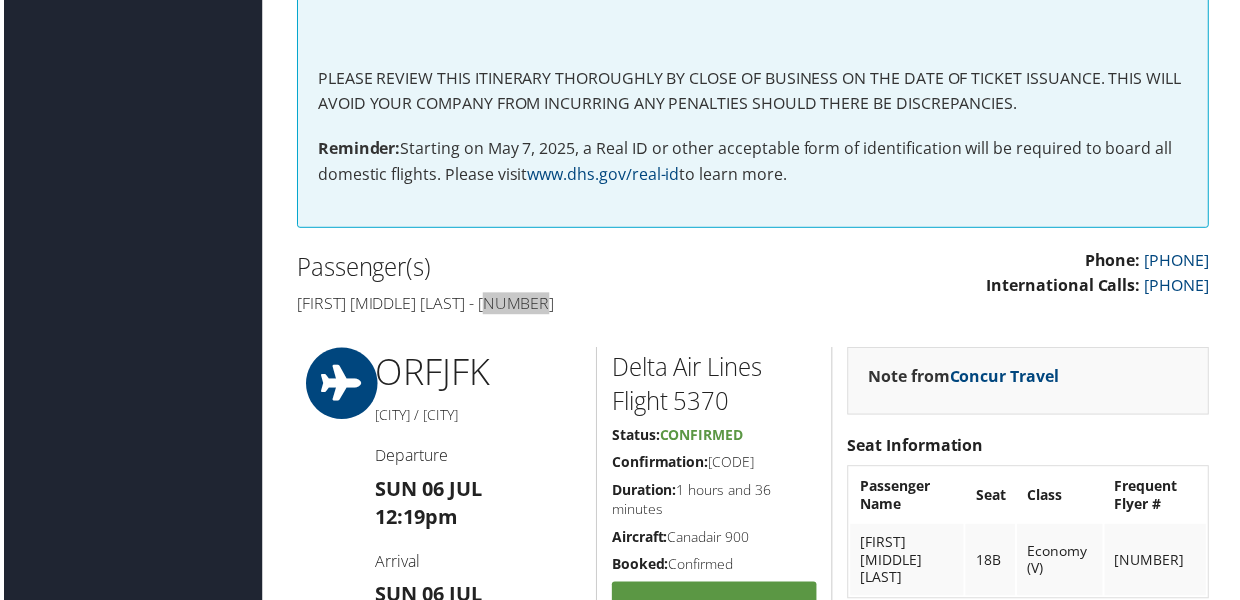 scroll, scrollTop: 336, scrollLeft: 0, axis: vertical 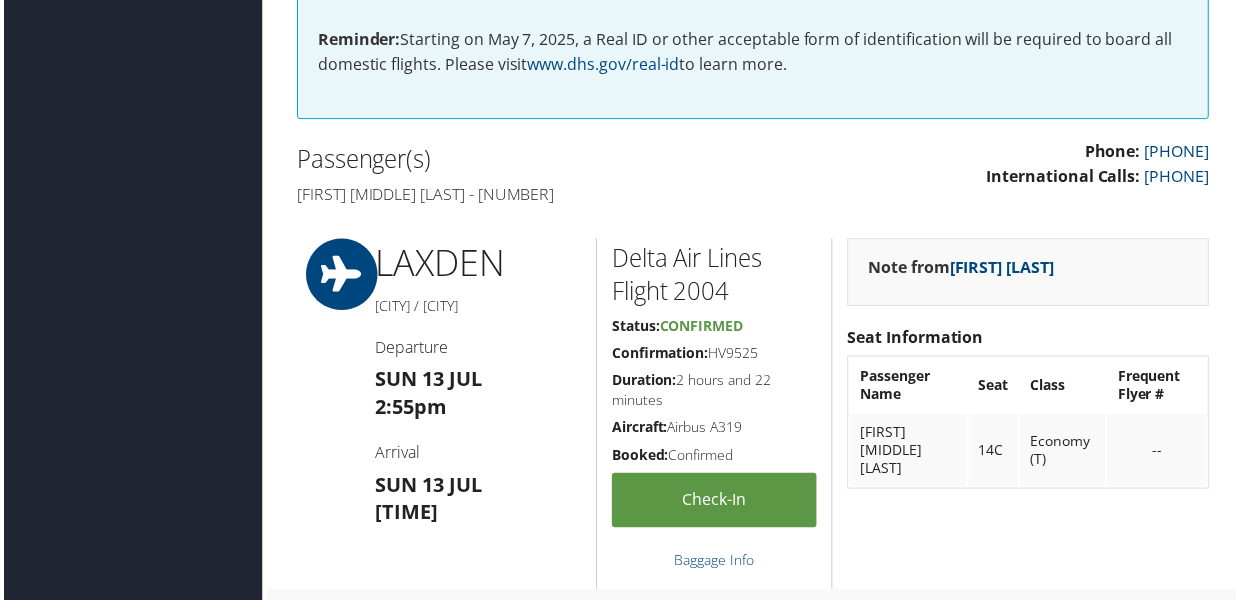 click on "[FIRST] [MIDDLE] [LAST] - [NUMBER]" at bounding box center [517, 195] 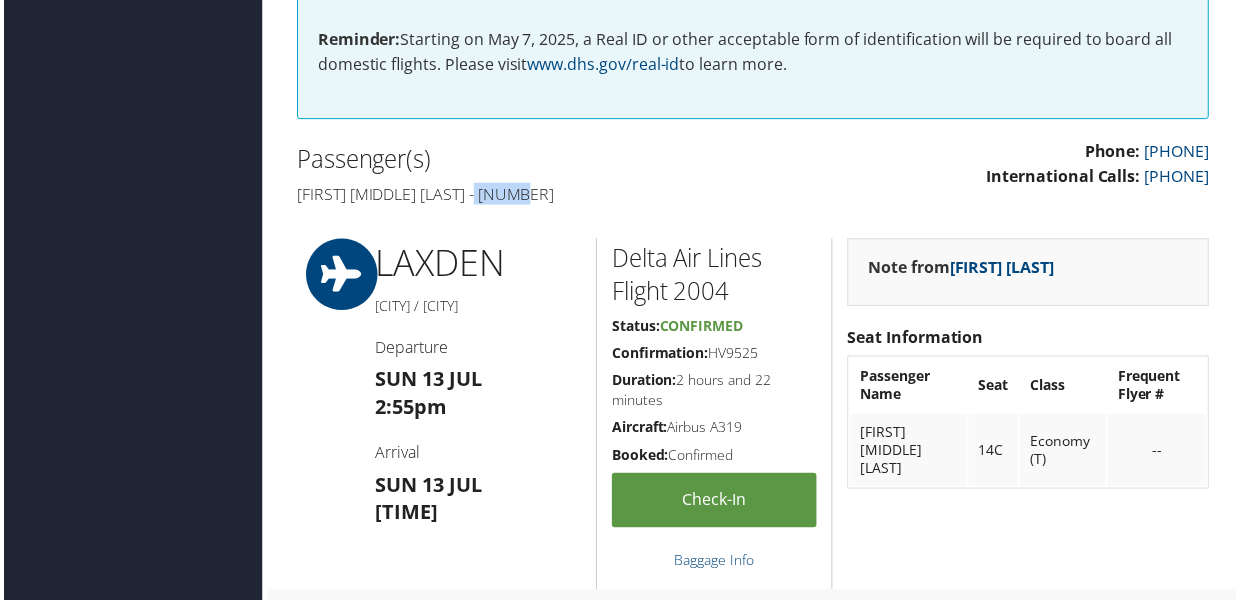 click on "Cesar alfredo Barreras - 367928" at bounding box center (517, 195) 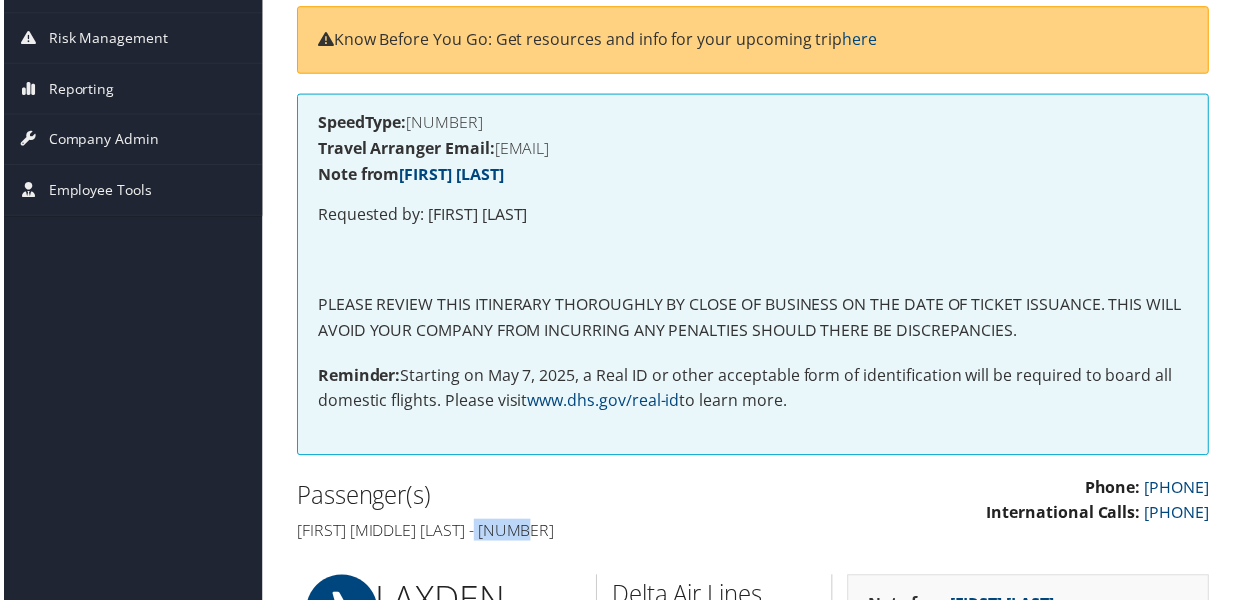 scroll, scrollTop: 200, scrollLeft: 0, axis: vertical 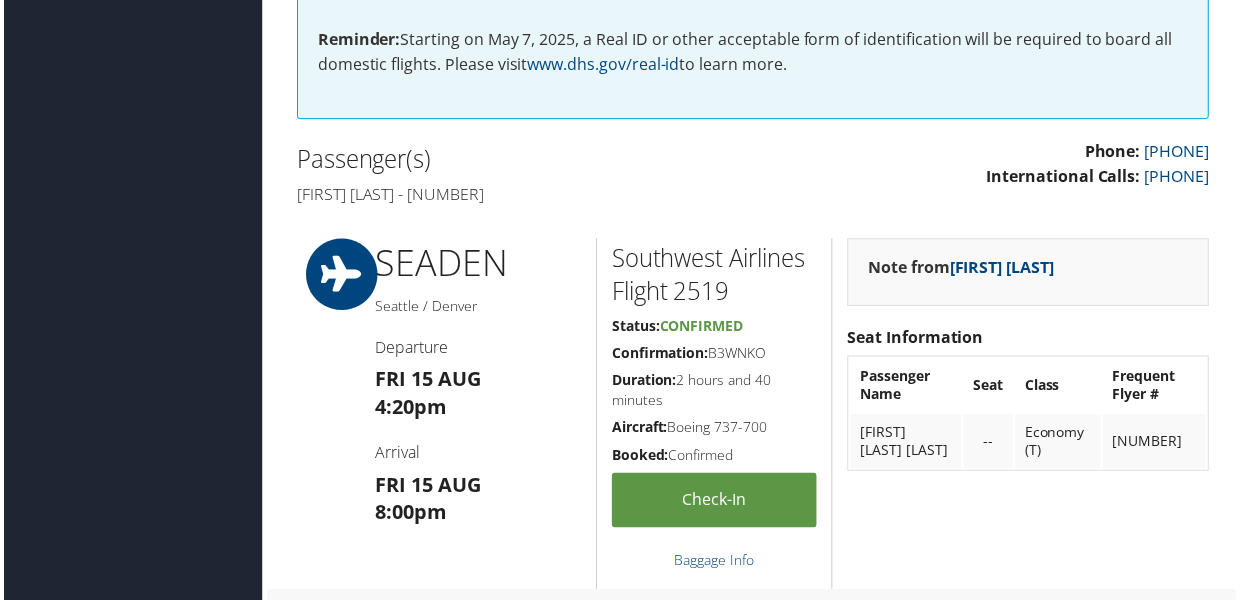click on "[FIRST] [LAST] - [NUMBER]" at bounding box center (517, 195) 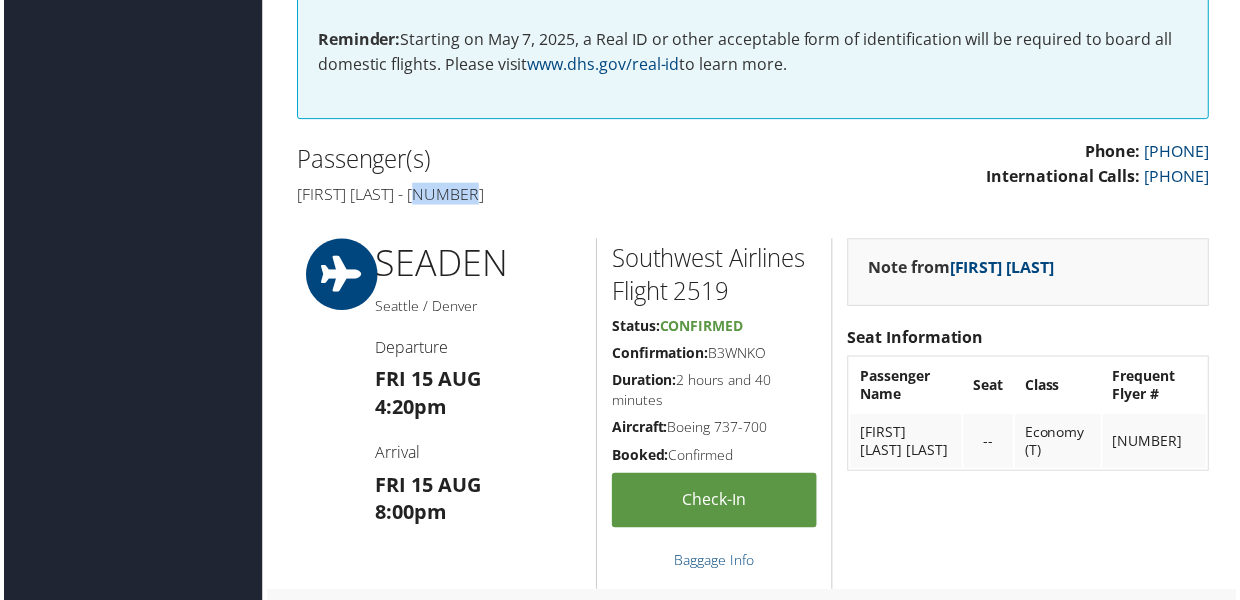 click on "[FIRST] [LAST] - [NUMBER]" at bounding box center [517, 195] 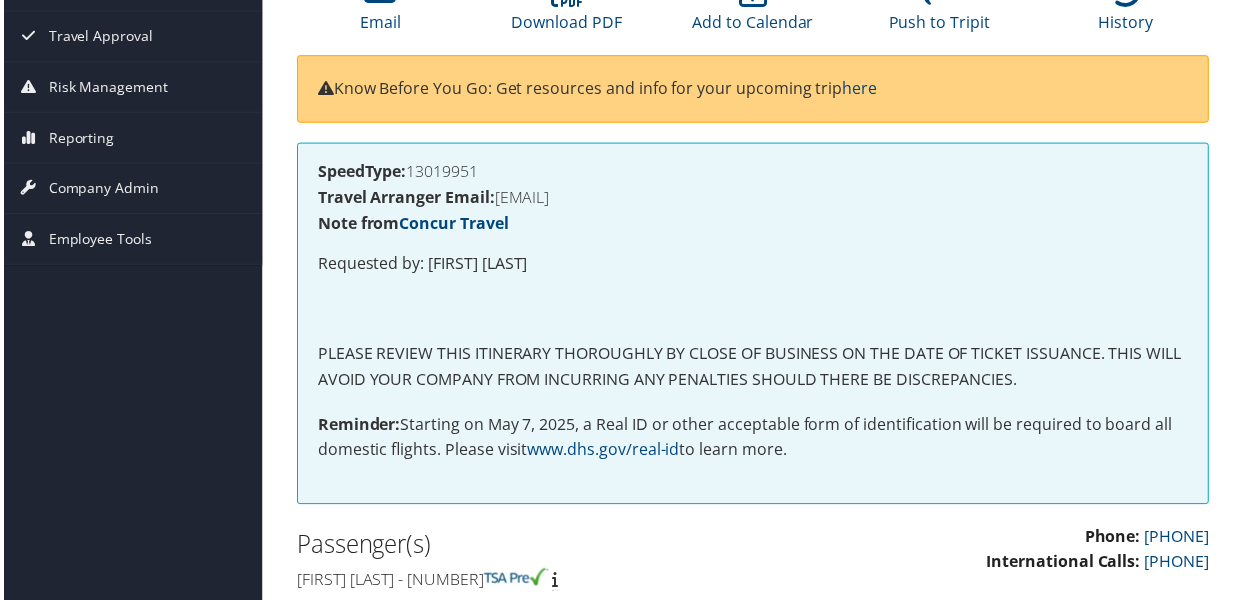 scroll, scrollTop: 244, scrollLeft: 0, axis: vertical 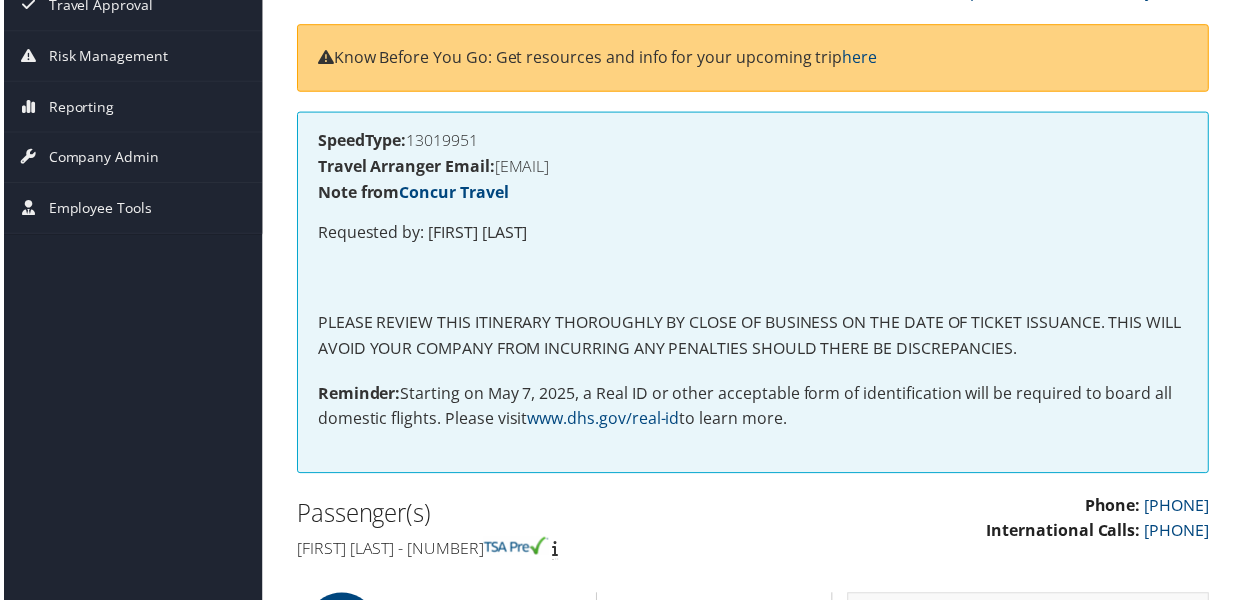 click on "Han ngoc linh Huynh - 395068" at bounding box center (517, 551) 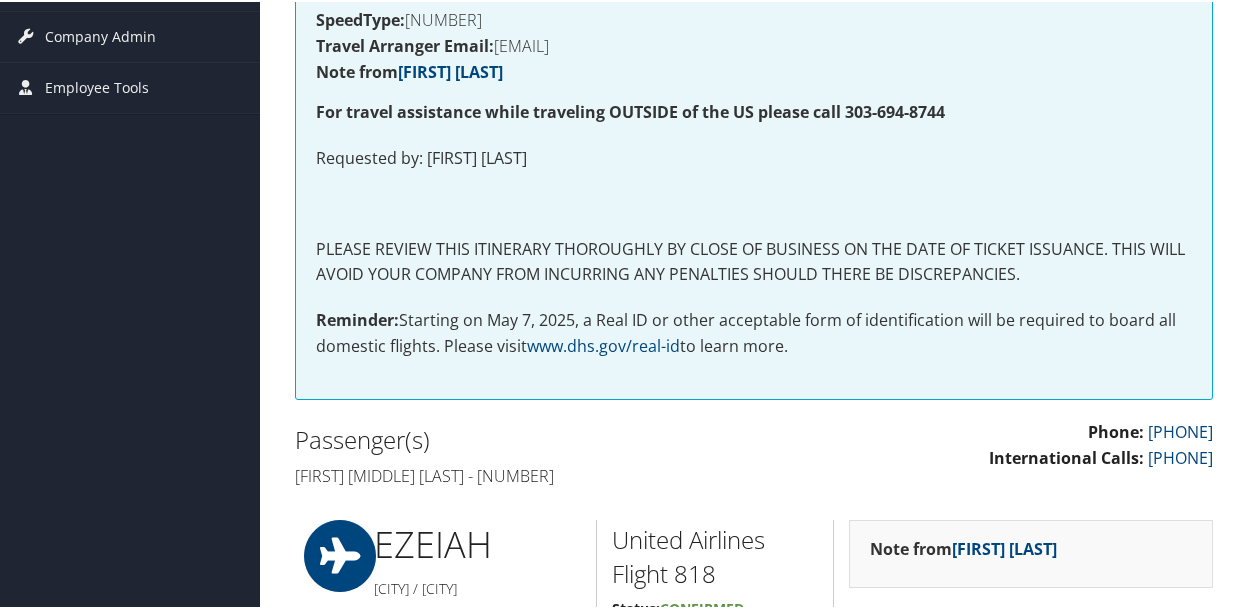 scroll, scrollTop: 400, scrollLeft: 0, axis: vertical 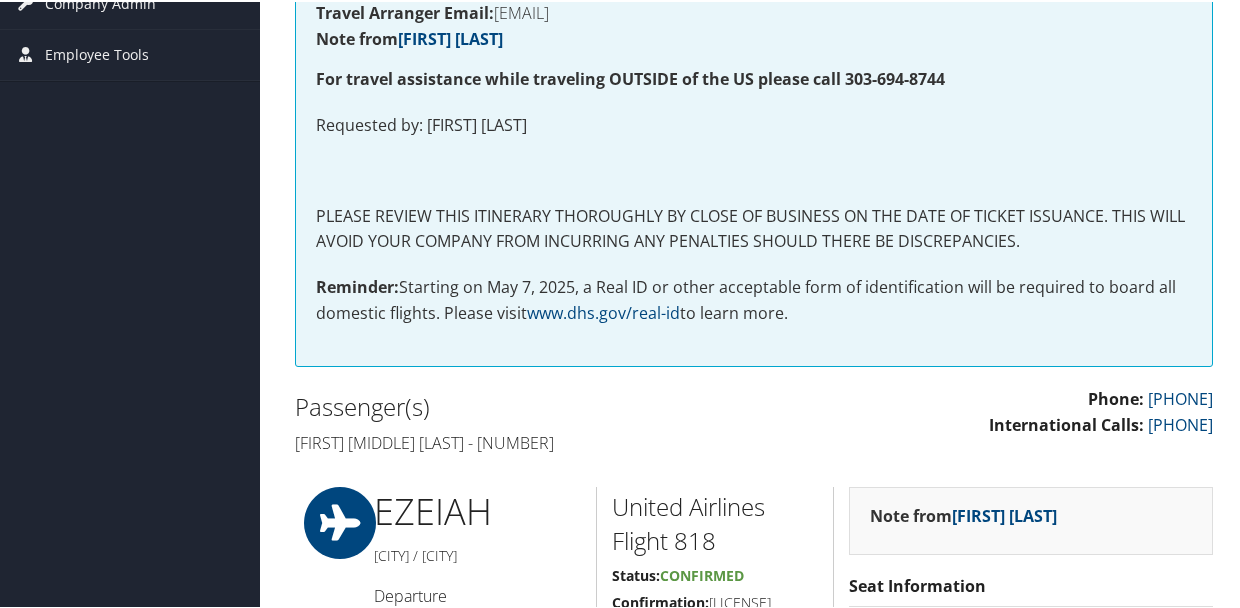 click on "Michael thomas Penland - 353816" at bounding box center (517, 441) 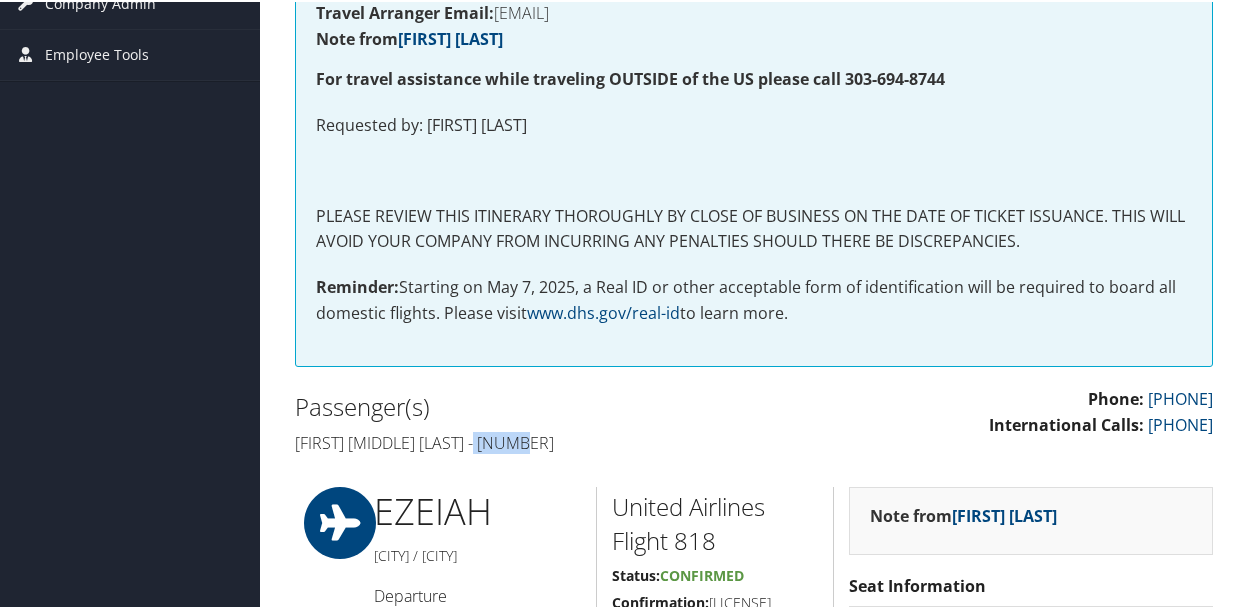 click on "Michael thomas Penland - 353816" at bounding box center (517, 441) 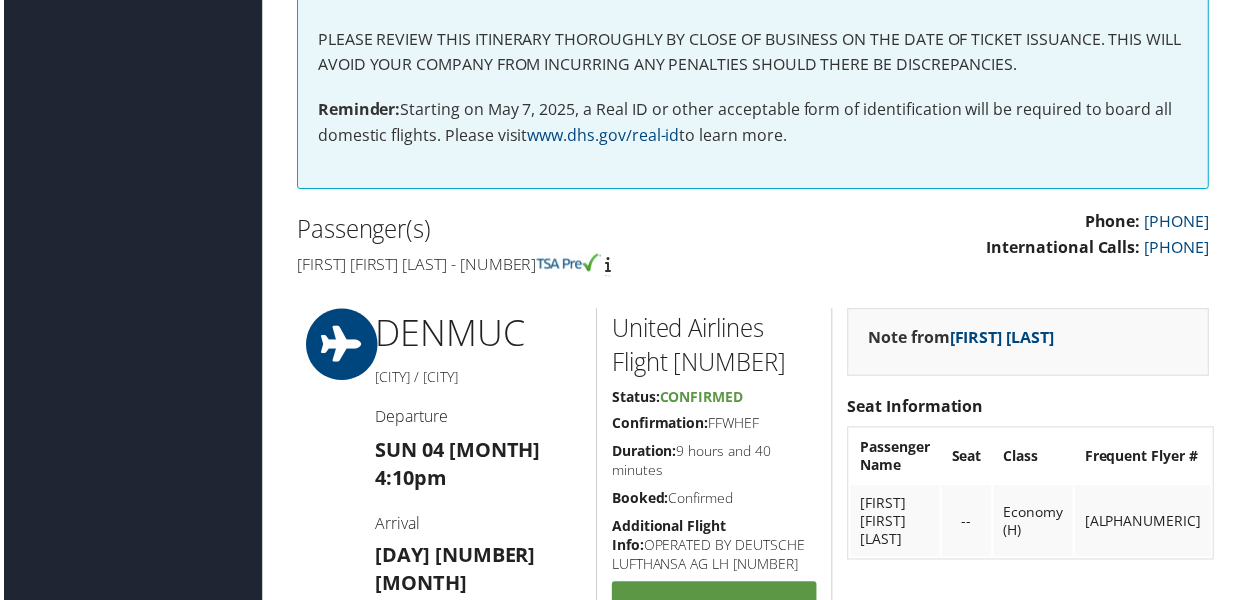 scroll, scrollTop: 600, scrollLeft: 0, axis: vertical 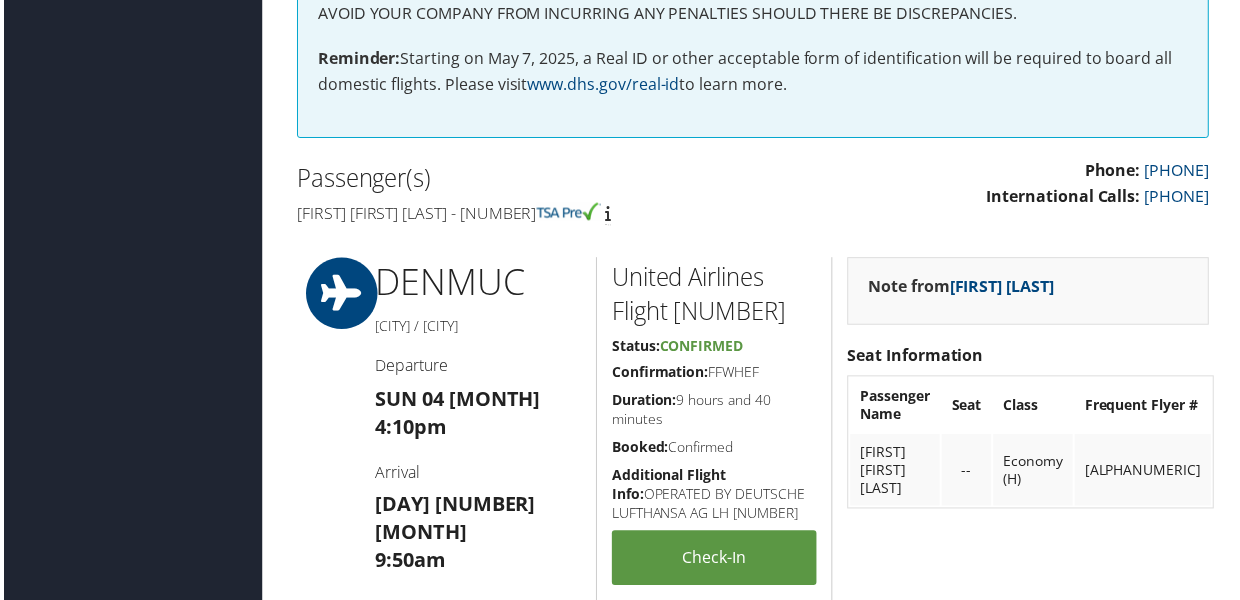click on "Passenger(s)" at bounding box center [517, 179] 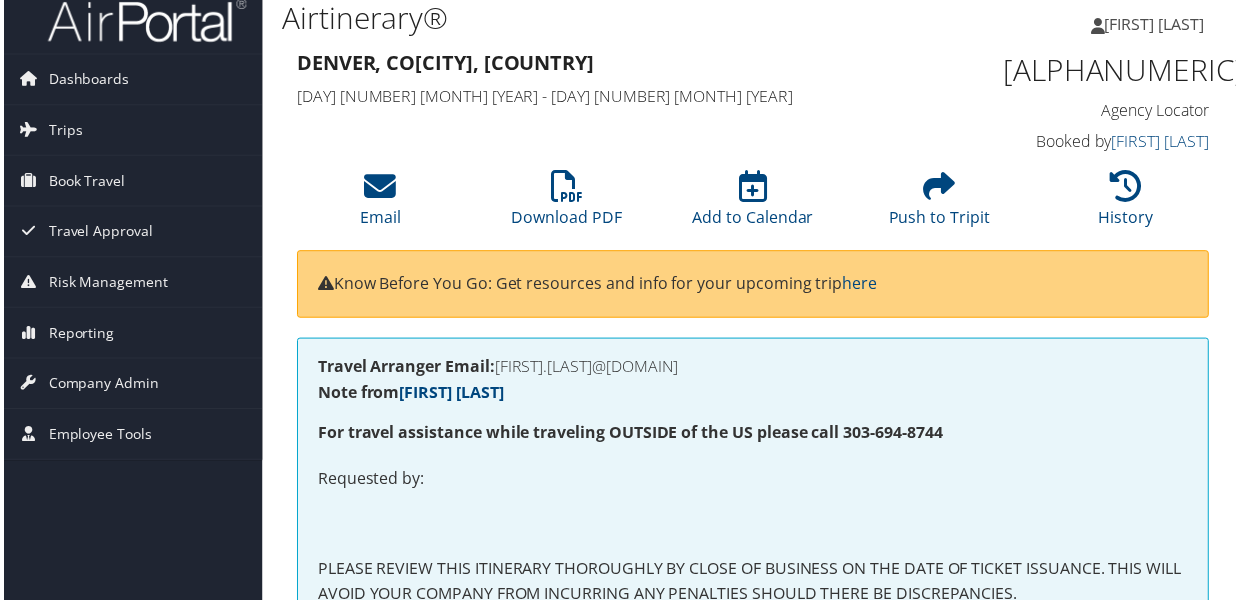 scroll, scrollTop: 0, scrollLeft: 0, axis: both 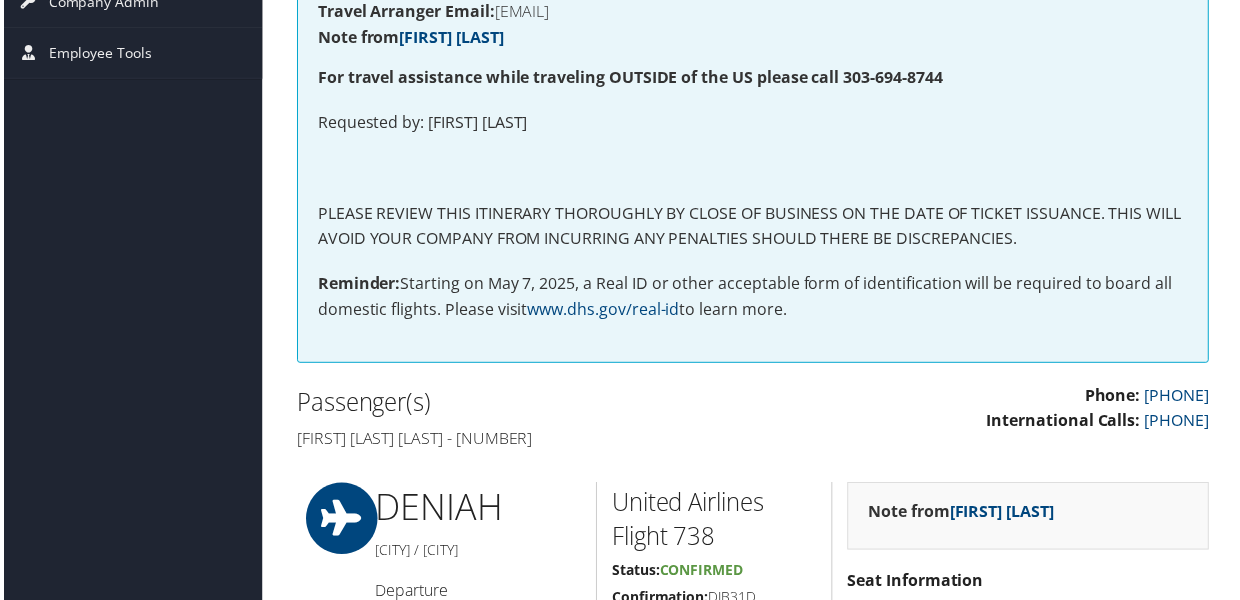 click on "[FIRST] [LAST] [LAST] - [NUMBER]" at bounding box center [517, 441] 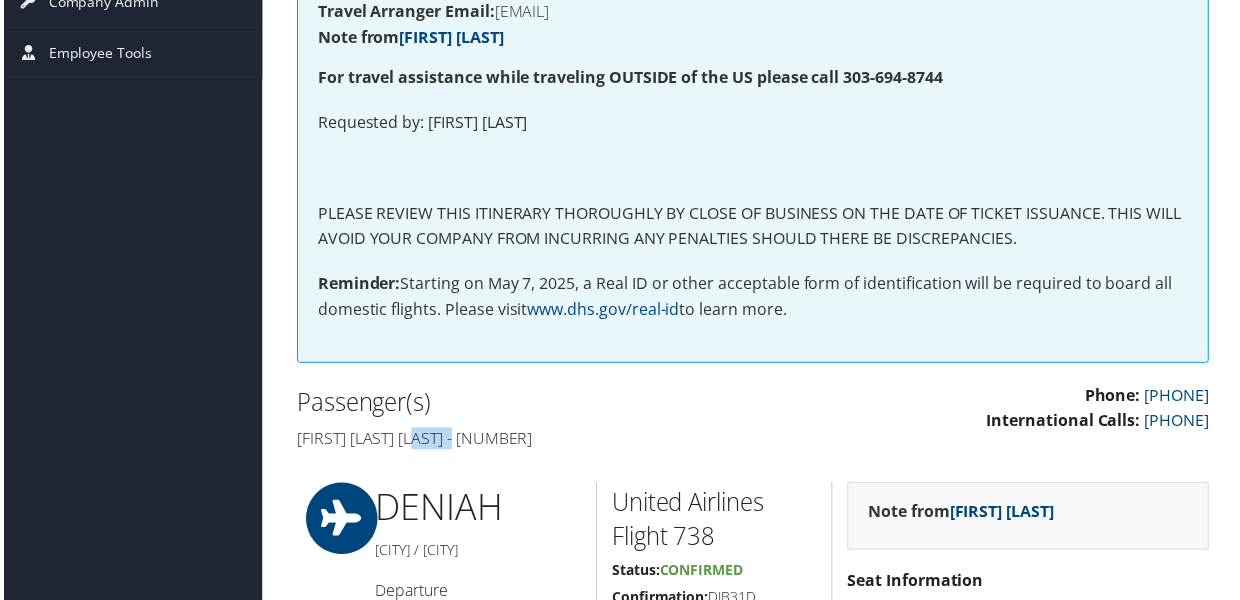 click on "[FIRST] [LAST] [LAST] - [NUMBER]" at bounding box center (517, 441) 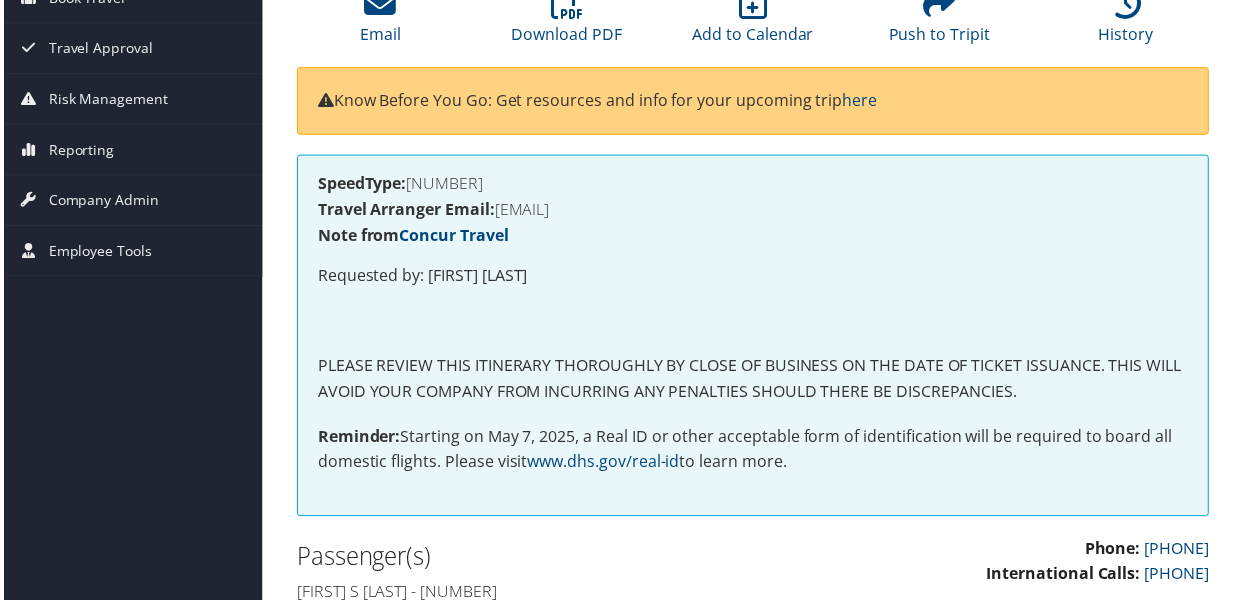 scroll, scrollTop: 400, scrollLeft: 0, axis: vertical 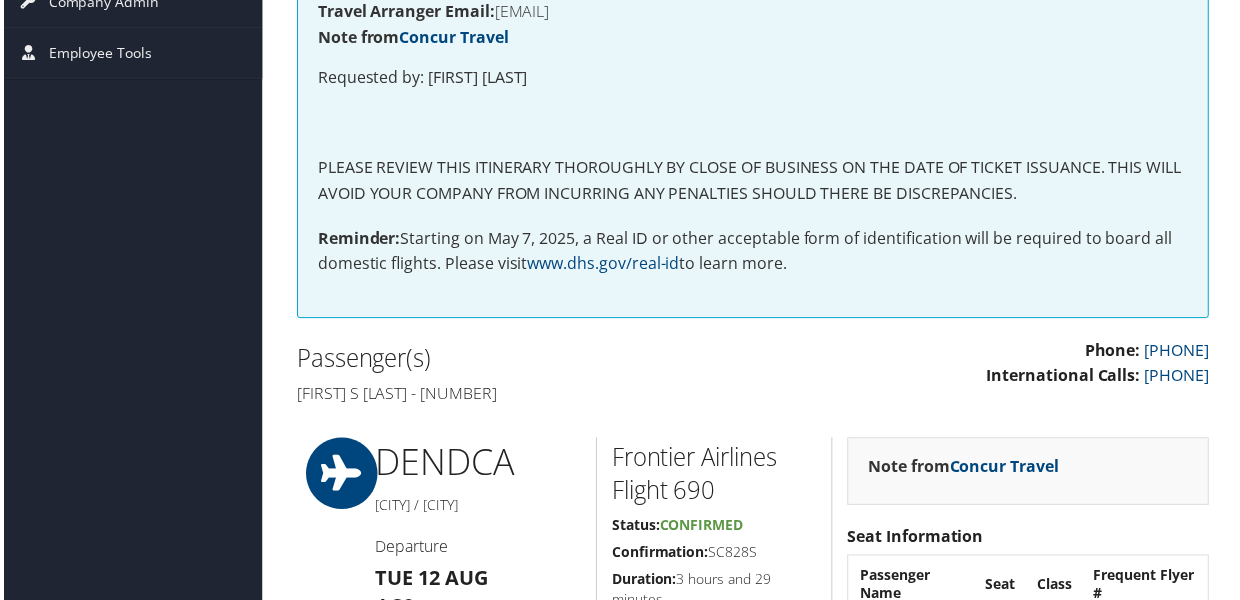click on "Dejan s Filipovic - 150760" at bounding box center (517, 395) 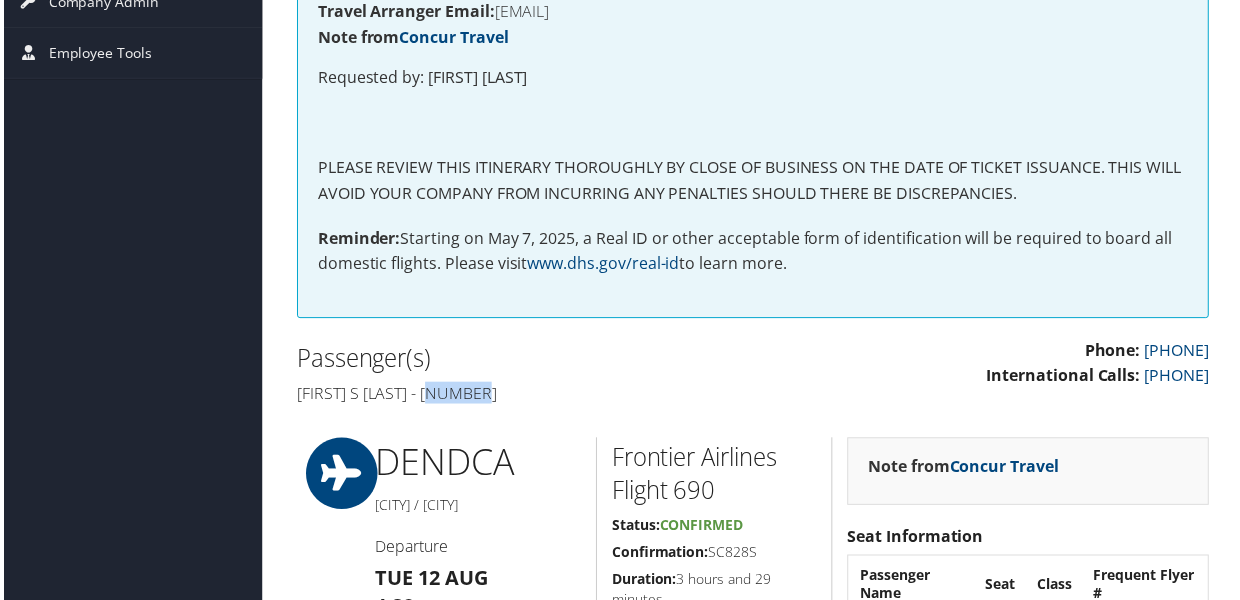 click on "Dejan s Filipovic - 150760" at bounding box center (517, 395) 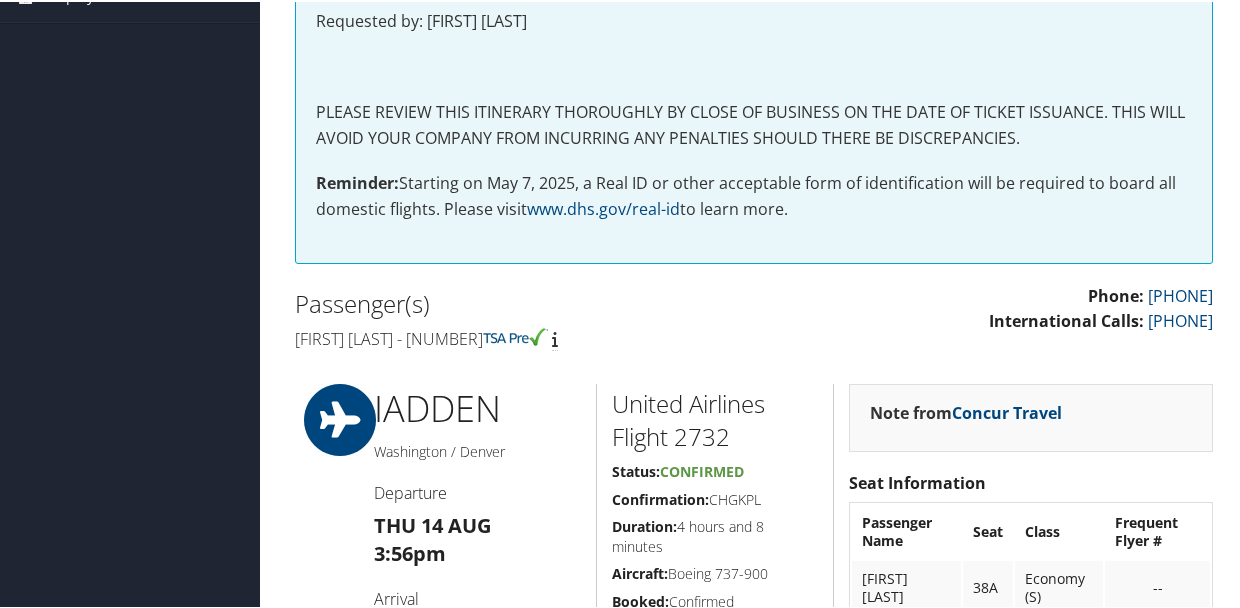 scroll, scrollTop: 600, scrollLeft: 0, axis: vertical 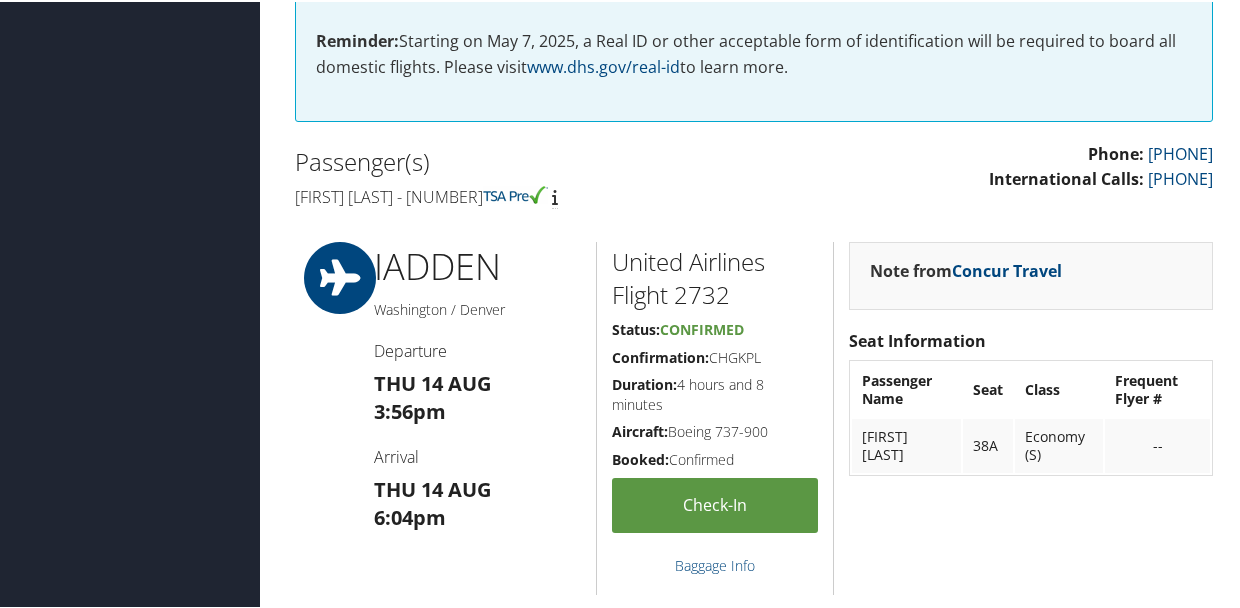 click on "[FIRST] [LAST] - [NUMBER]" at bounding box center [517, 195] 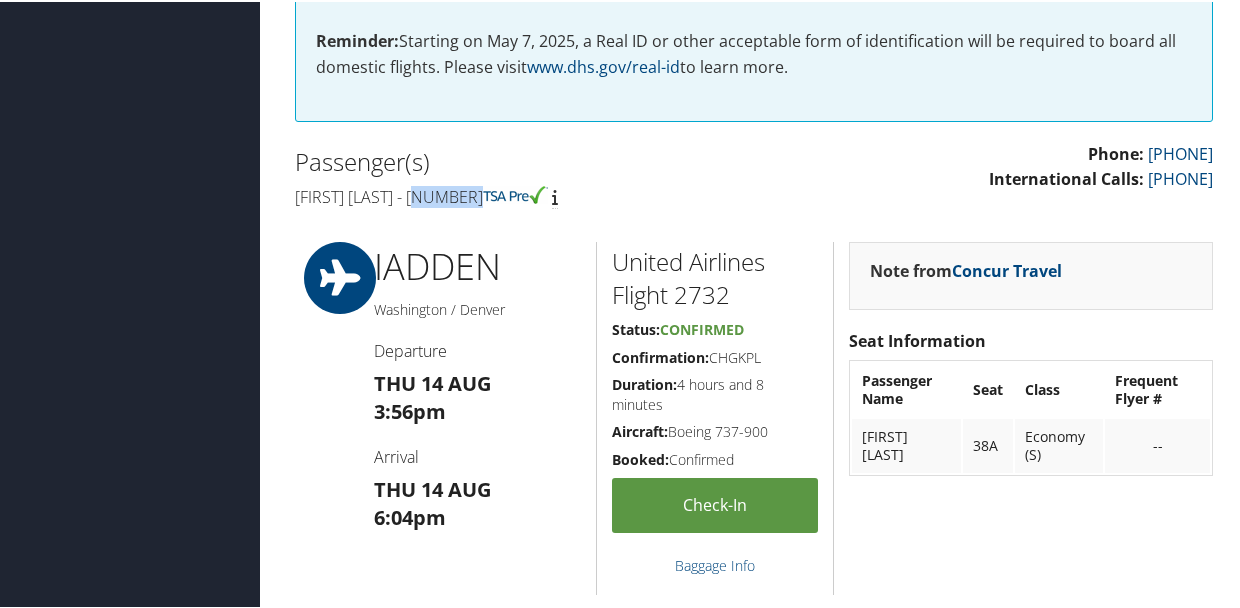 click on "Taylor w Barton - 293361" at bounding box center [517, 195] 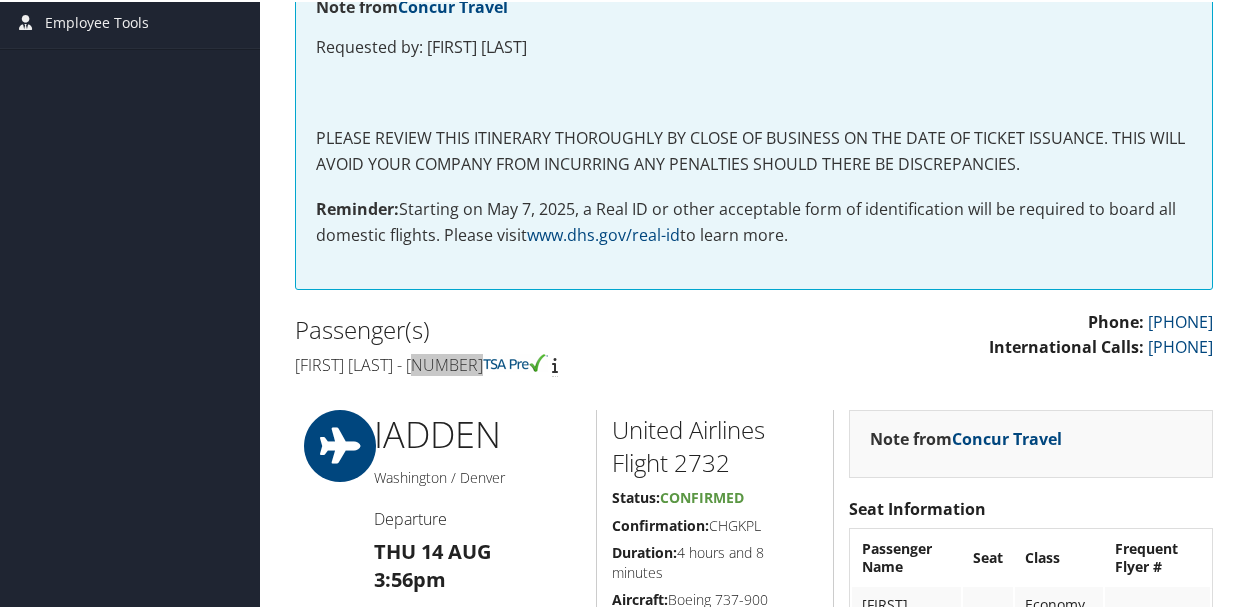scroll, scrollTop: 400, scrollLeft: 0, axis: vertical 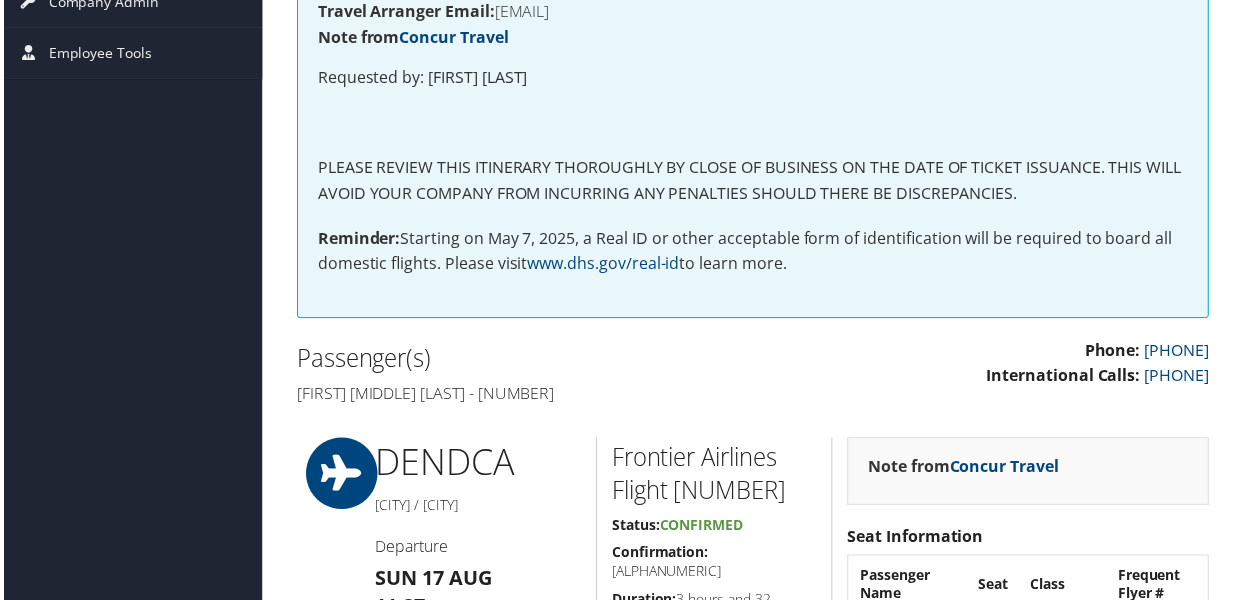 click on "Joshua alan Johnson - 414015" at bounding box center [517, 395] 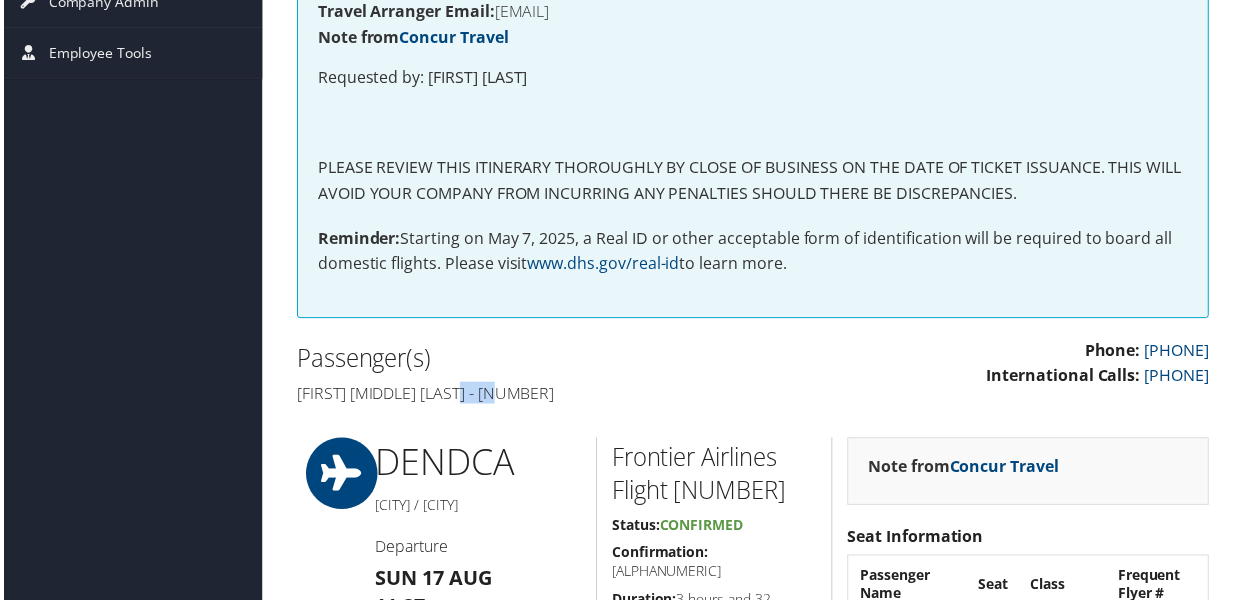 click on "Joshua alan Johnson - 414015" at bounding box center [517, 395] 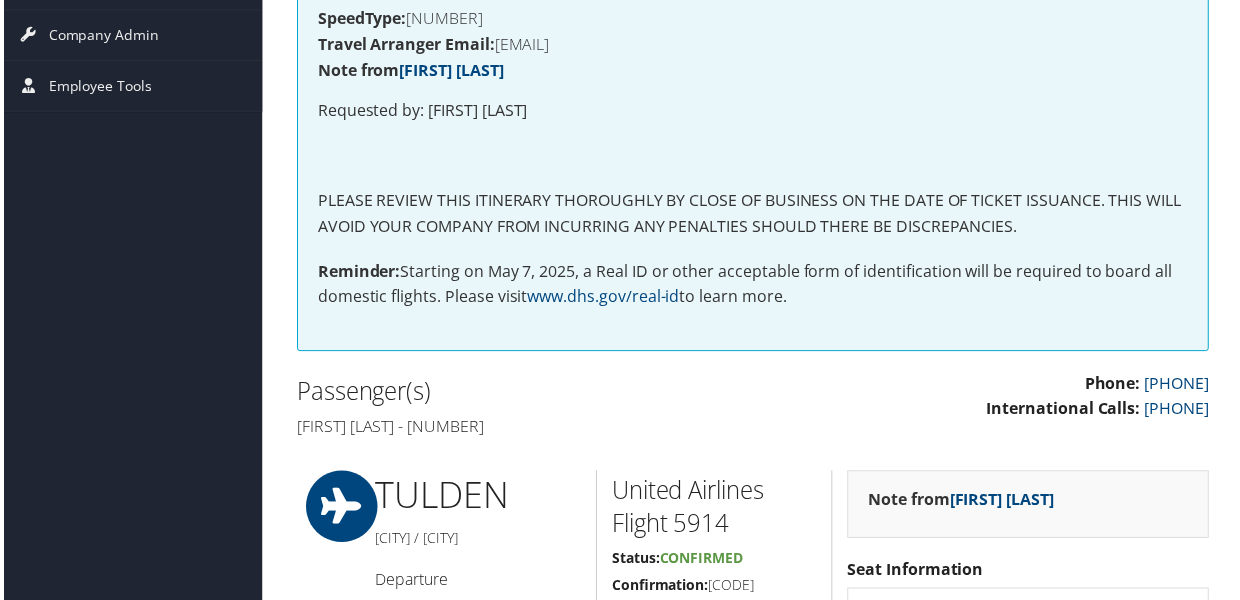 scroll, scrollTop: 400, scrollLeft: 0, axis: vertical 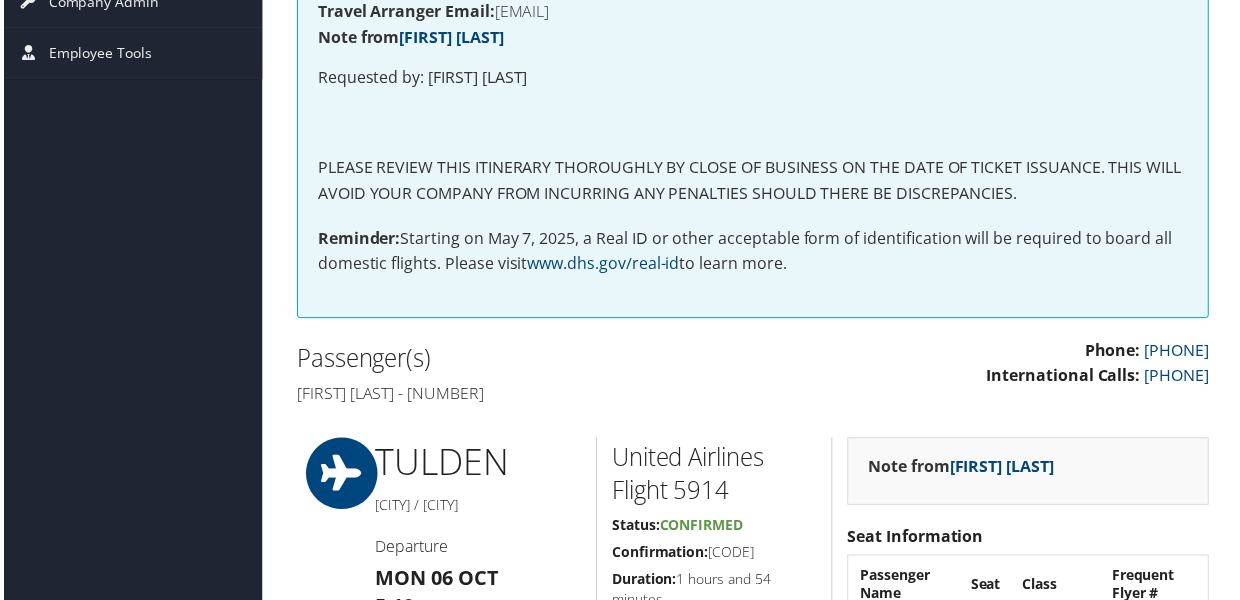 click on "Passenger(s)
[FIRST] [LAST] - [NUMBER]" at bounding box center (517, 377) 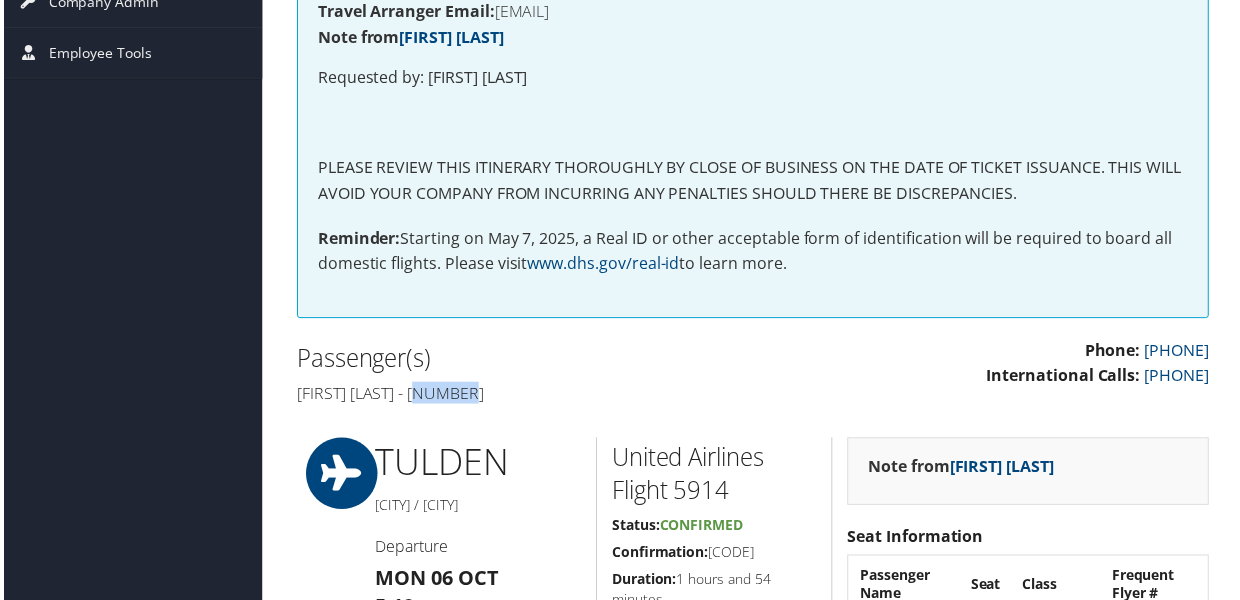 click on "[FIRST] [LAST] - [NUMBER]" at bounding box center (517, 395) 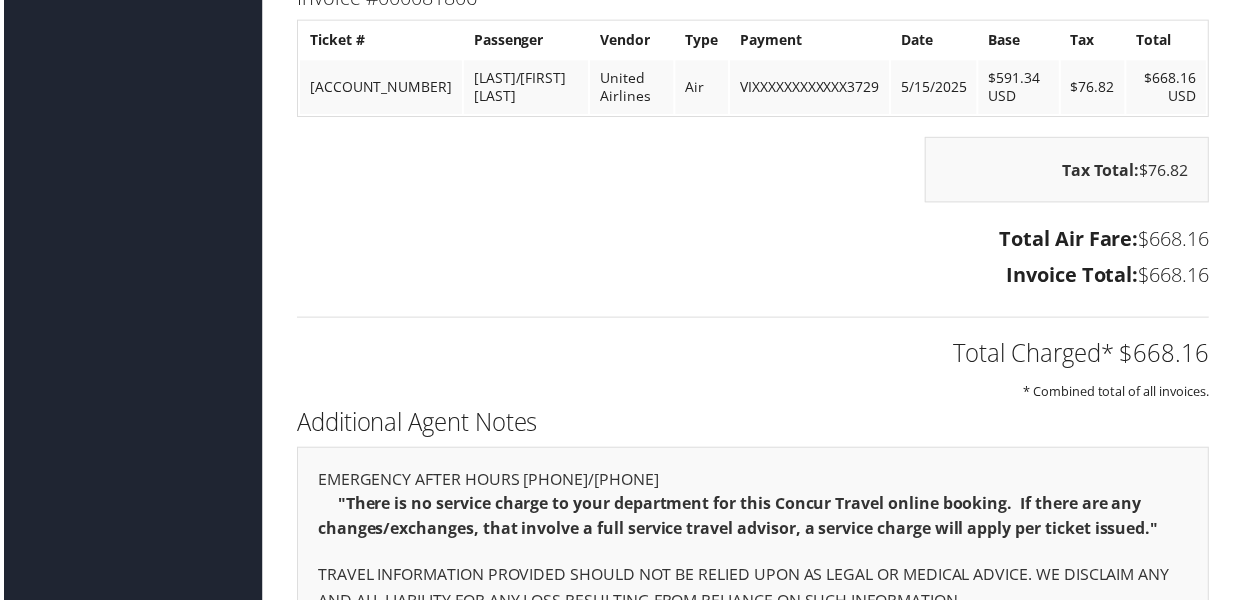 scroll, scrollTop: 1893, scrollLeft: 0, axis: vertical 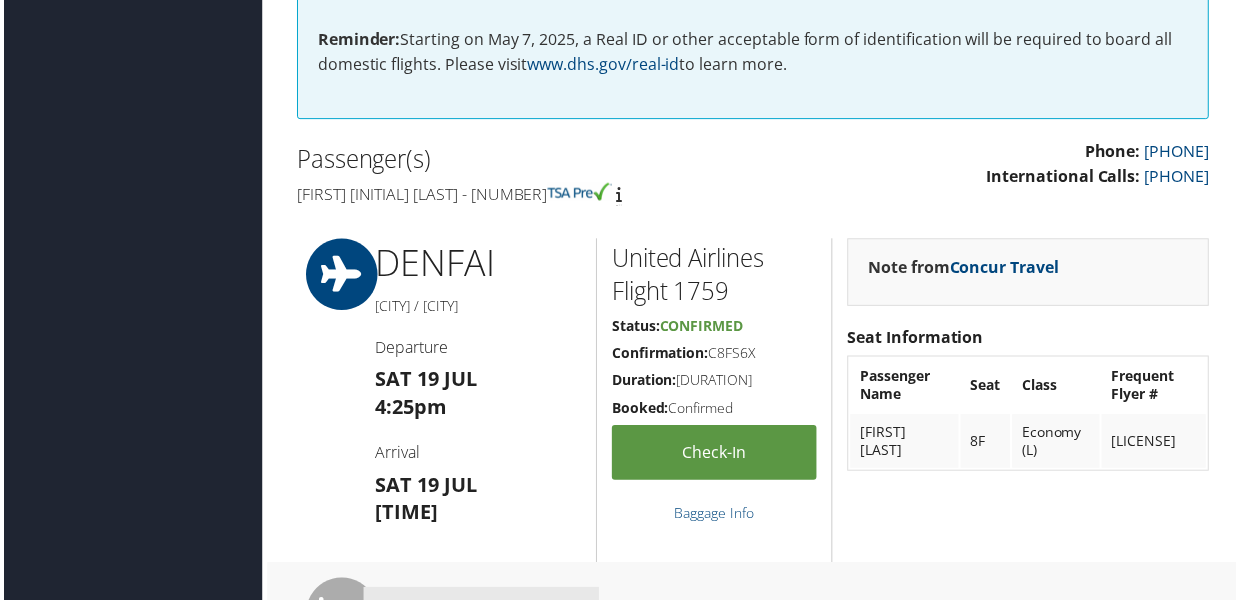 click on "[FIRST] [INITIAL] [LAST] - [NUMBER]" at bounding box center (517, 195) 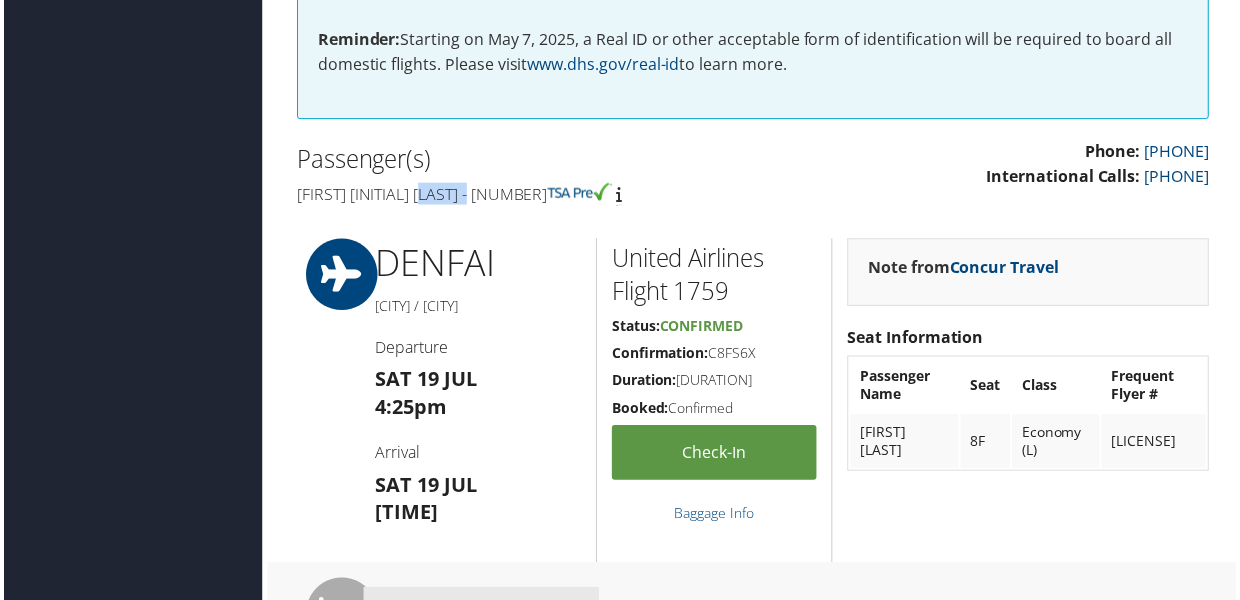 click on "[FIRST] [INITIAL] [LAST] - [NUMBER]" at bounding box center (517, 195) 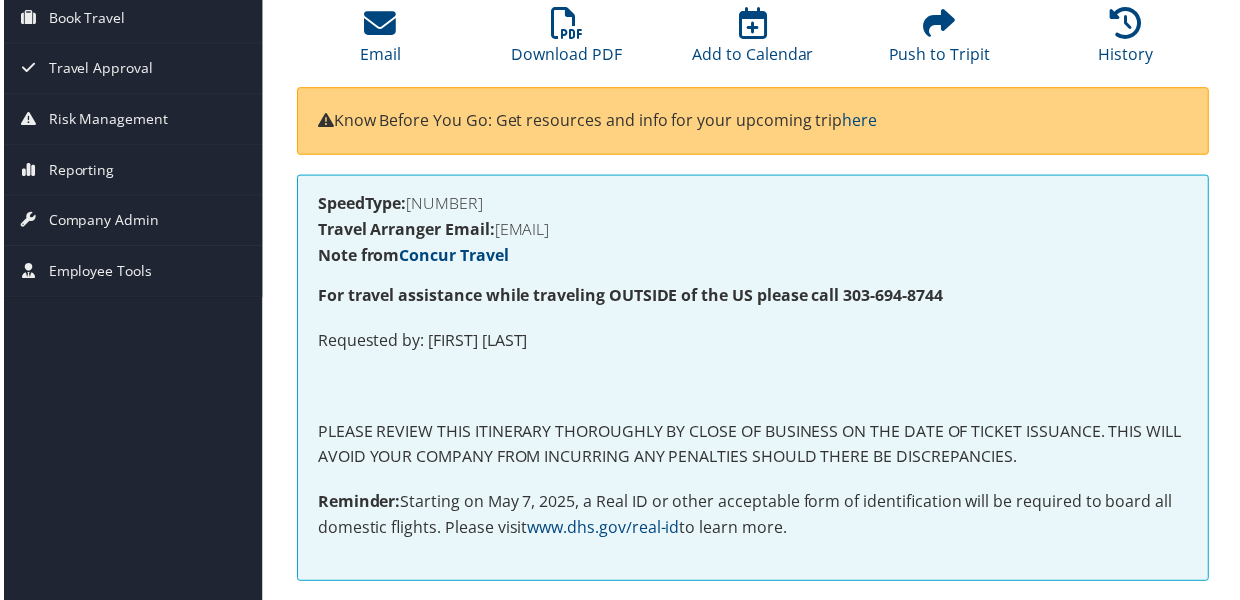 scroll, scrollTop: 400, scrollLeft: 0, axis: vertical 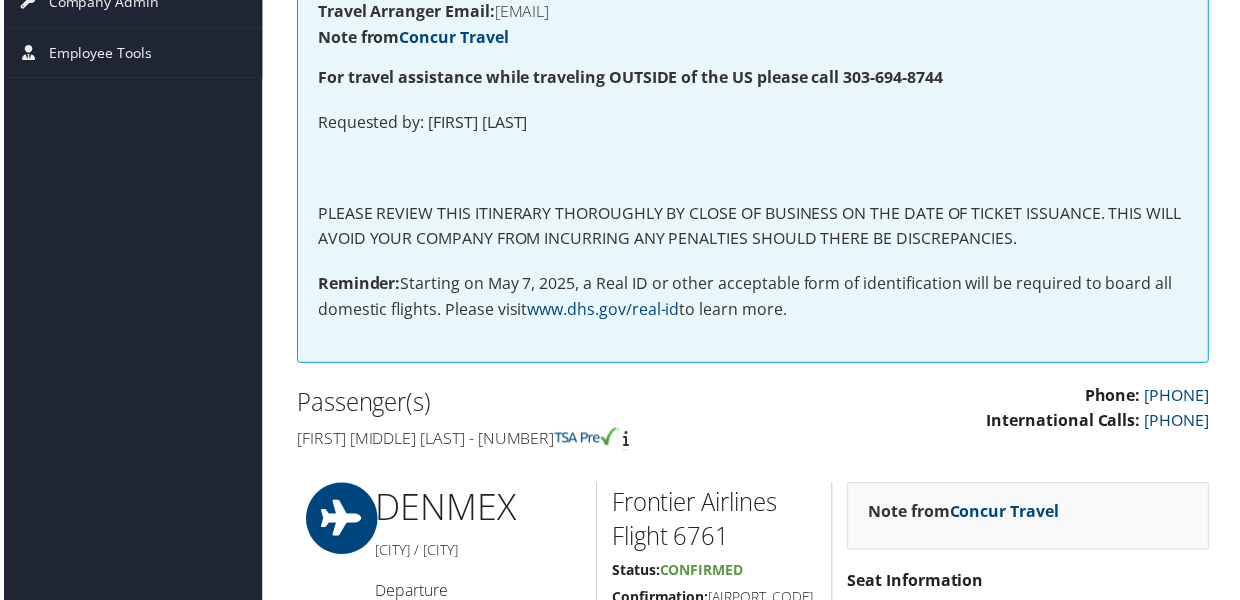 click on "Jonathan p Saferlichtenstein - 381115" at bounding box center (517, 441) 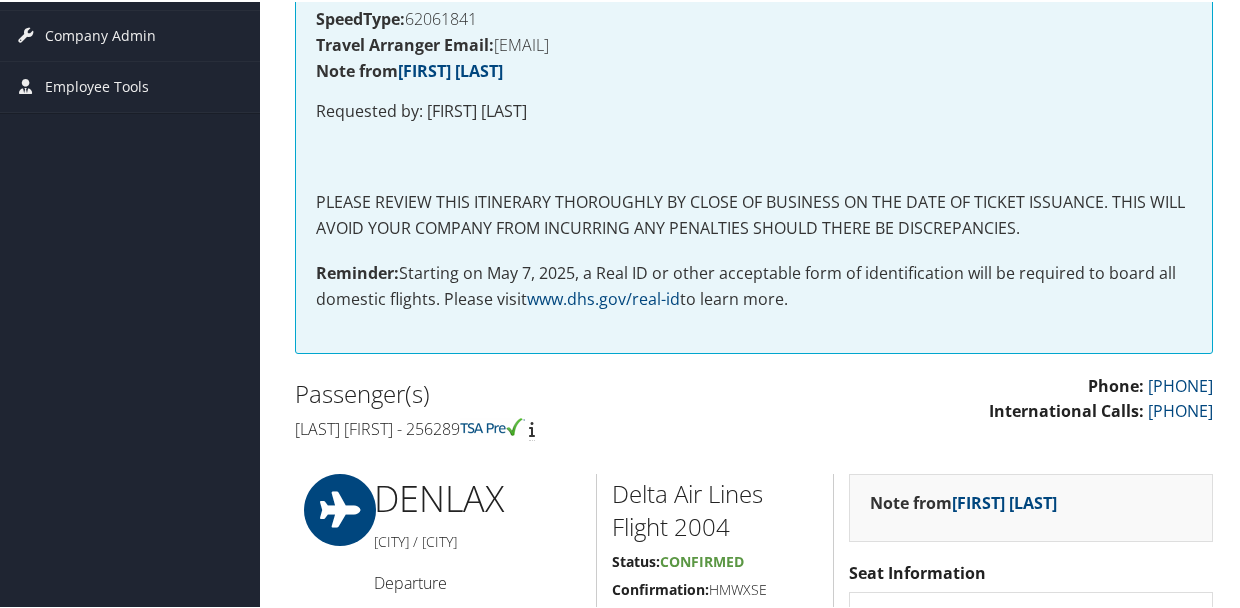 scroll, scrollTop: 400, scrollLeft: 0, axis: vertical 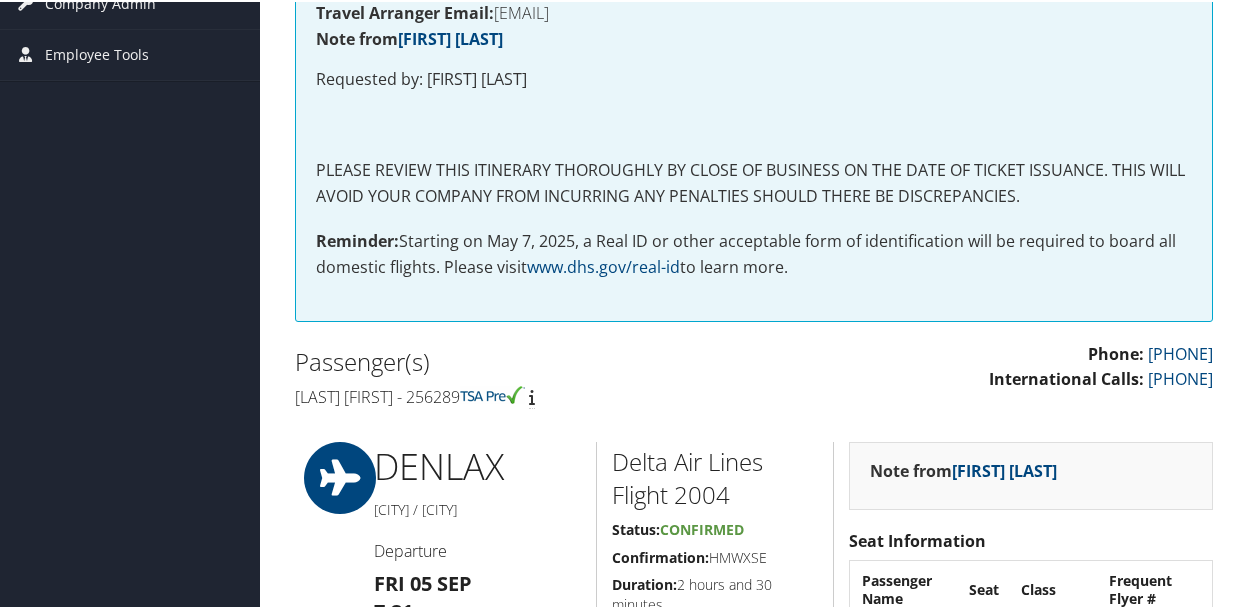 click on "[LAST] [FIRST] - 256289" at bounding box center [517, 395] 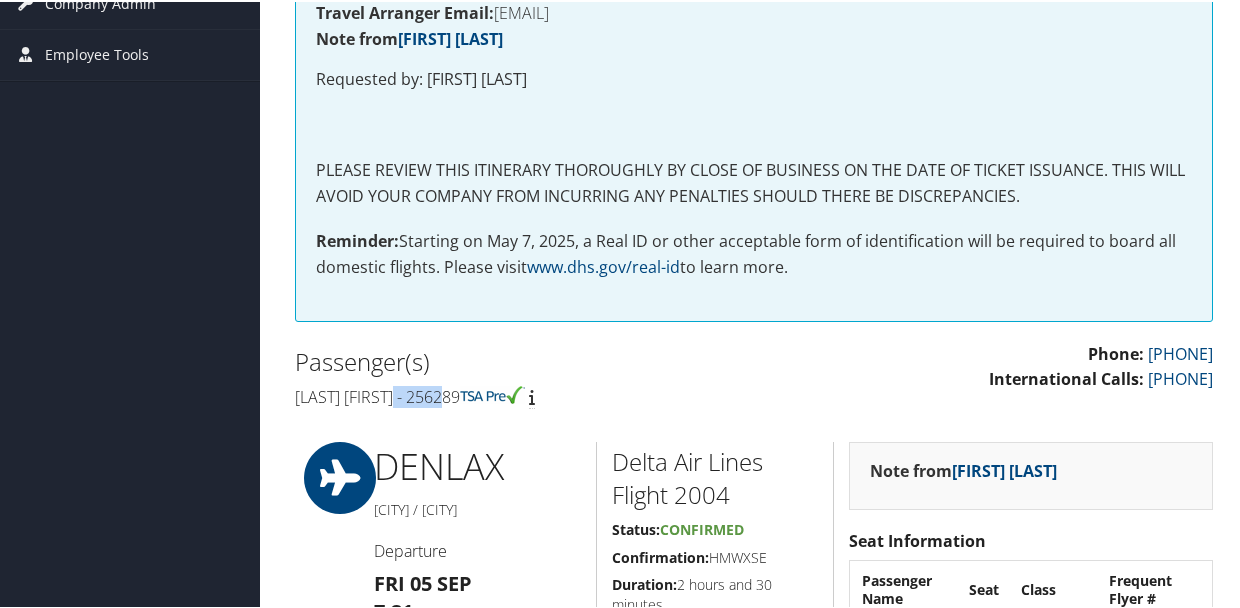 click on "[LAST] [FIRST] - 256289" at bounding box center [517, 395] 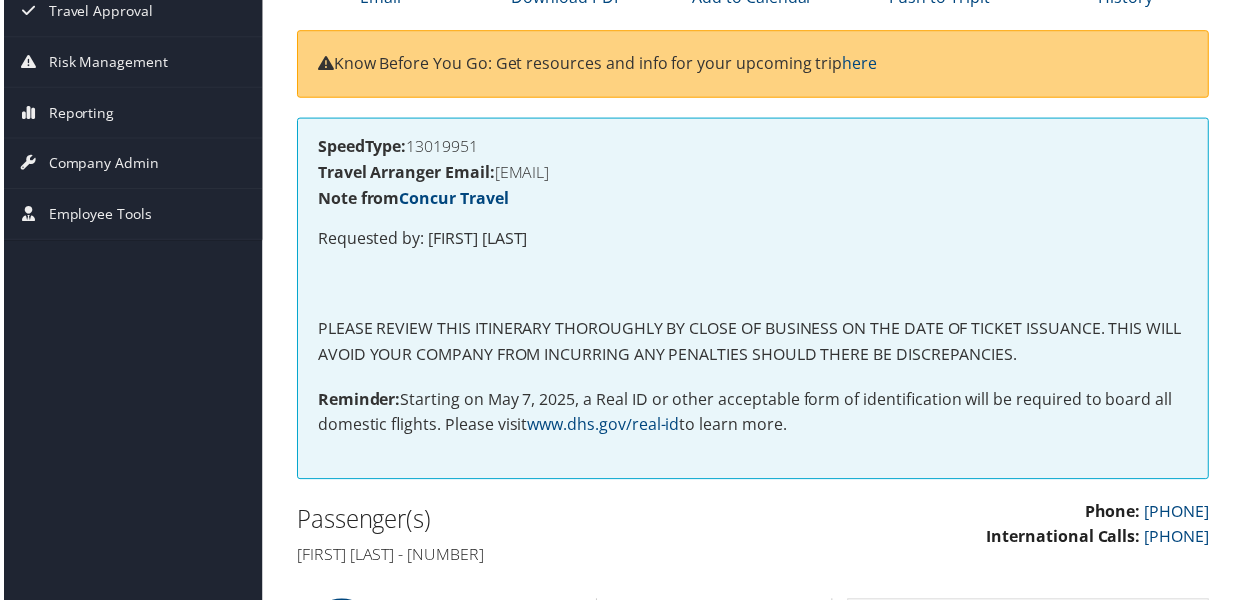 scroll, scrollTop: 600, scrollLeft: 0, axis: vertical 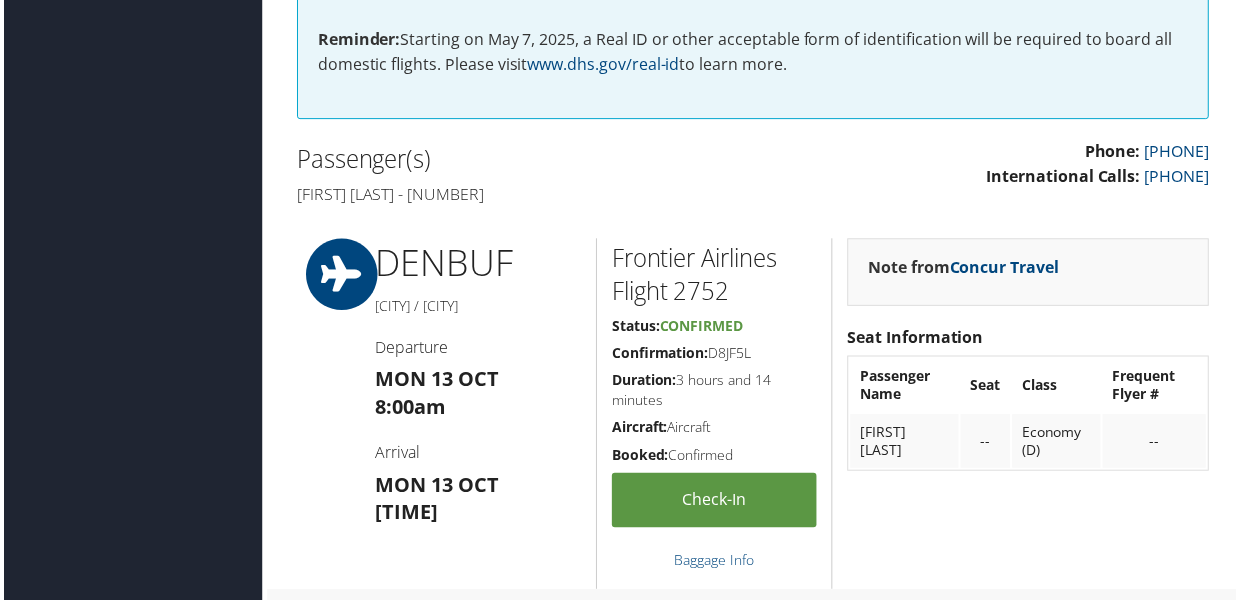 click on "[FIRST] [LAST] - [NUMBER]" at bounding box center (517, 195) 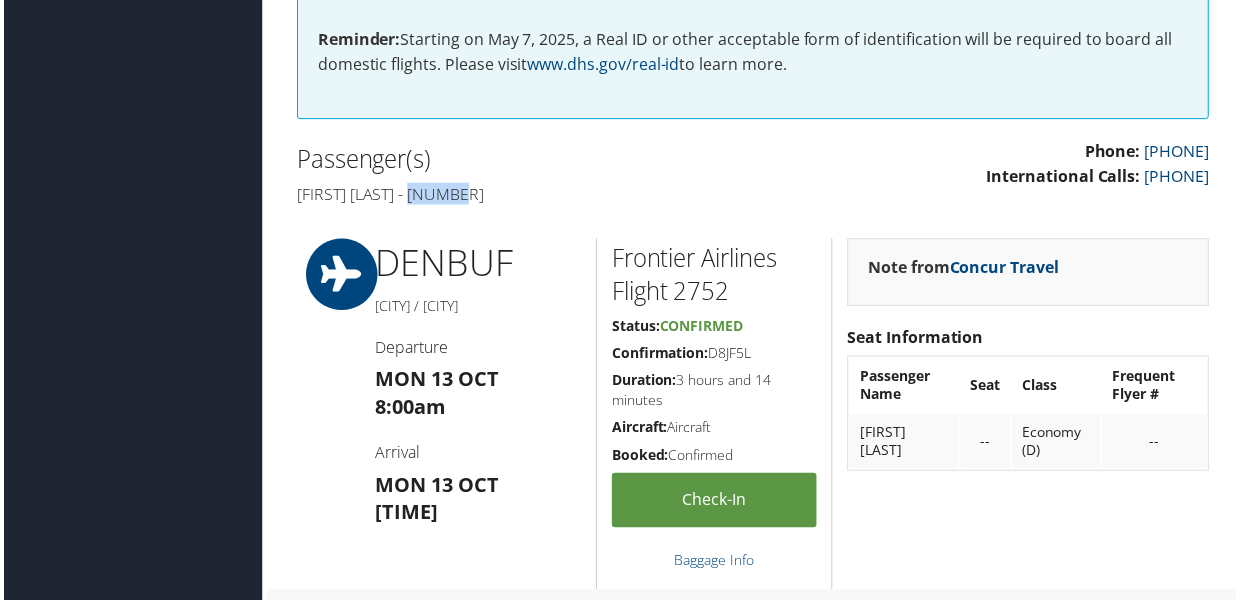 click on "[FIRST] [LAST] - [NUMBER]" at bounding box center (517, 195) 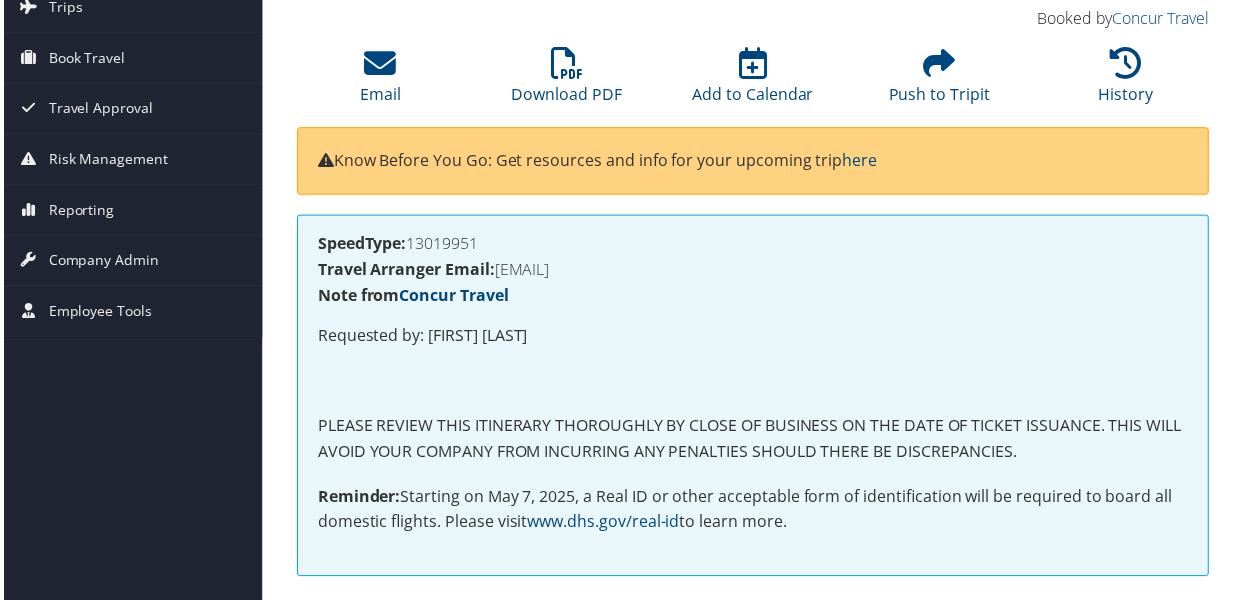 scroll, scrollTop: 0, scrollLeft: 0, axis: both 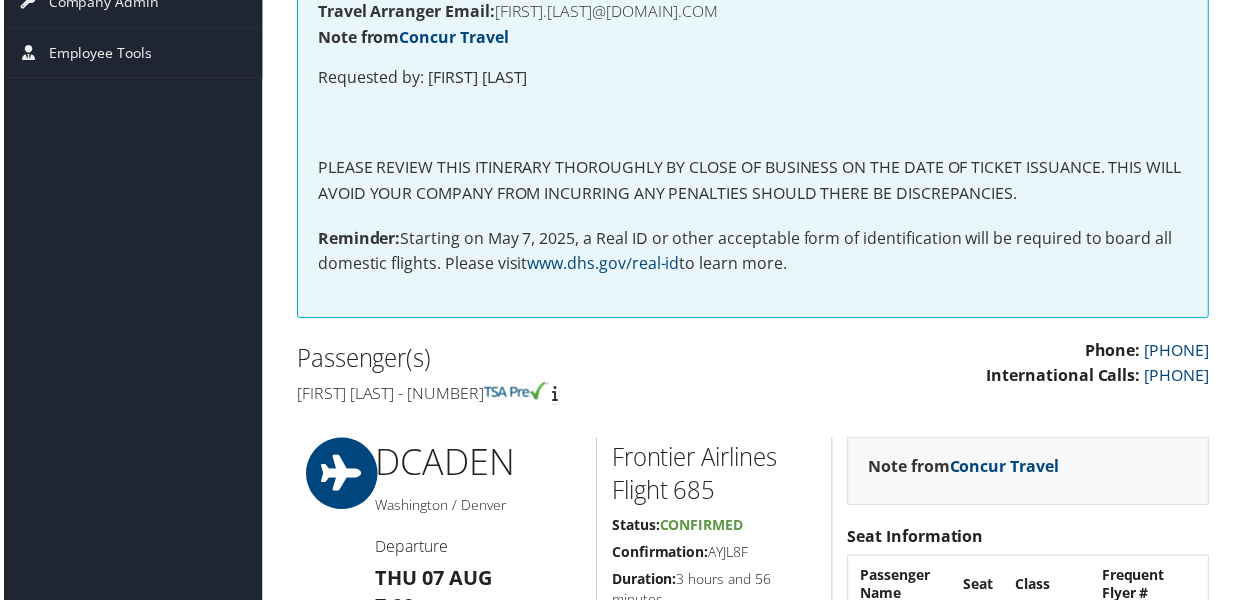 click on "[FIRST] [LAST] - [NUMBER]" at bounding box center [517, 395] 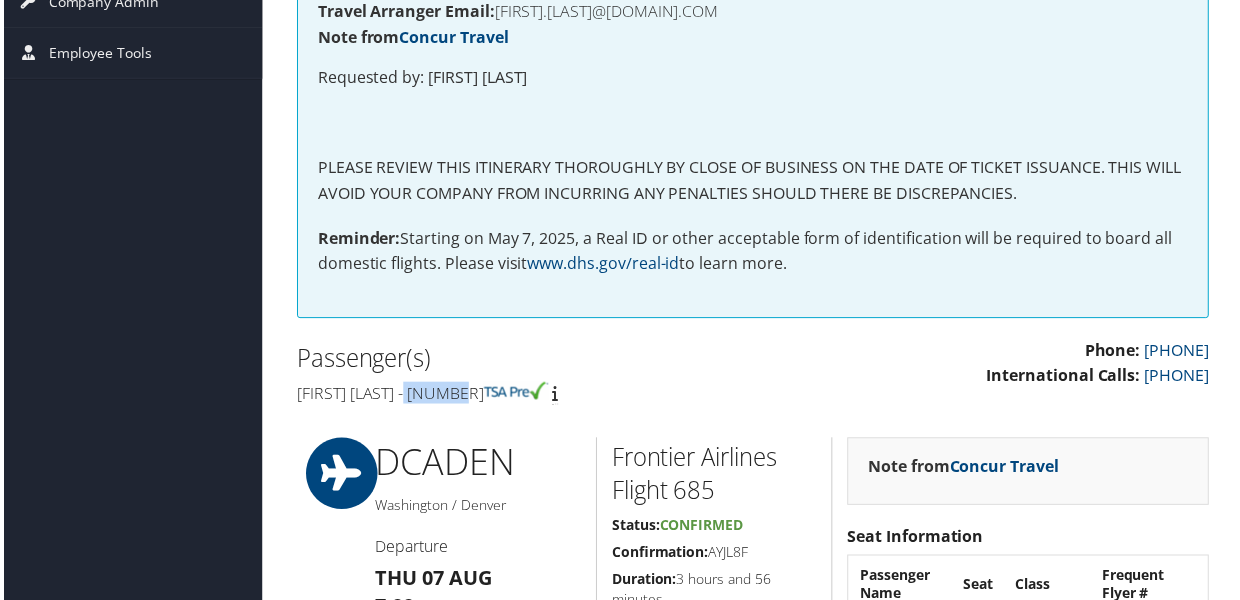 click on "Dandre Willis - 368478" at bounding box center (517, 395) 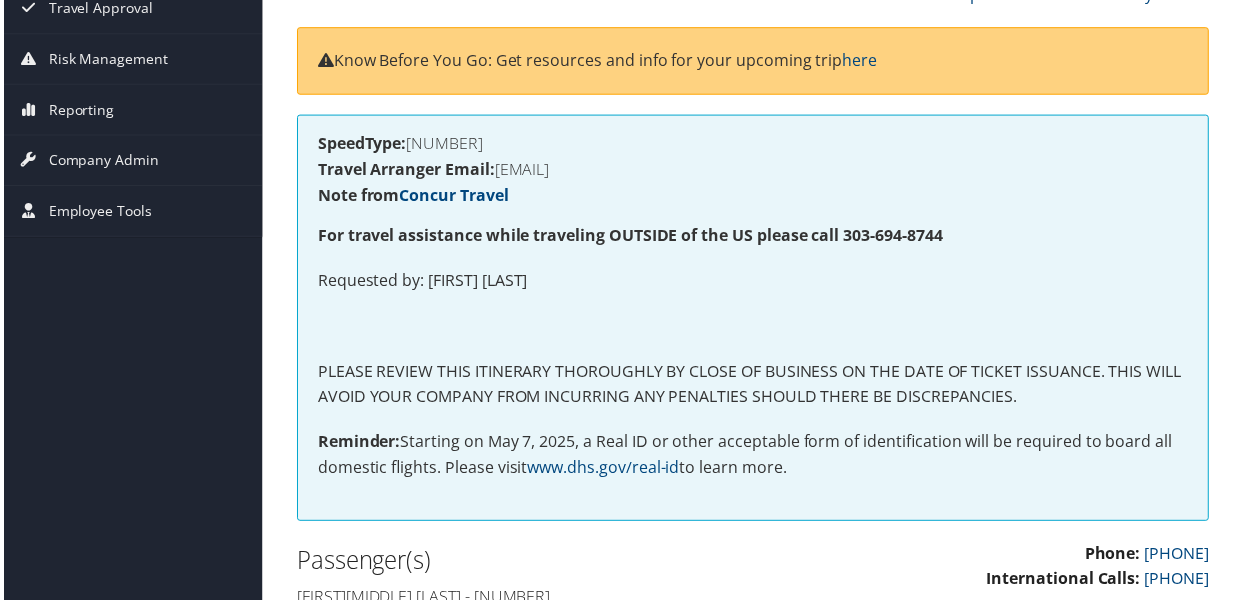 scroll, scrollTop: 400, scrollLeft: 0, axis: vertical 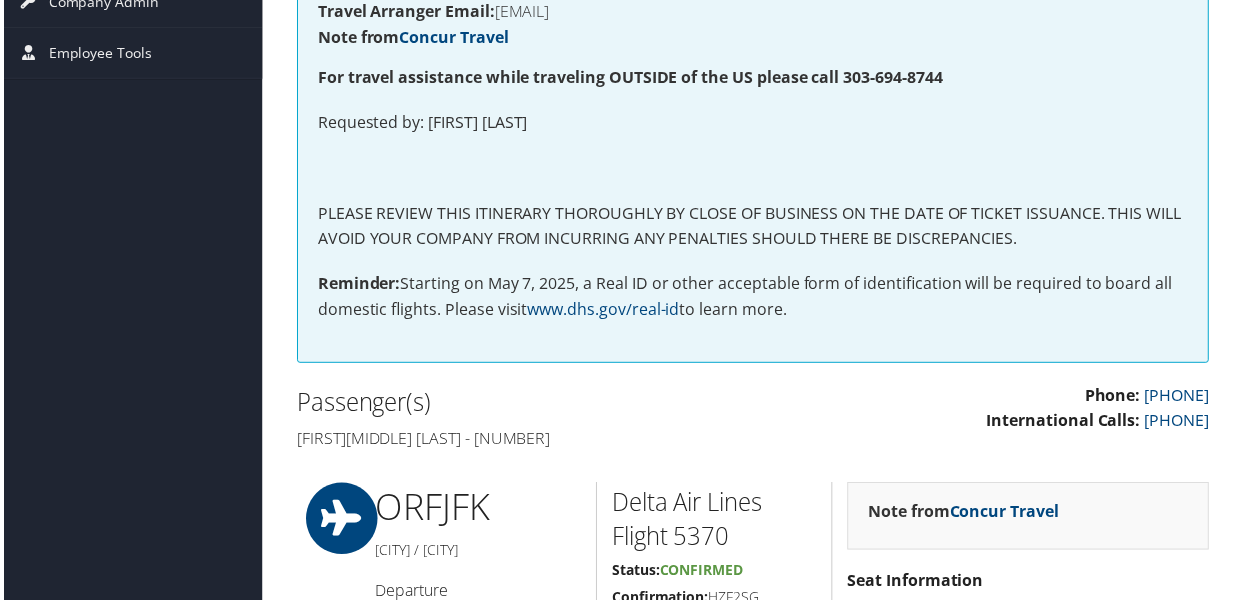 click on "[FIRST][MIDDLE] [LAST] - [NUMBER]" at bounding box center [517, 441] 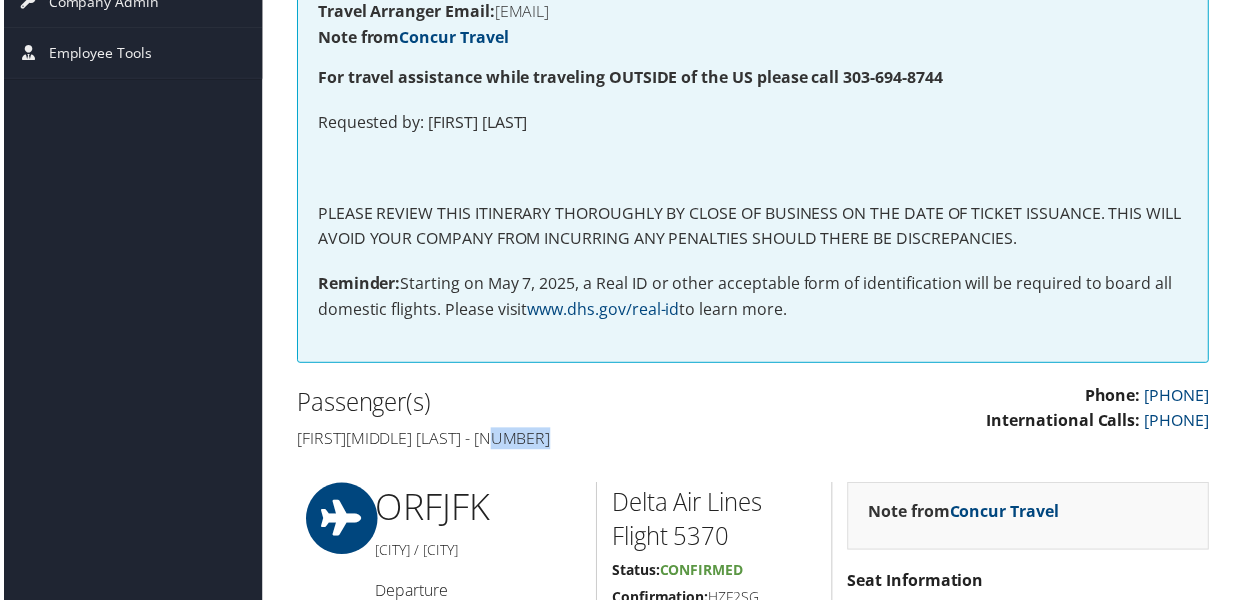 click on "[FIRST][MIDDLE] [LAST] - [NUMBER]" at bounding box center (517, 441) 